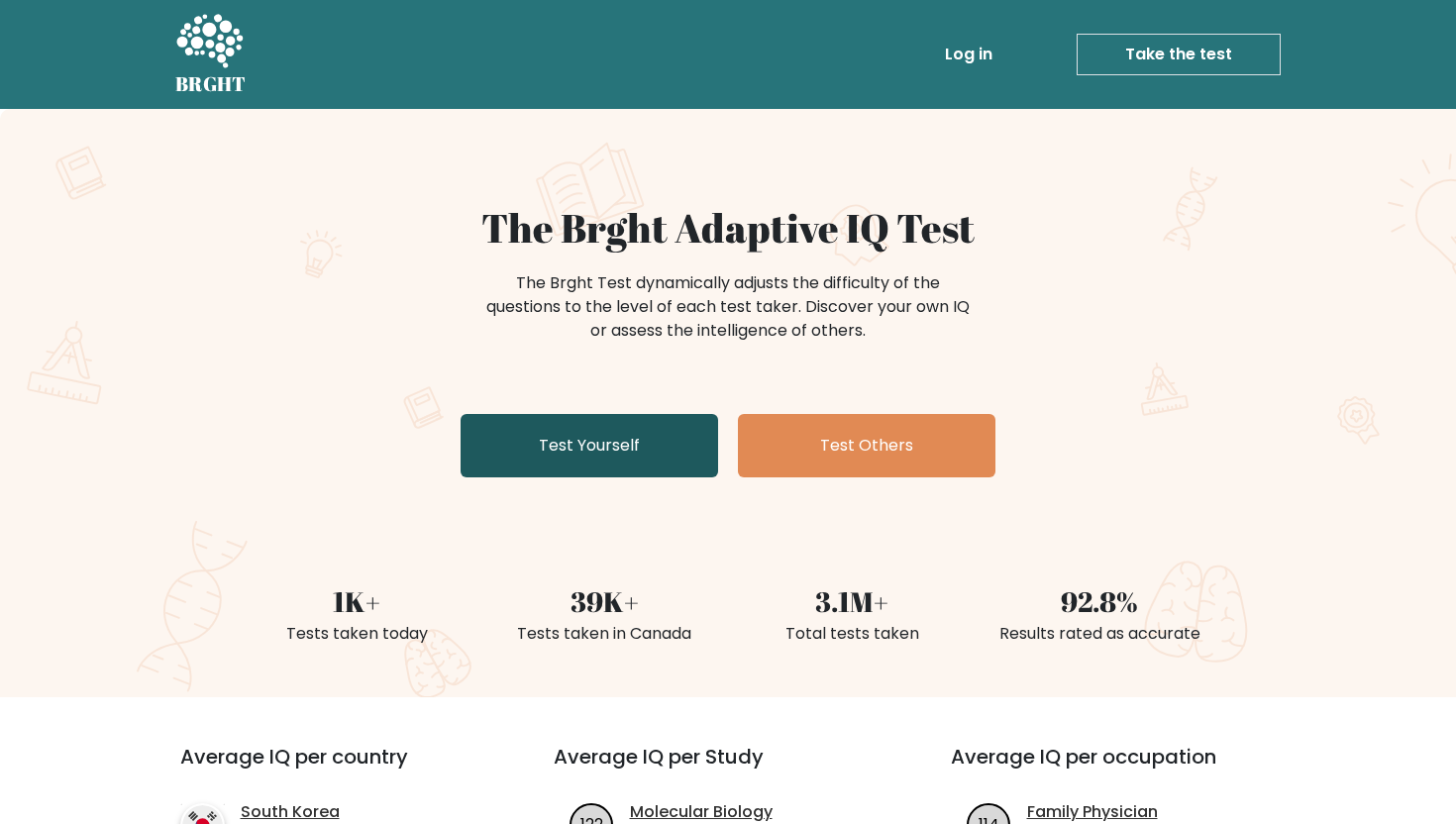 scroll, scrollTop: 0, scrollLeft: 0, axis: both 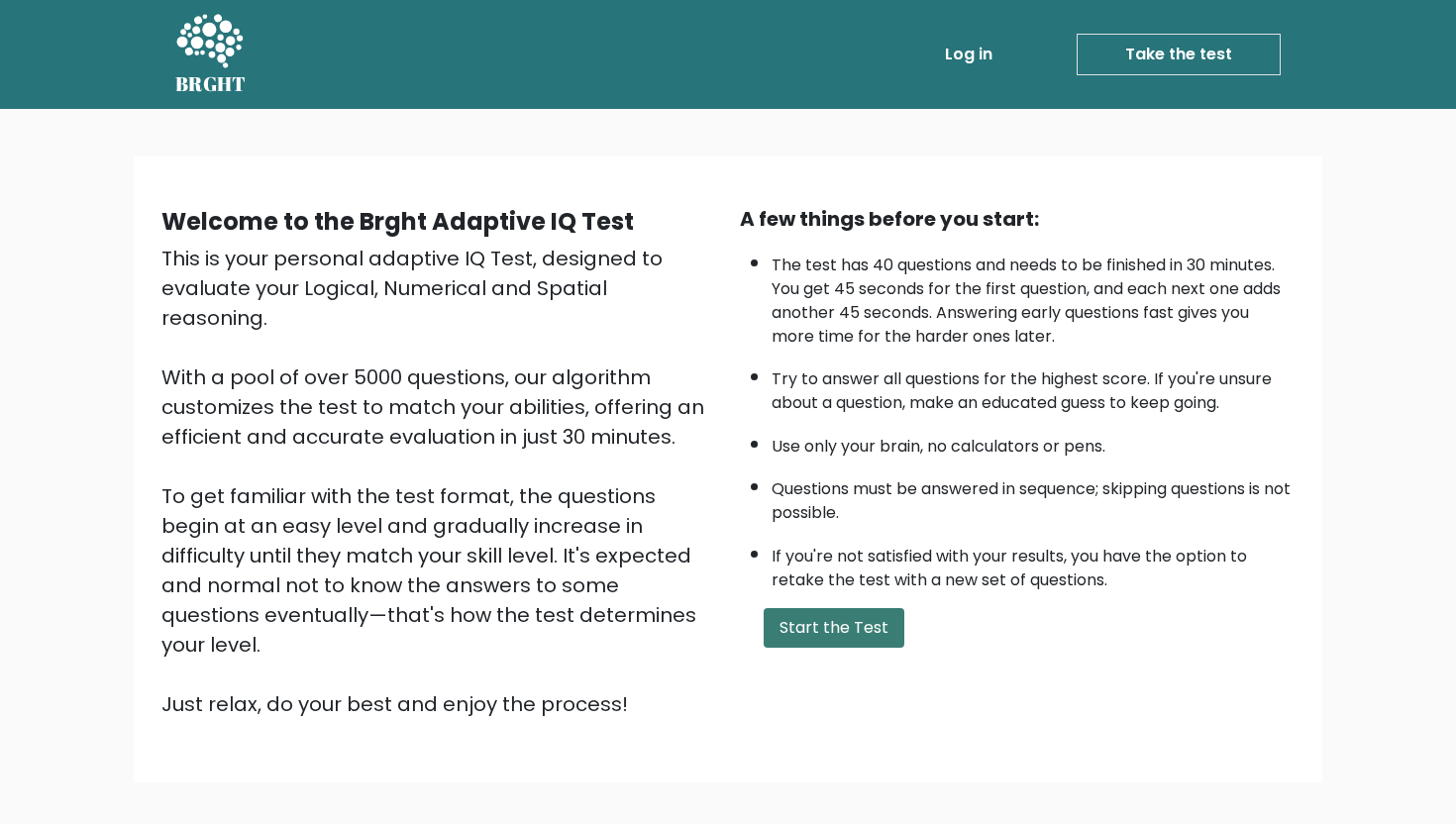 click on "Start the Test" at bounding box center [834, 628] 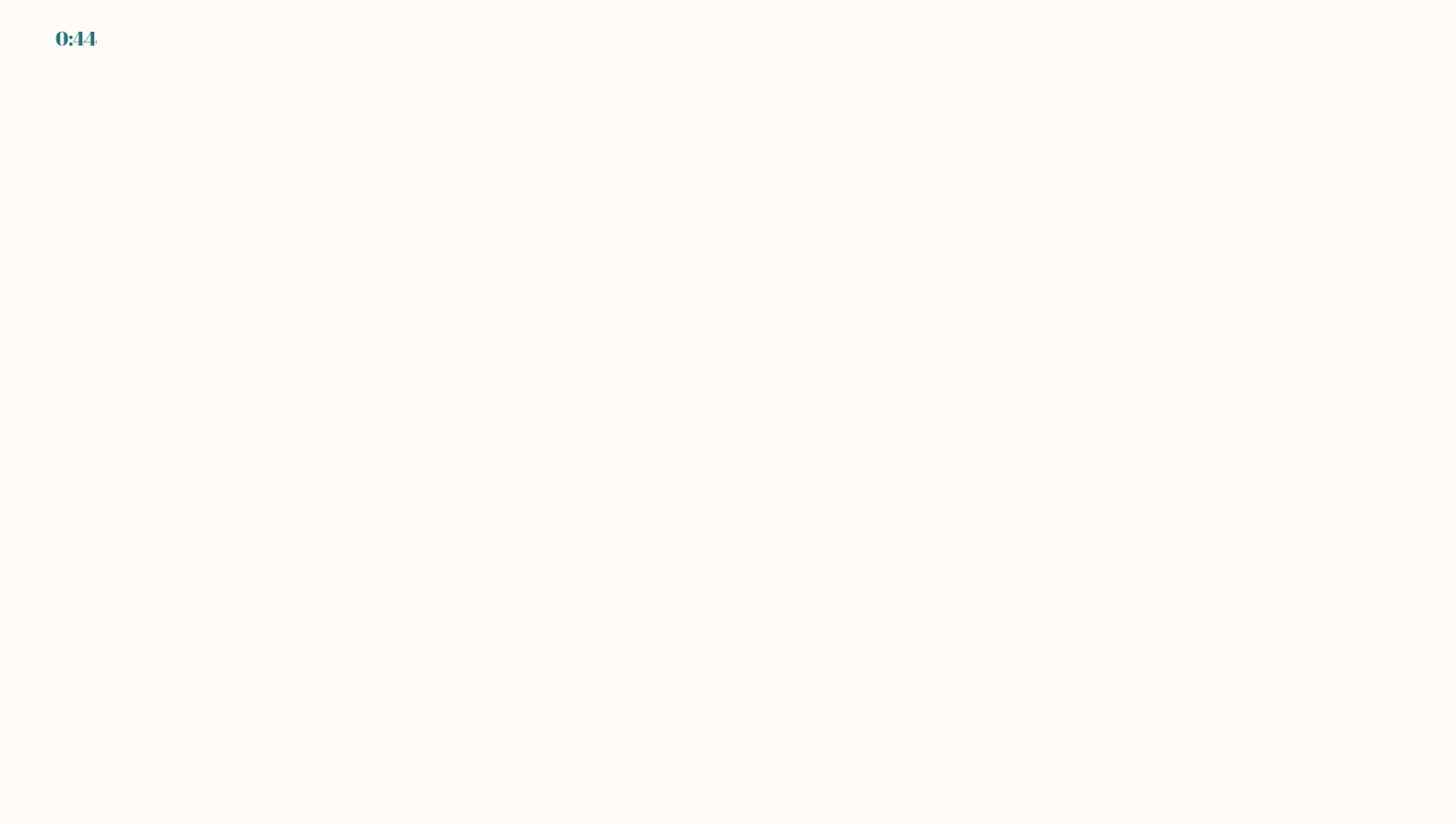 scroll, scrollTop: 0, scrollLeft: 0, axis: both 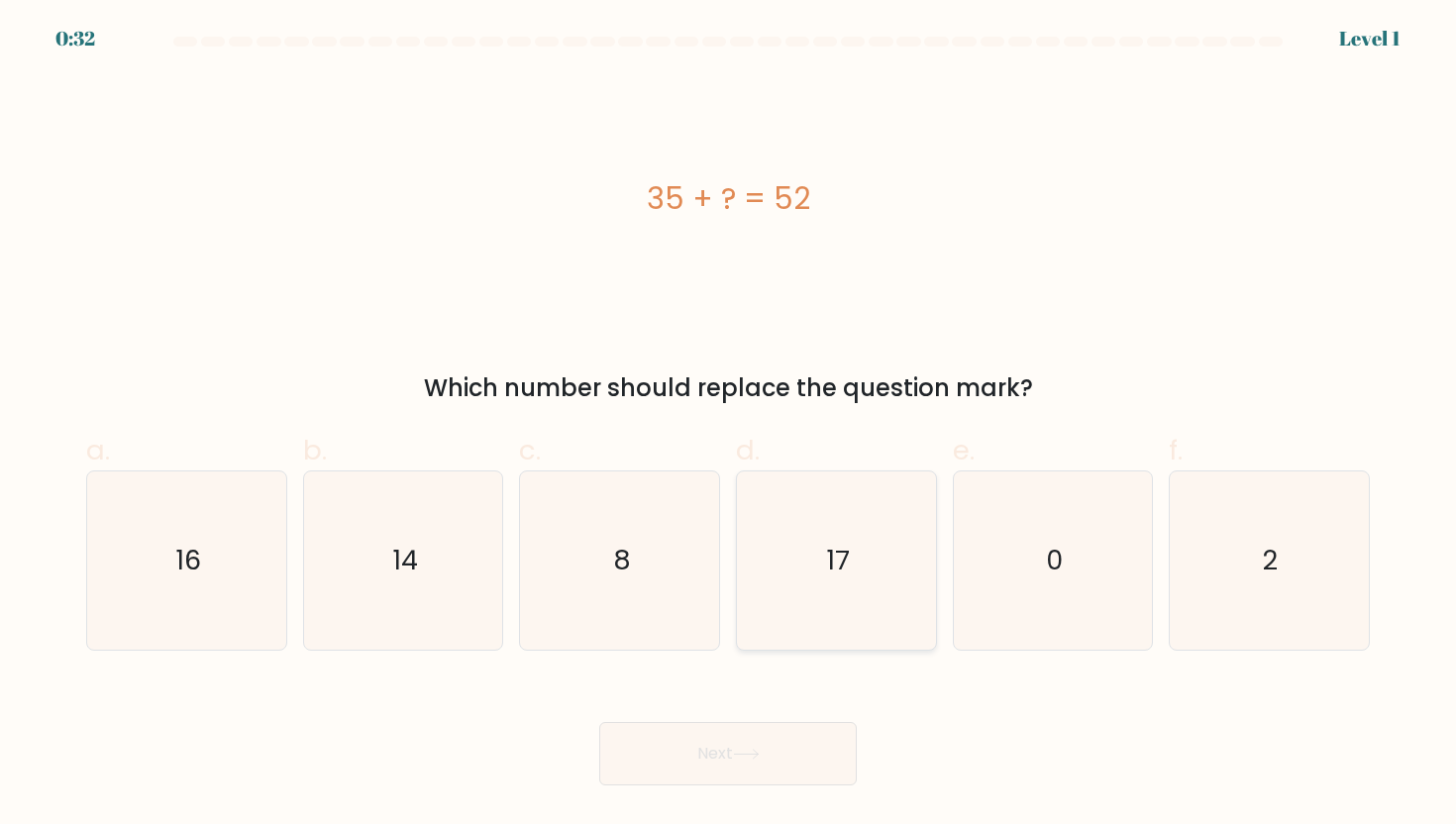 click on "17" 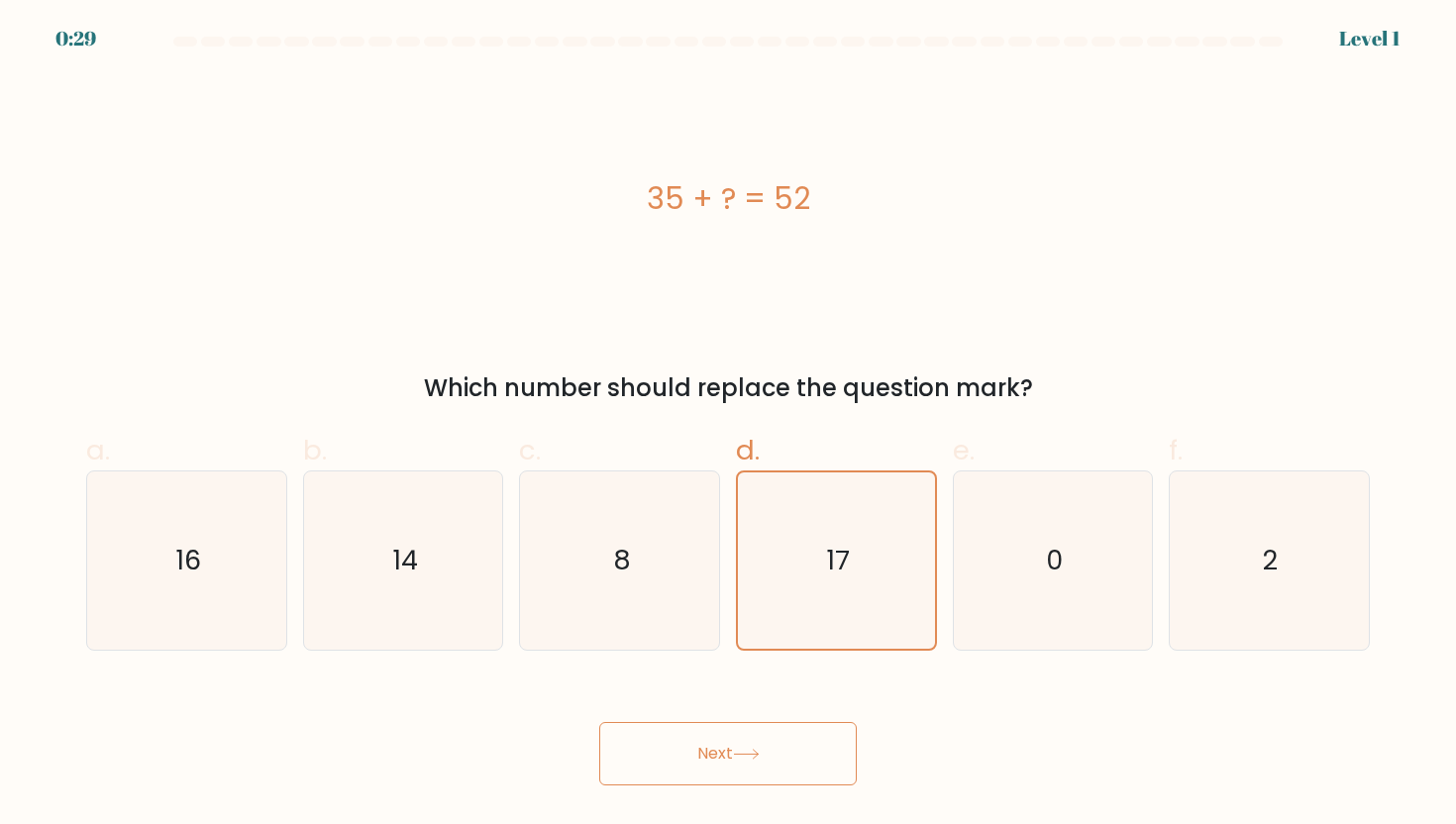 click on "Next" at bounding box center [728, 754] 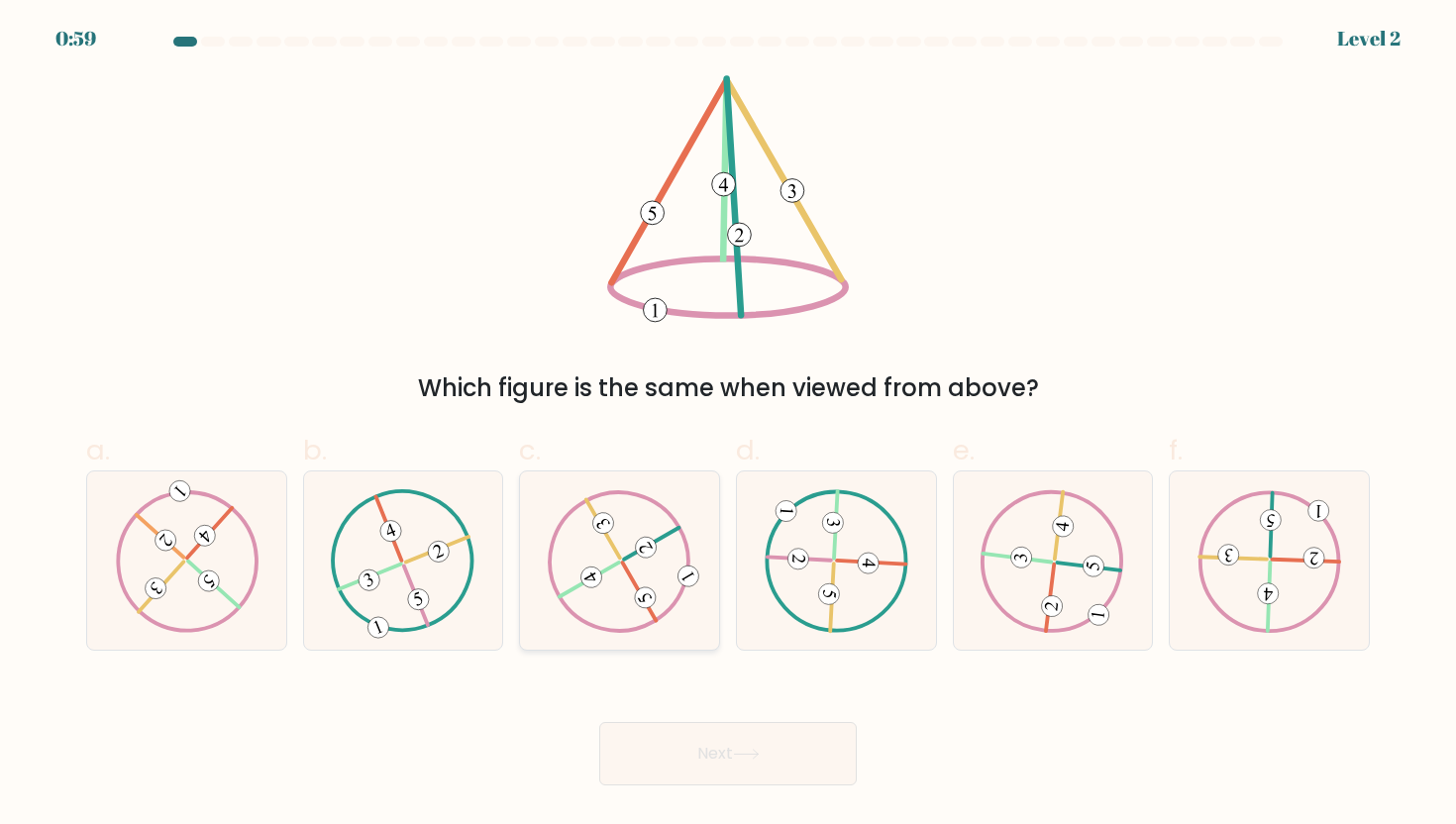 click 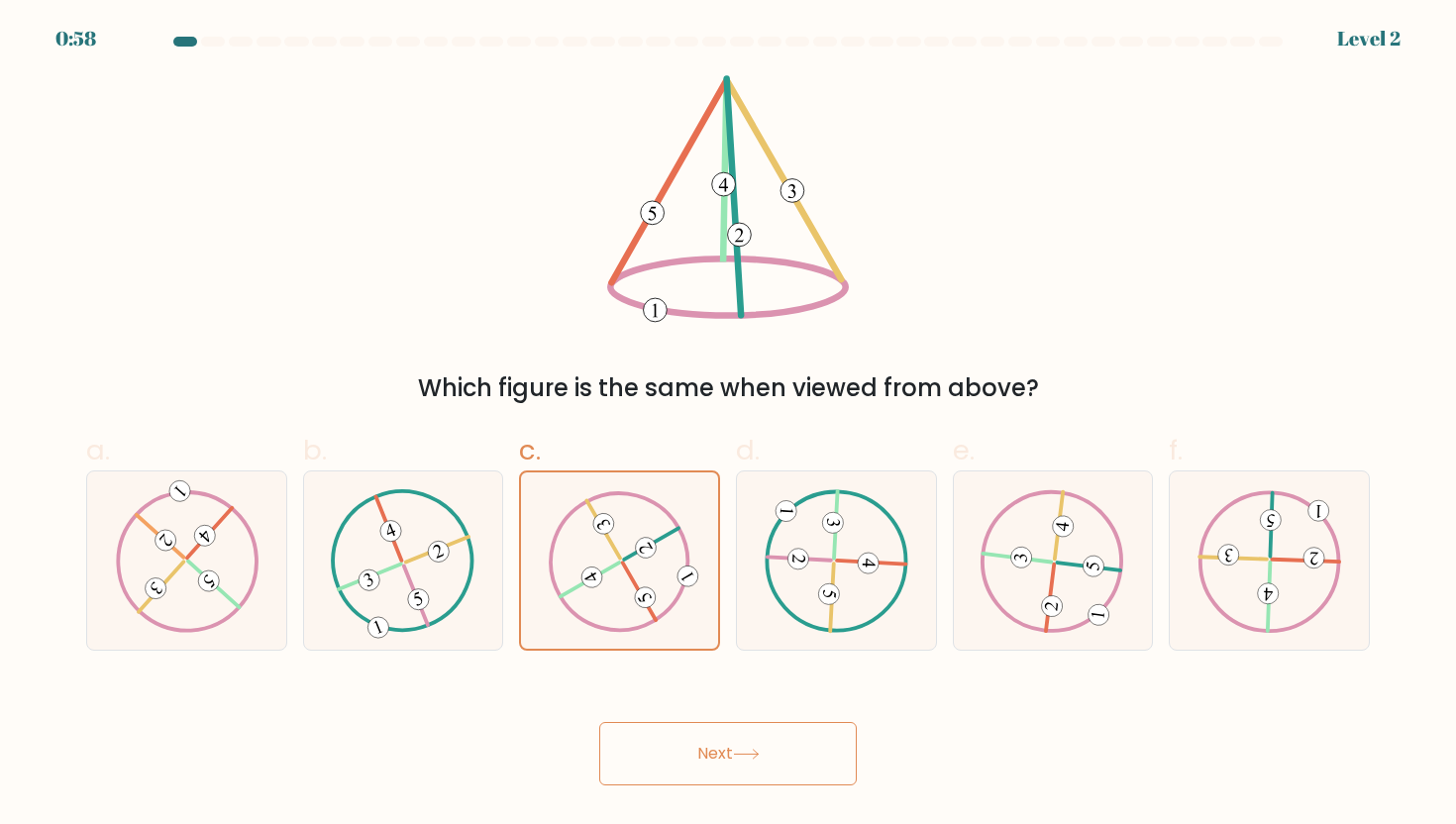 click on "Next" at bounding box center [728, 754] 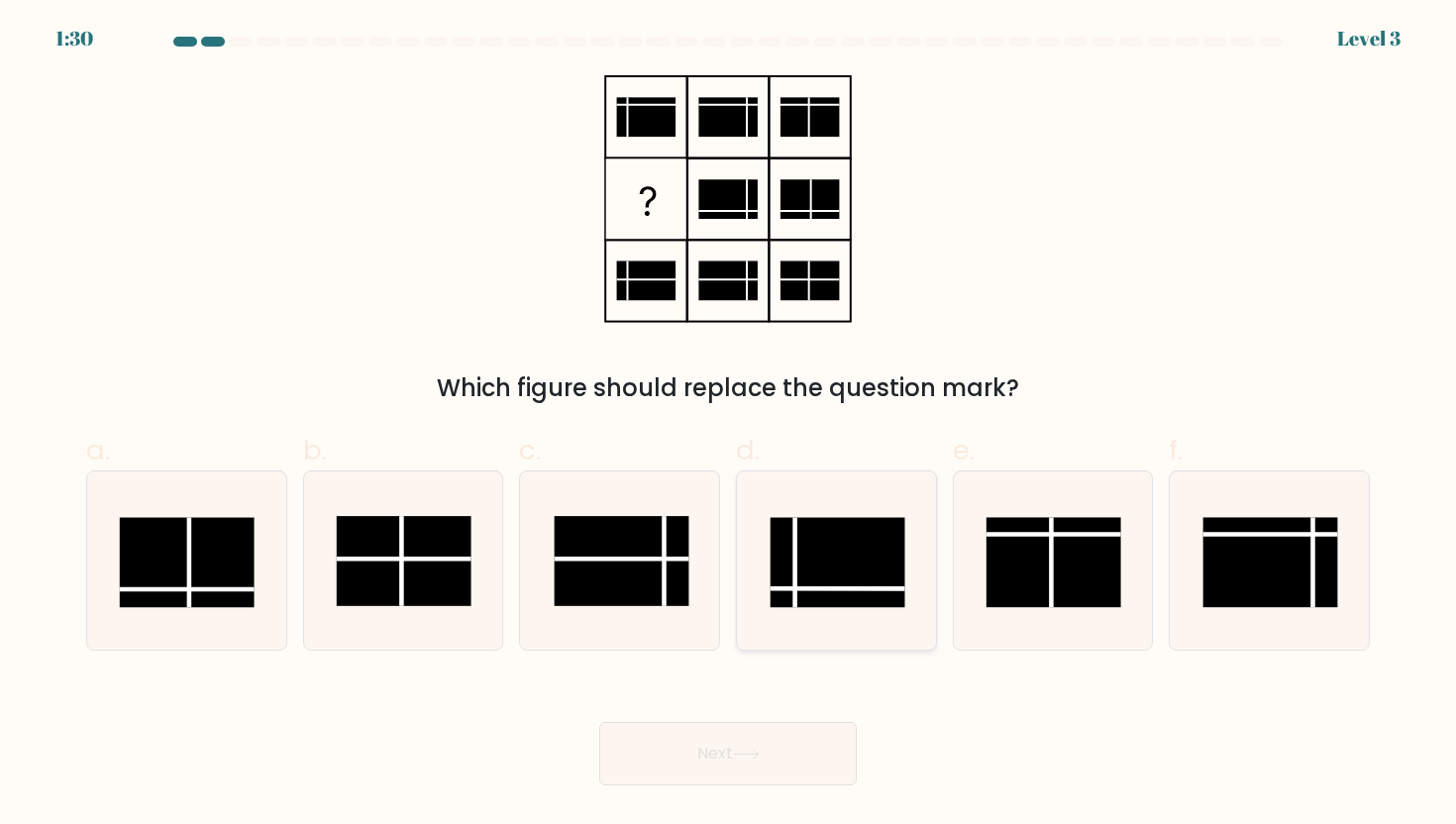 click 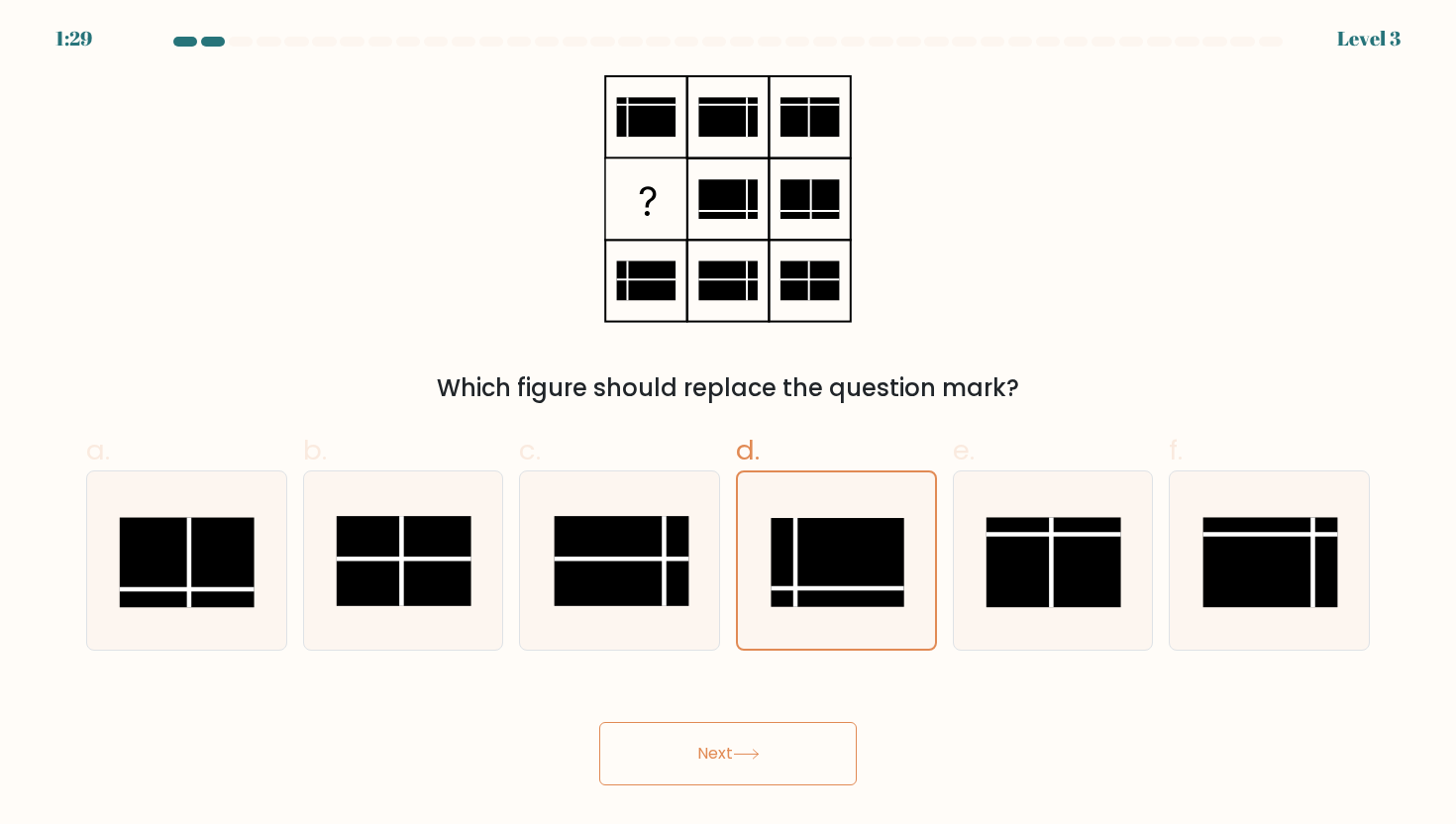 click on "Next" at bounding box center (728, 754) 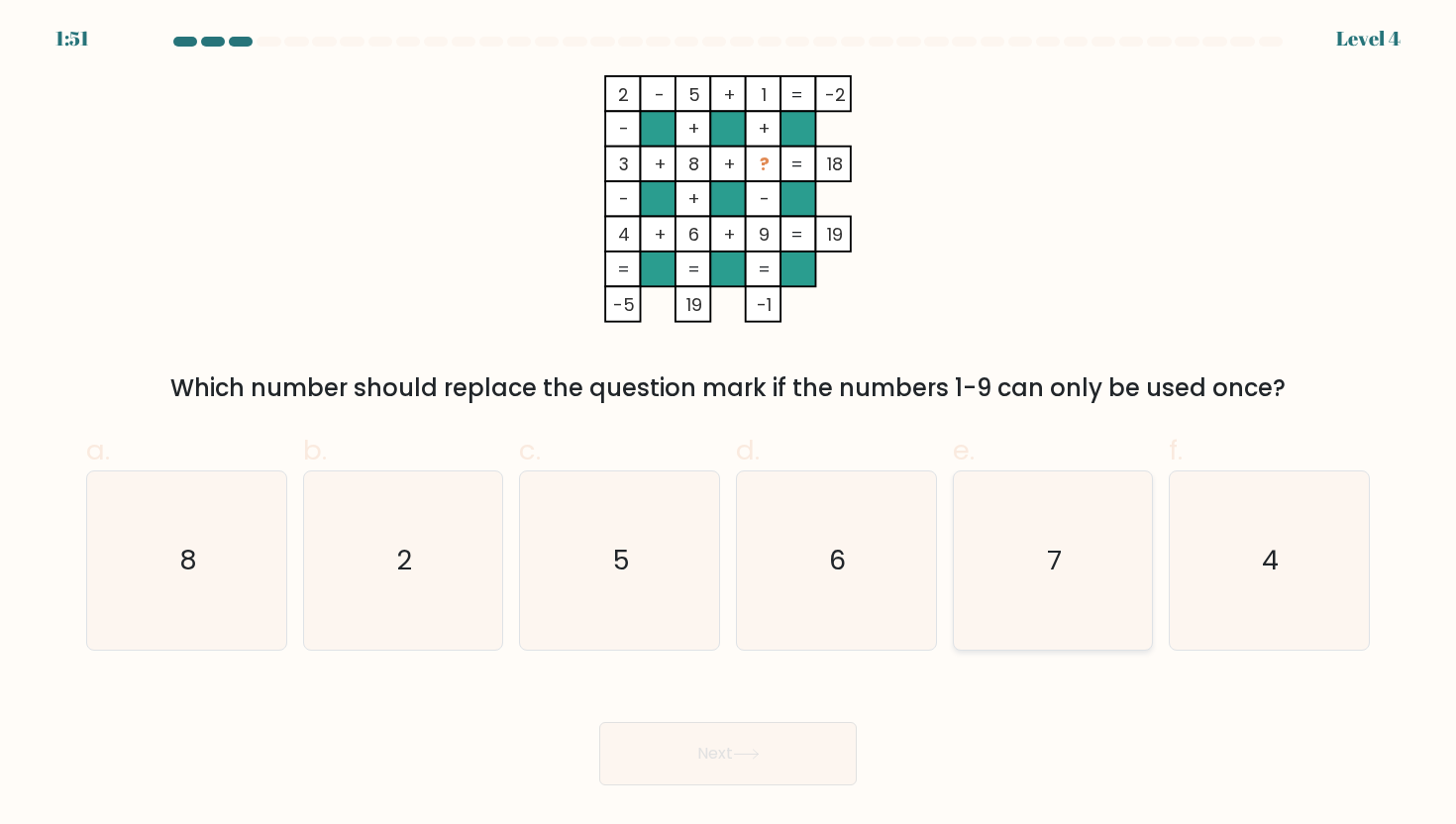 click on "7" 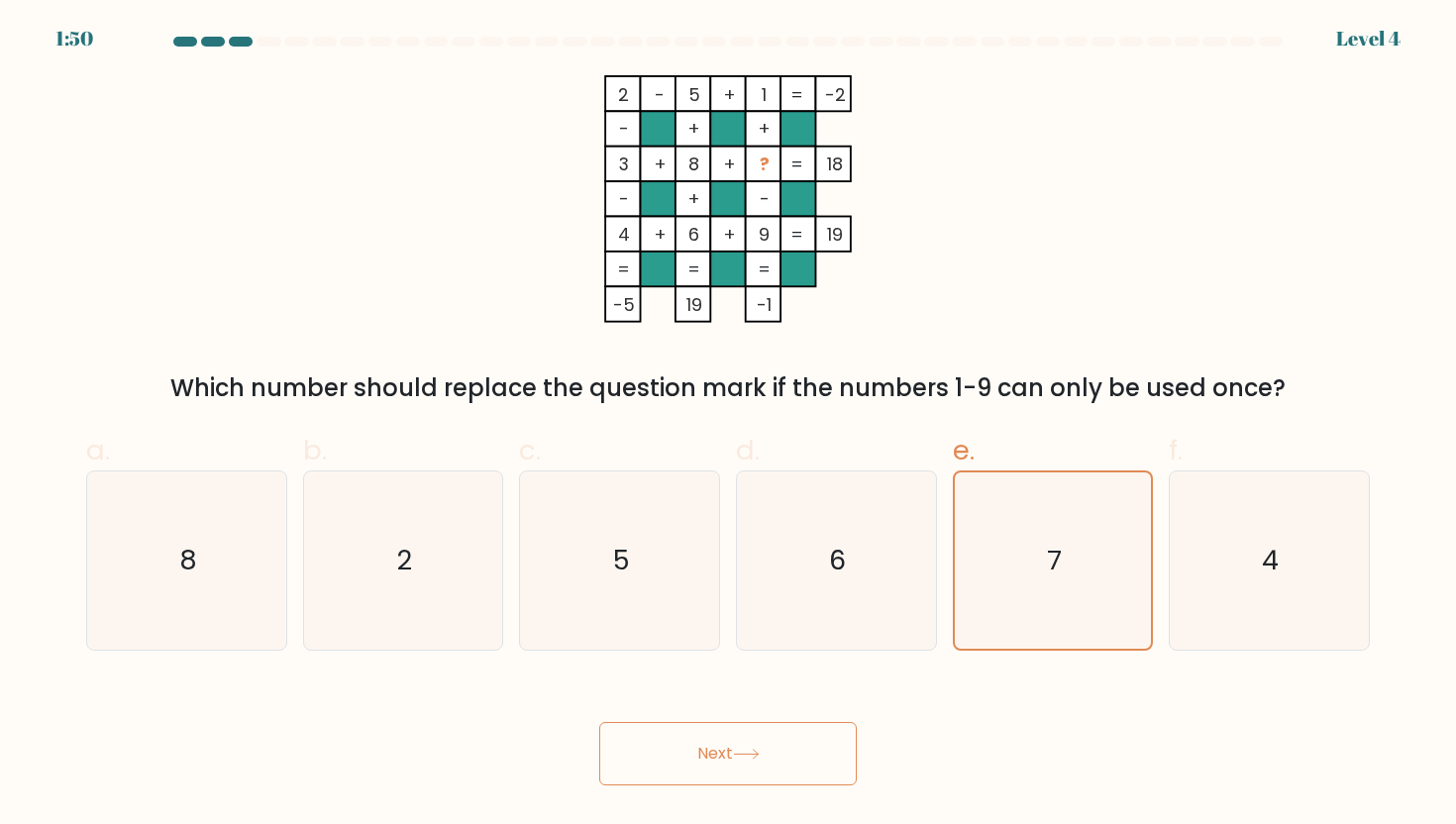 click on "Next" at bounding box center (728, 754) 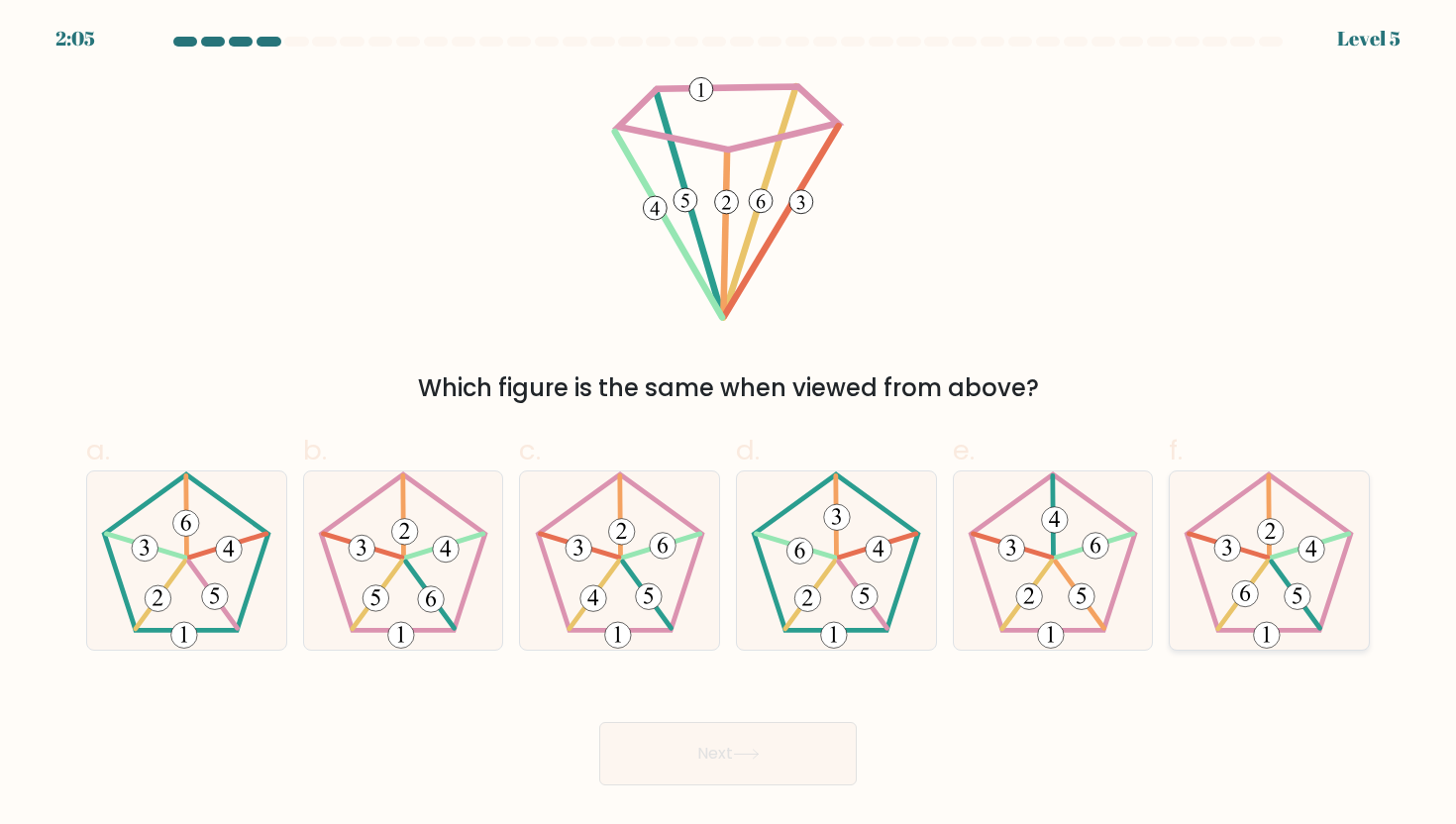 click 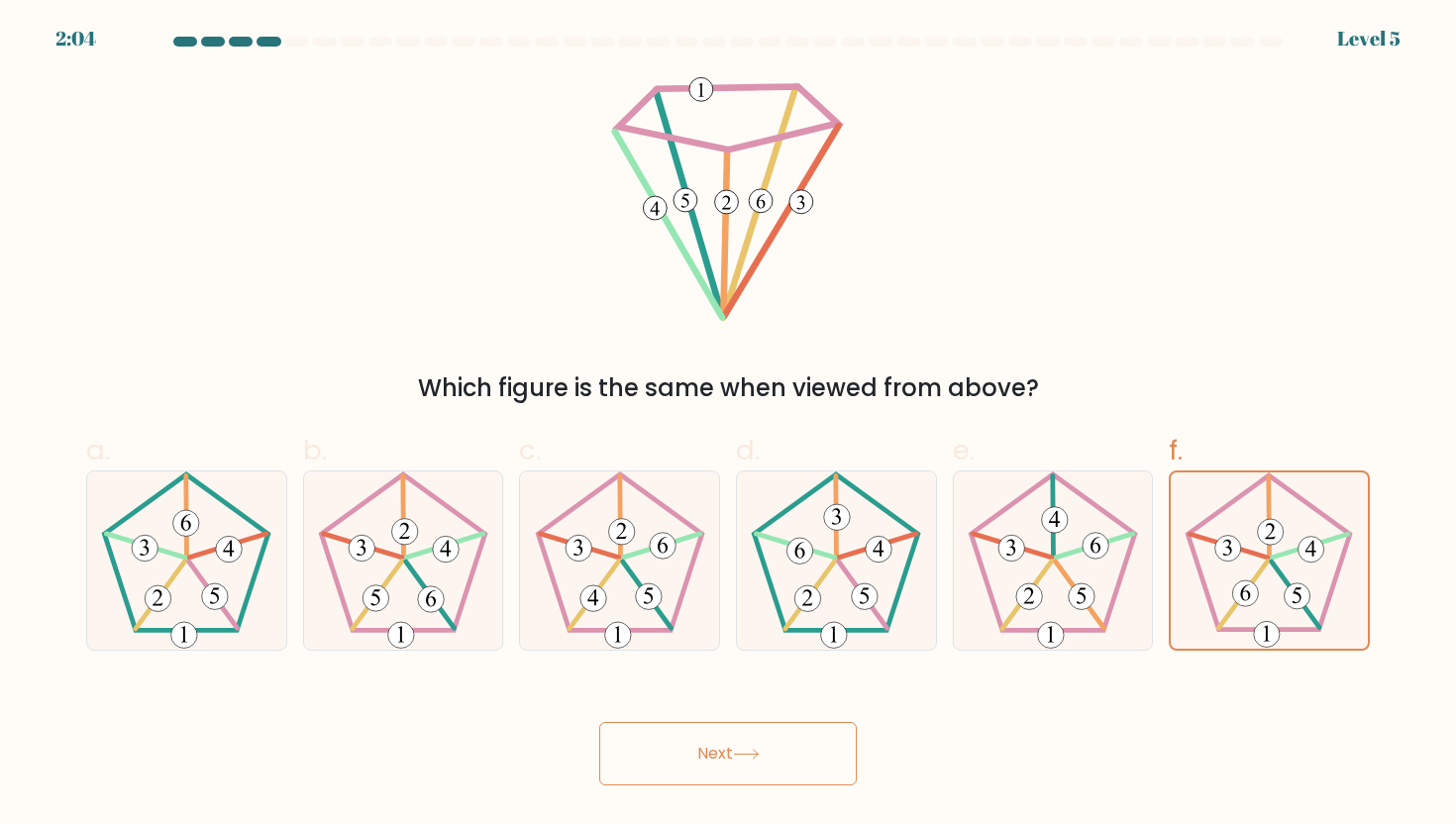 click on "Next" at bounding box center [728, 754] 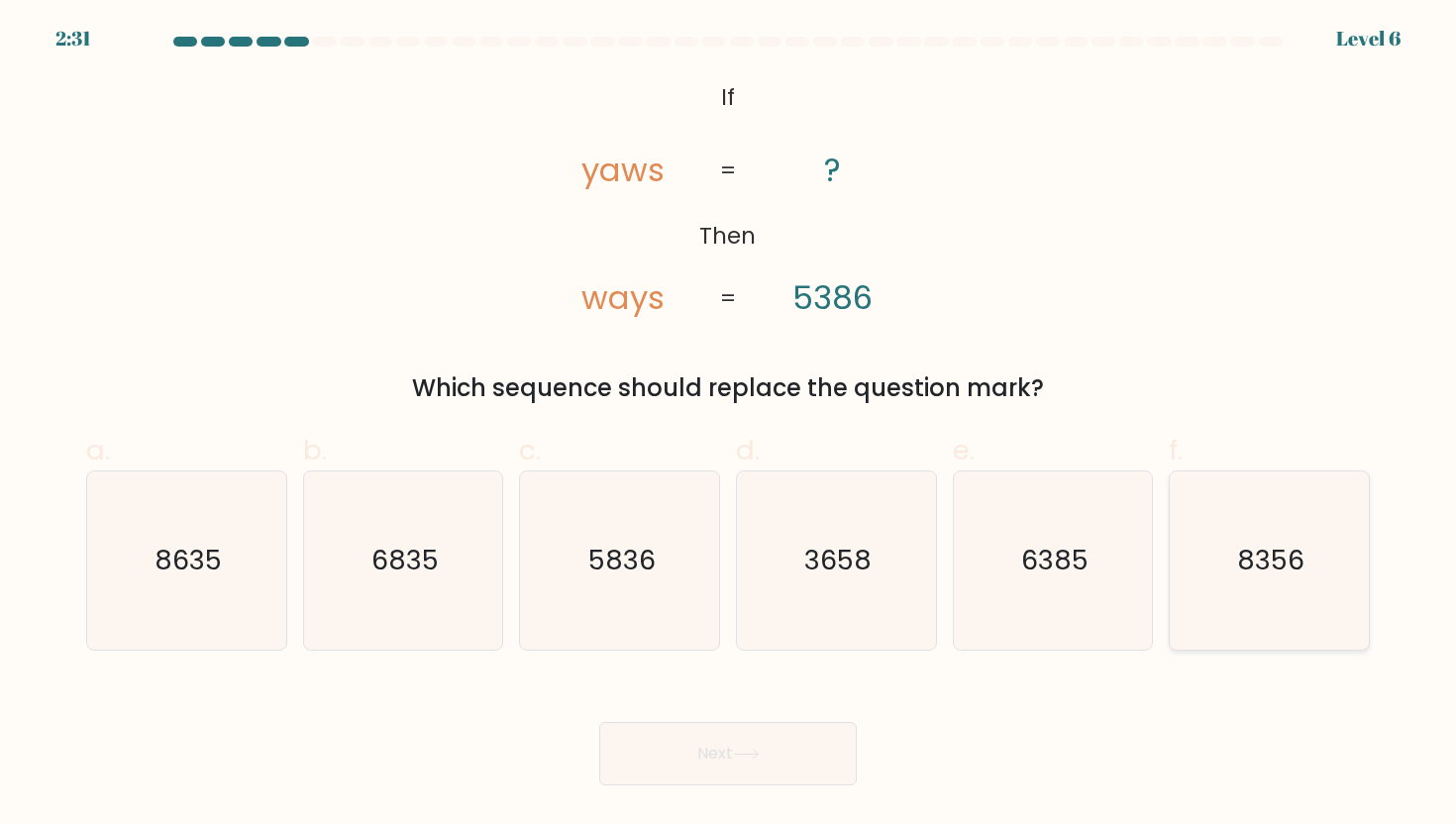 click on "8356" 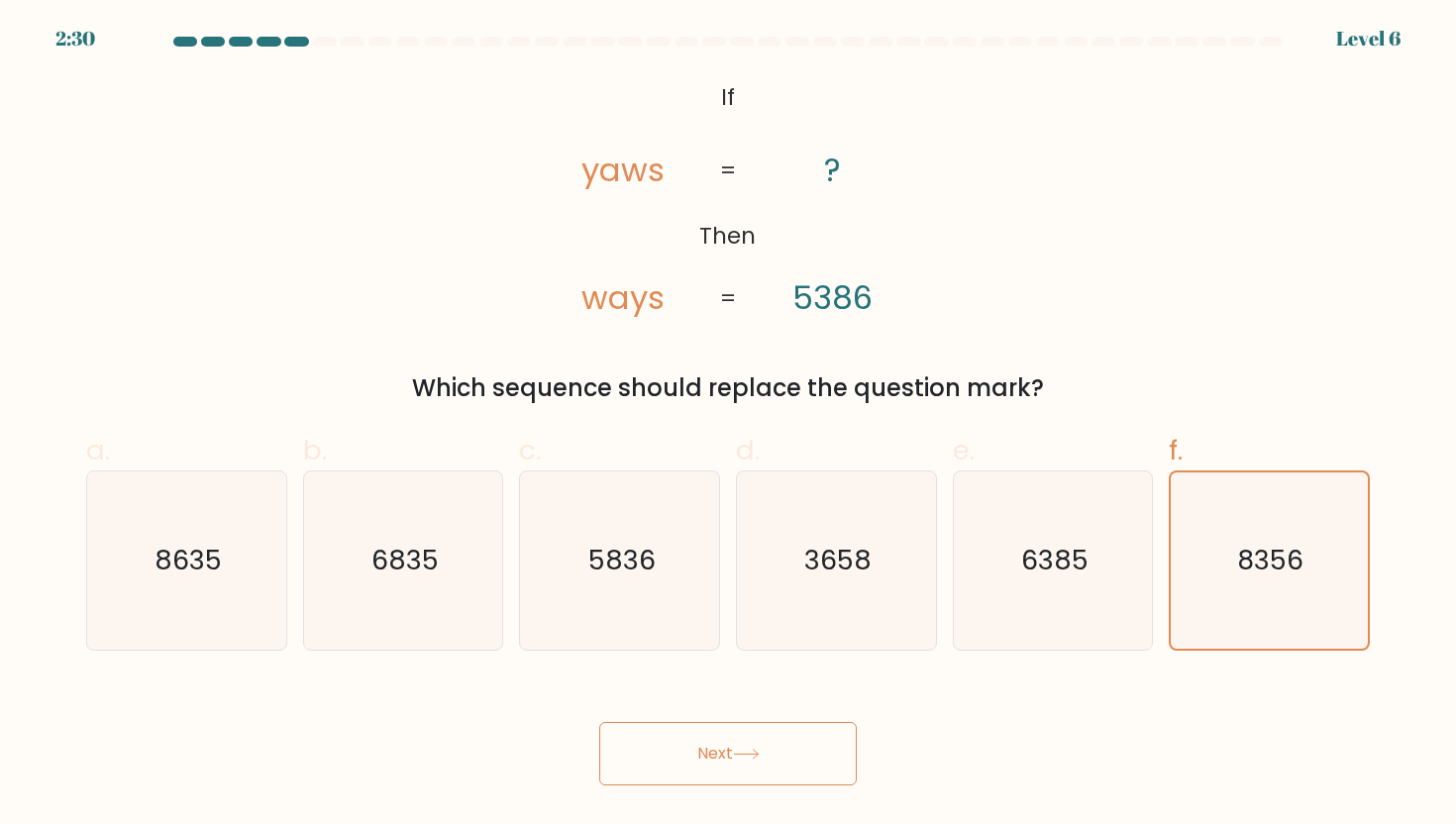 click on "Next" at bounding box center (728, 754) 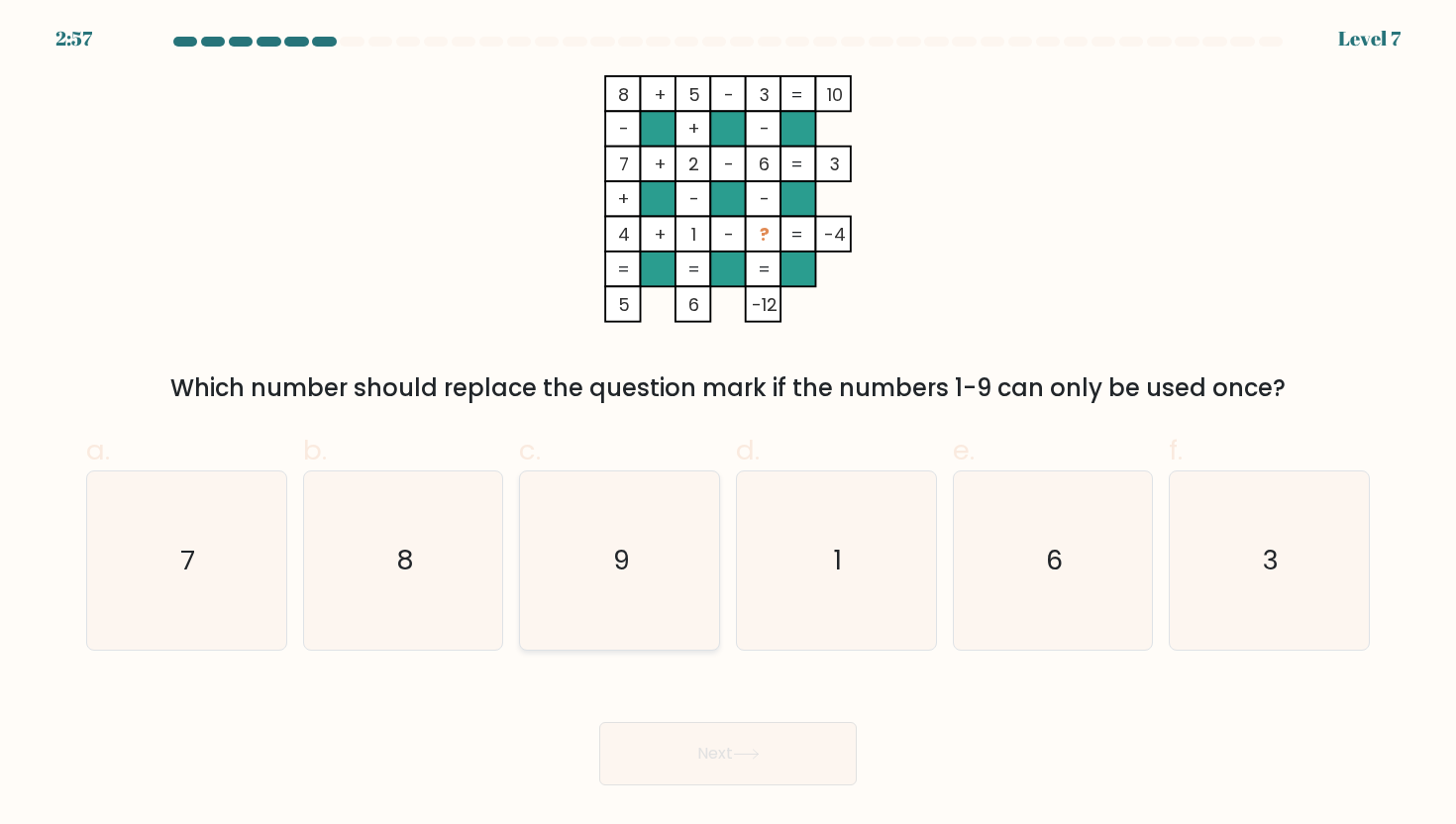 click on "9" 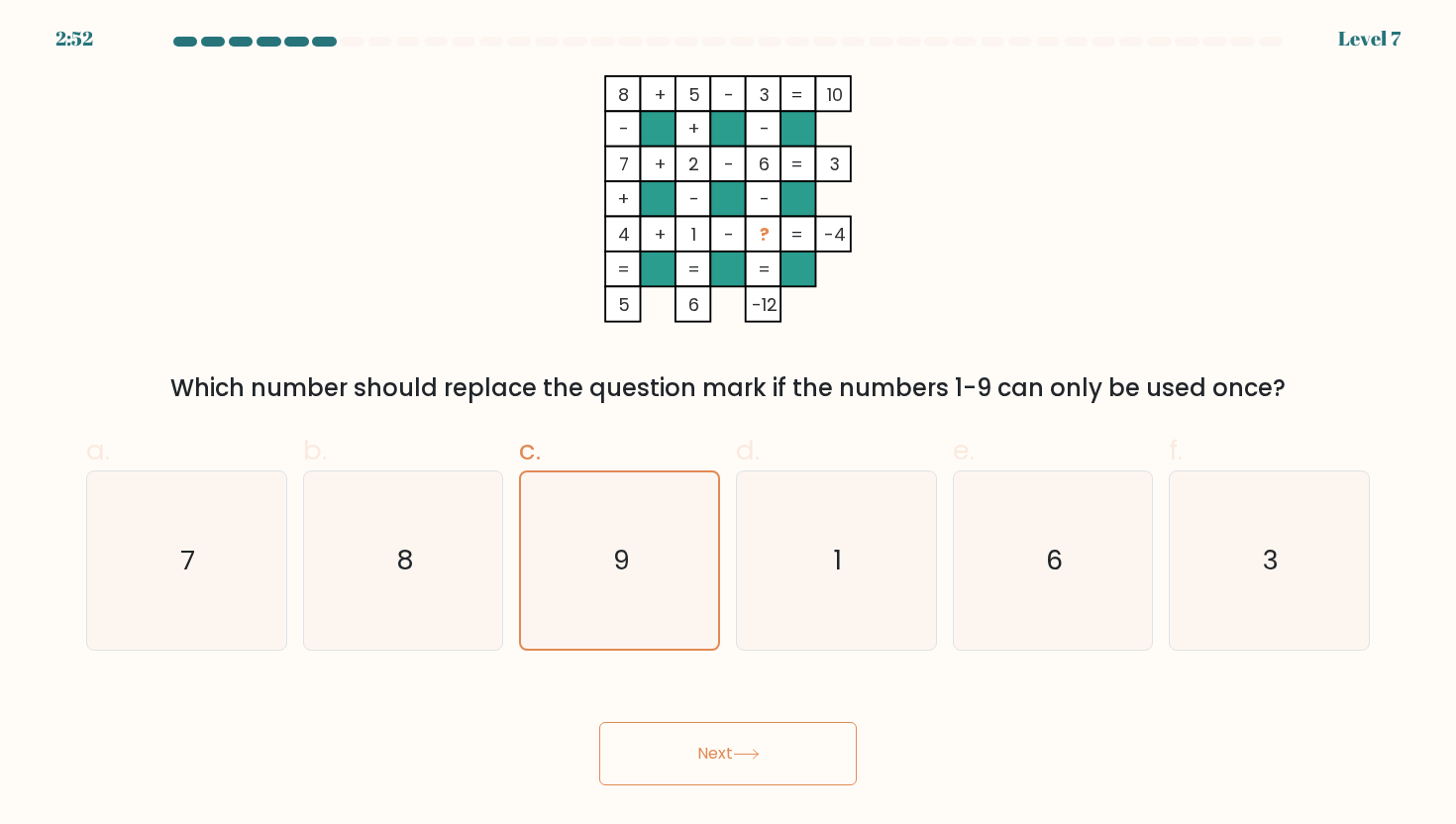 click on "Next" at bounding box center (728, 754) 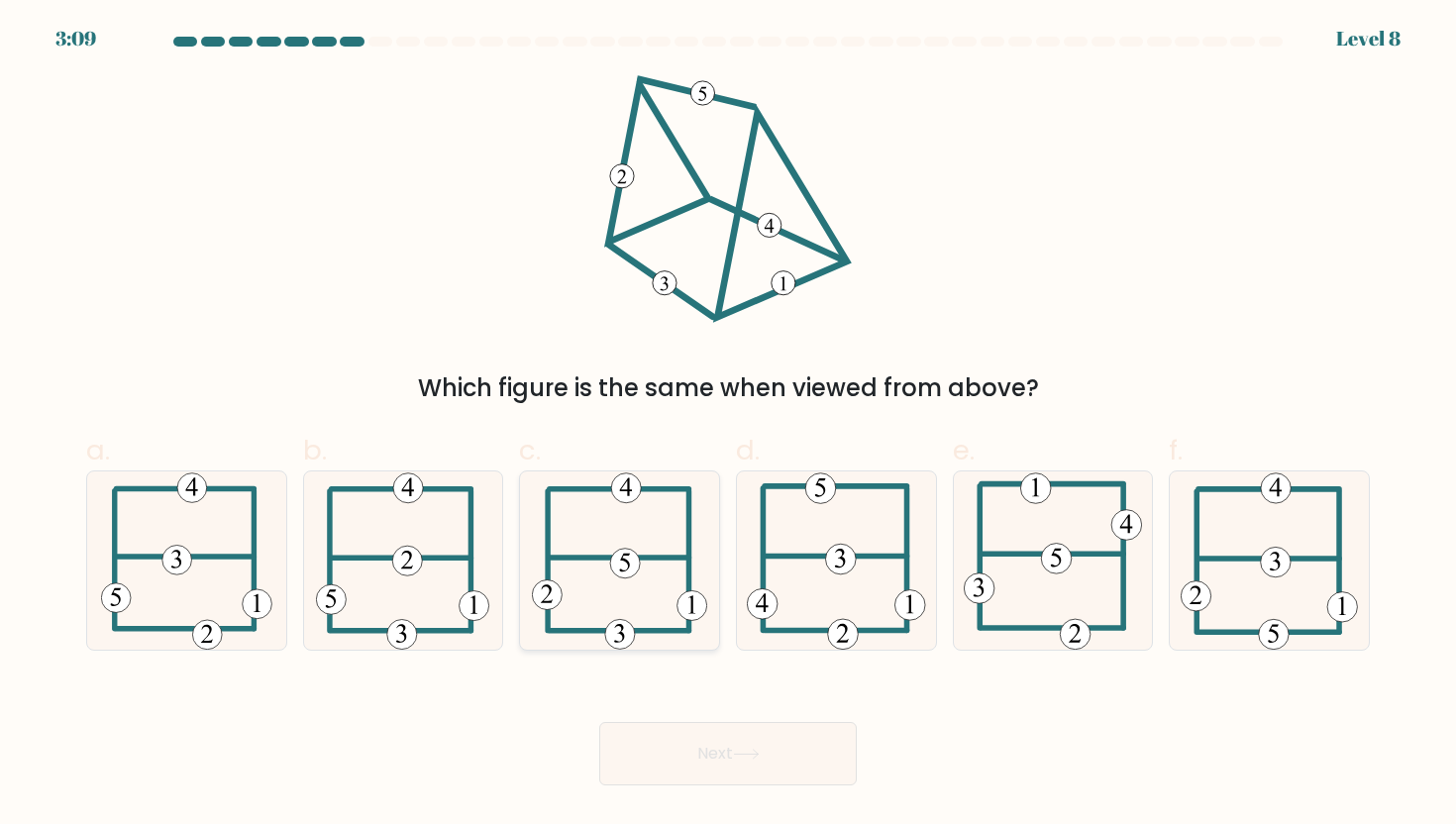 click 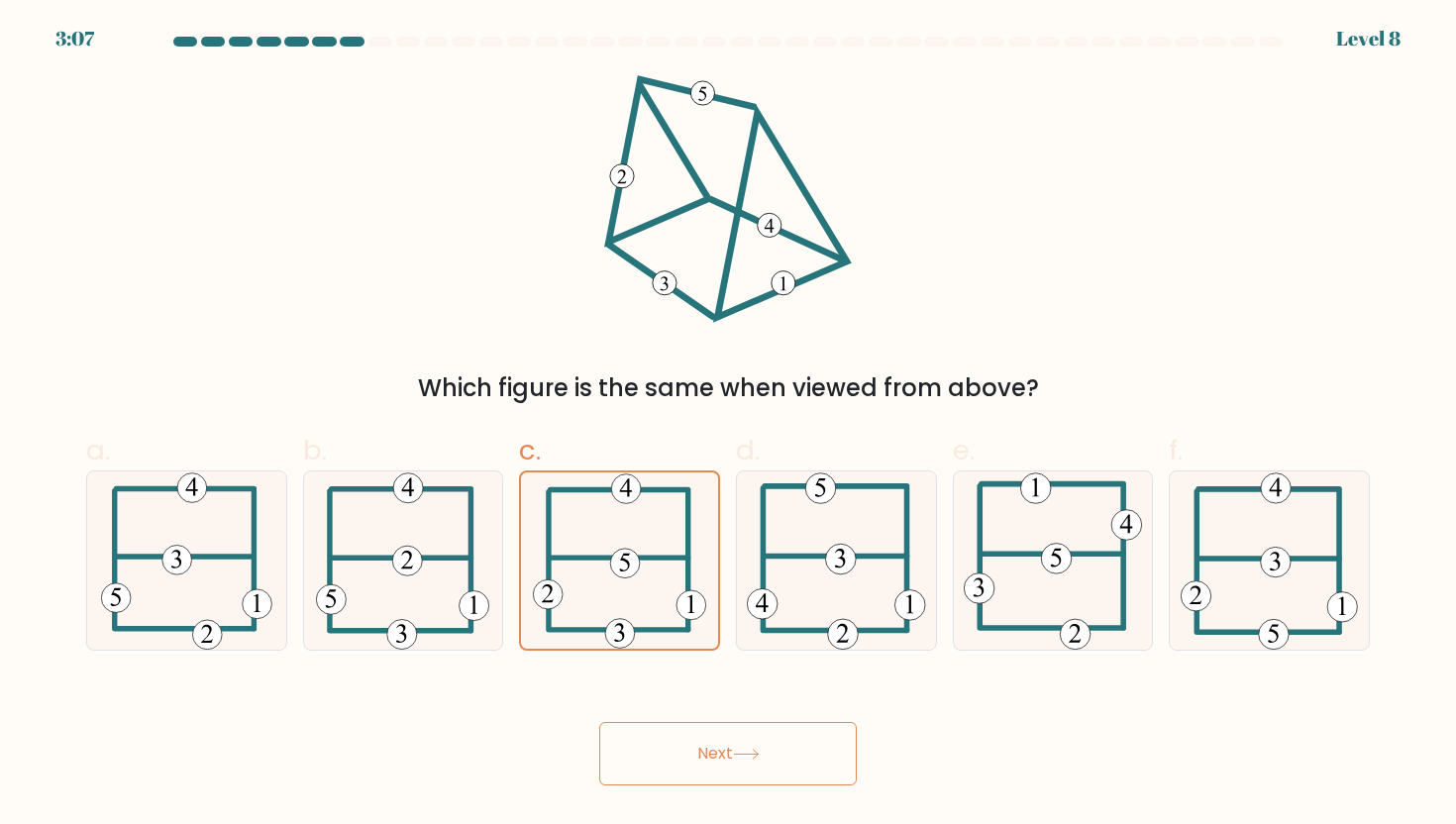 click on "Next" at bounding box center [728, 754] 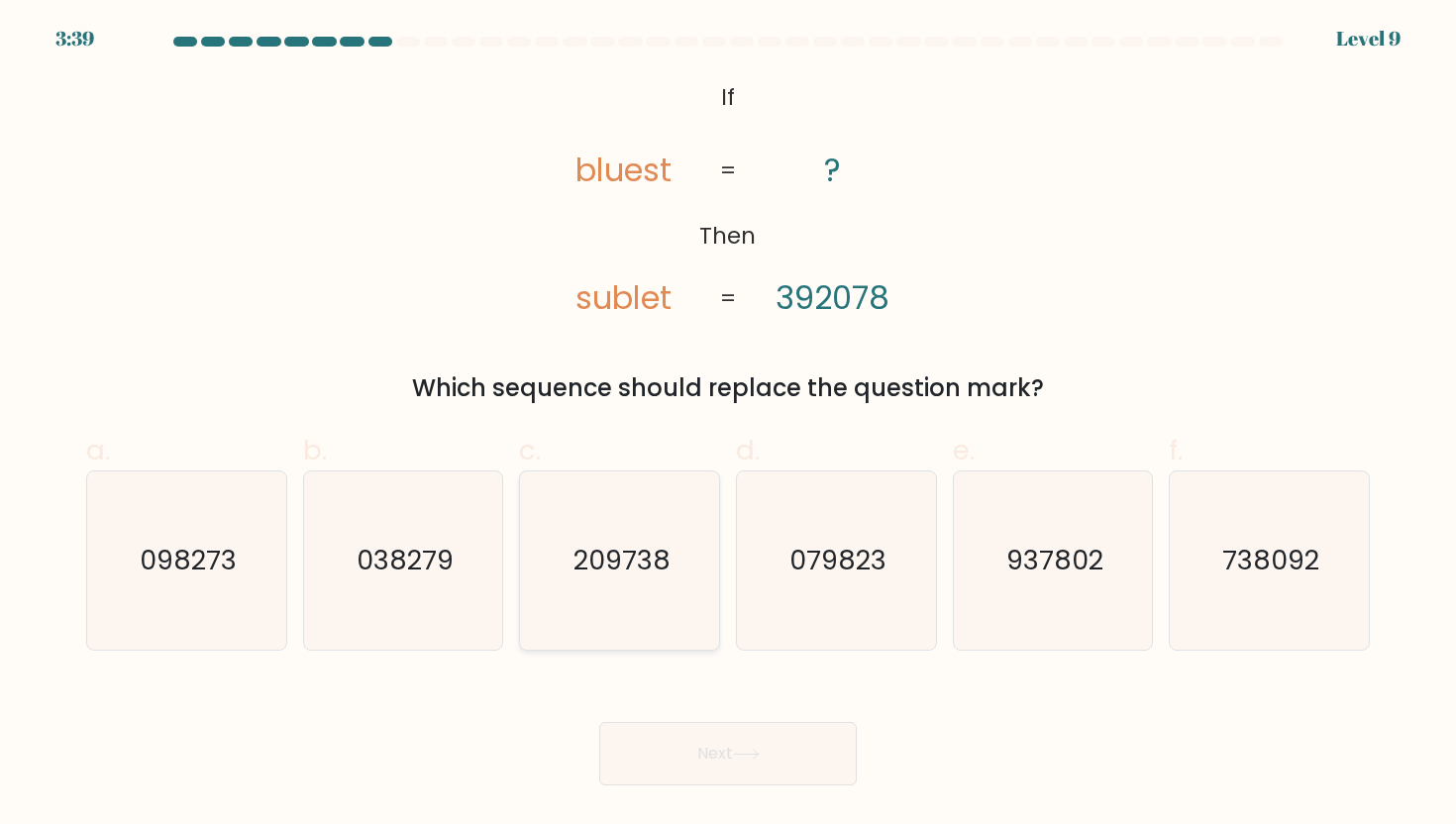 click on "209738" 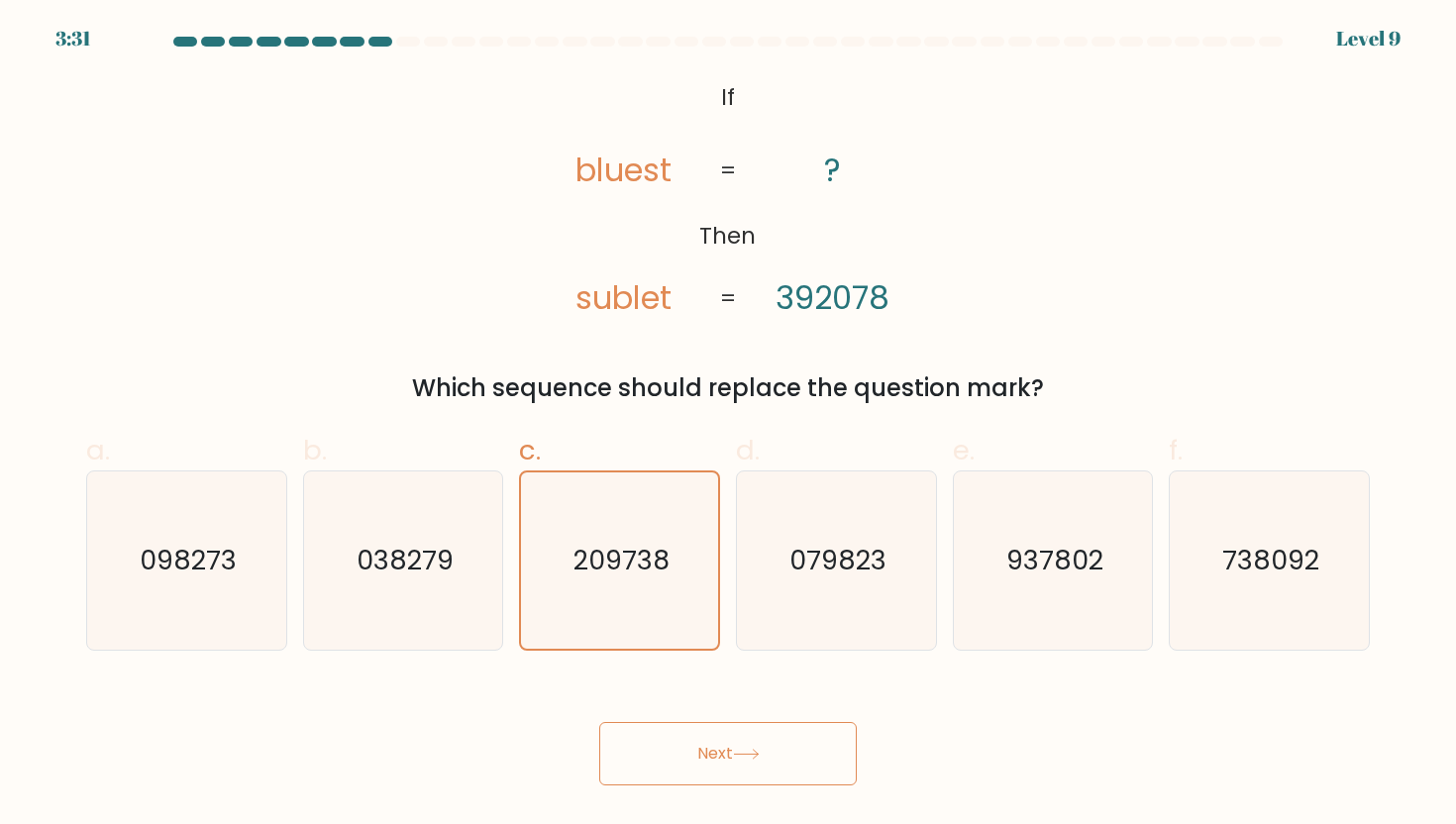 click on "Next" at bounding box center [728, 754] 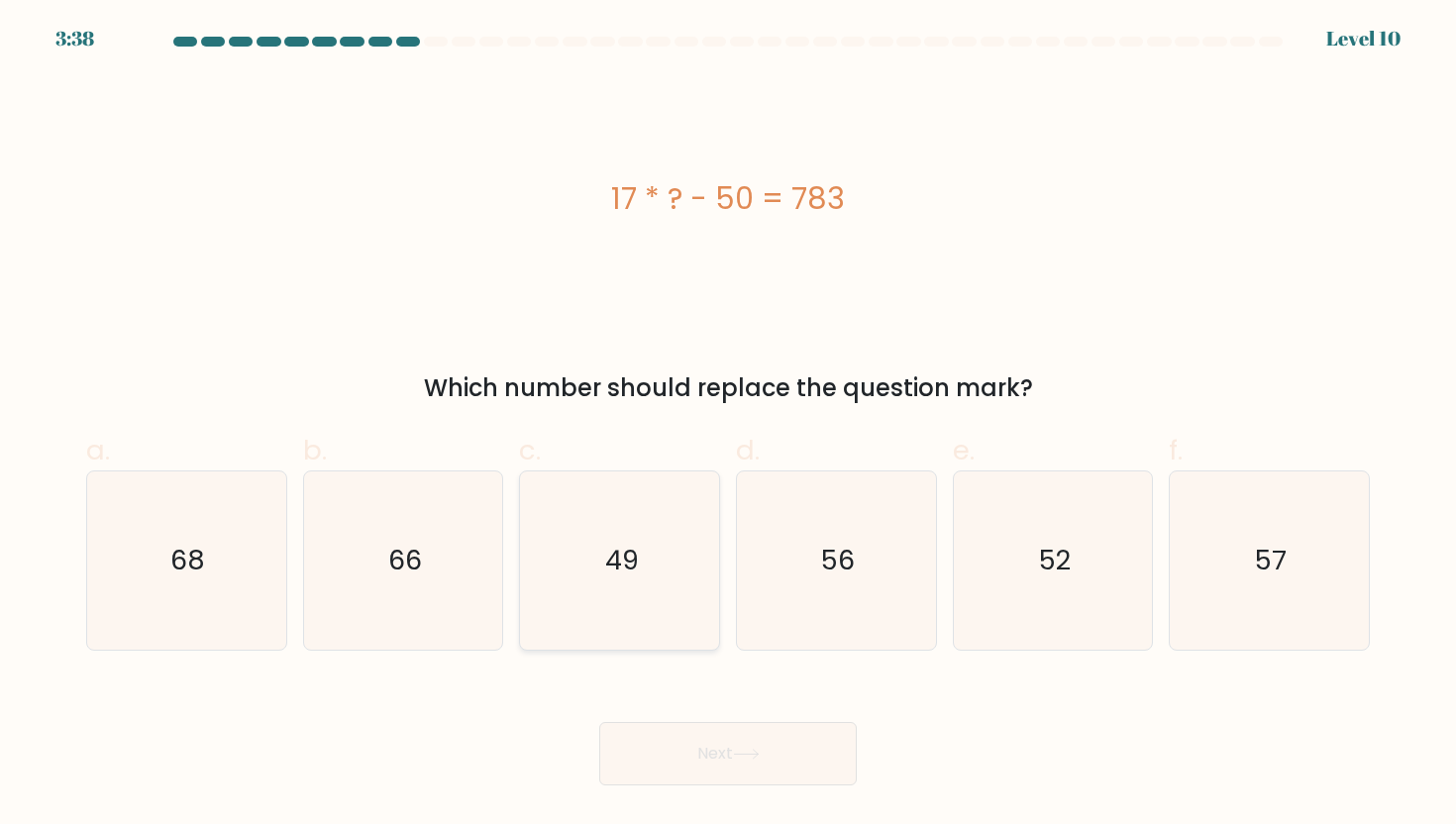 click on "49" 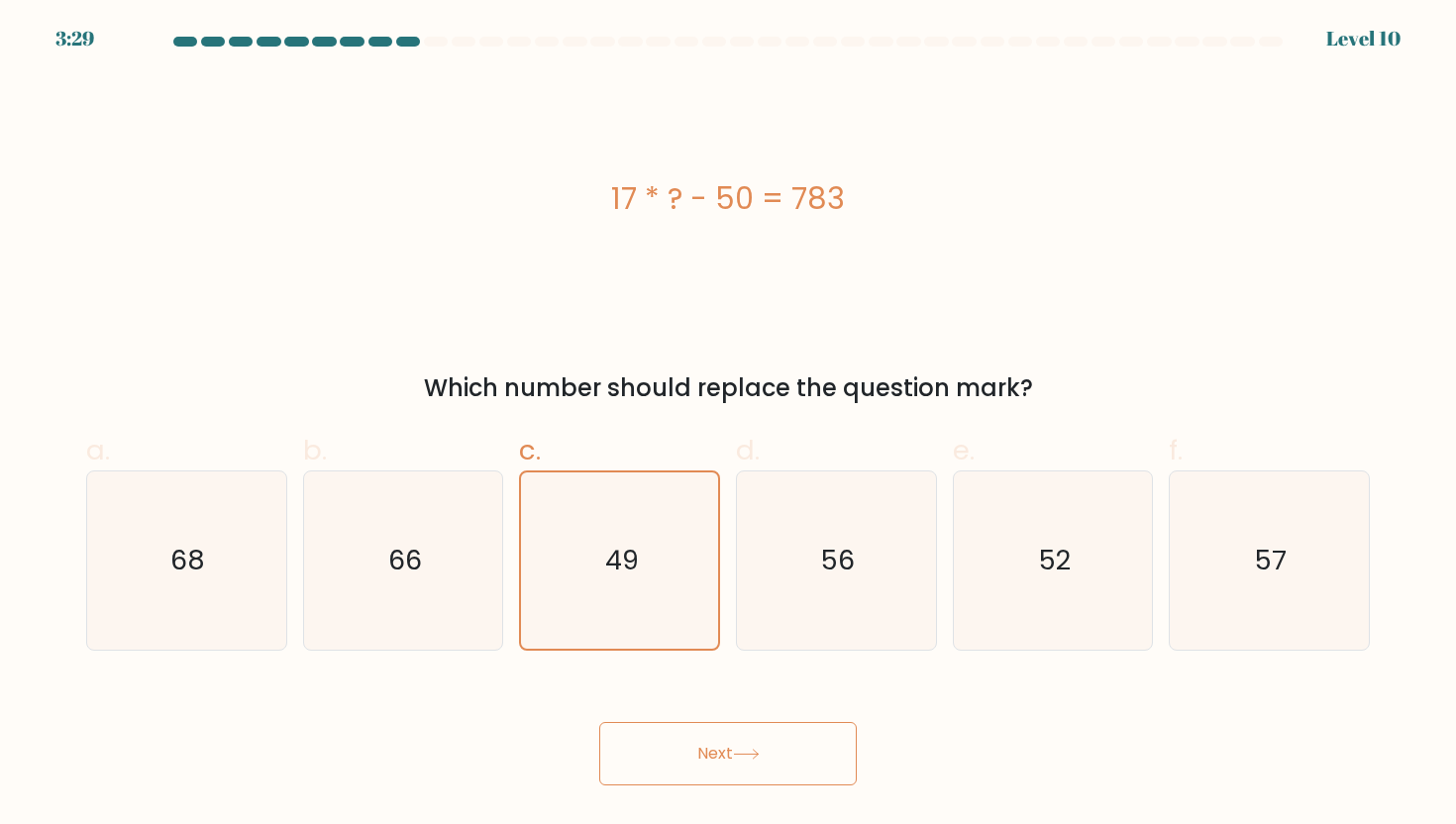 click on "Next" at bounding box center (728, 754) 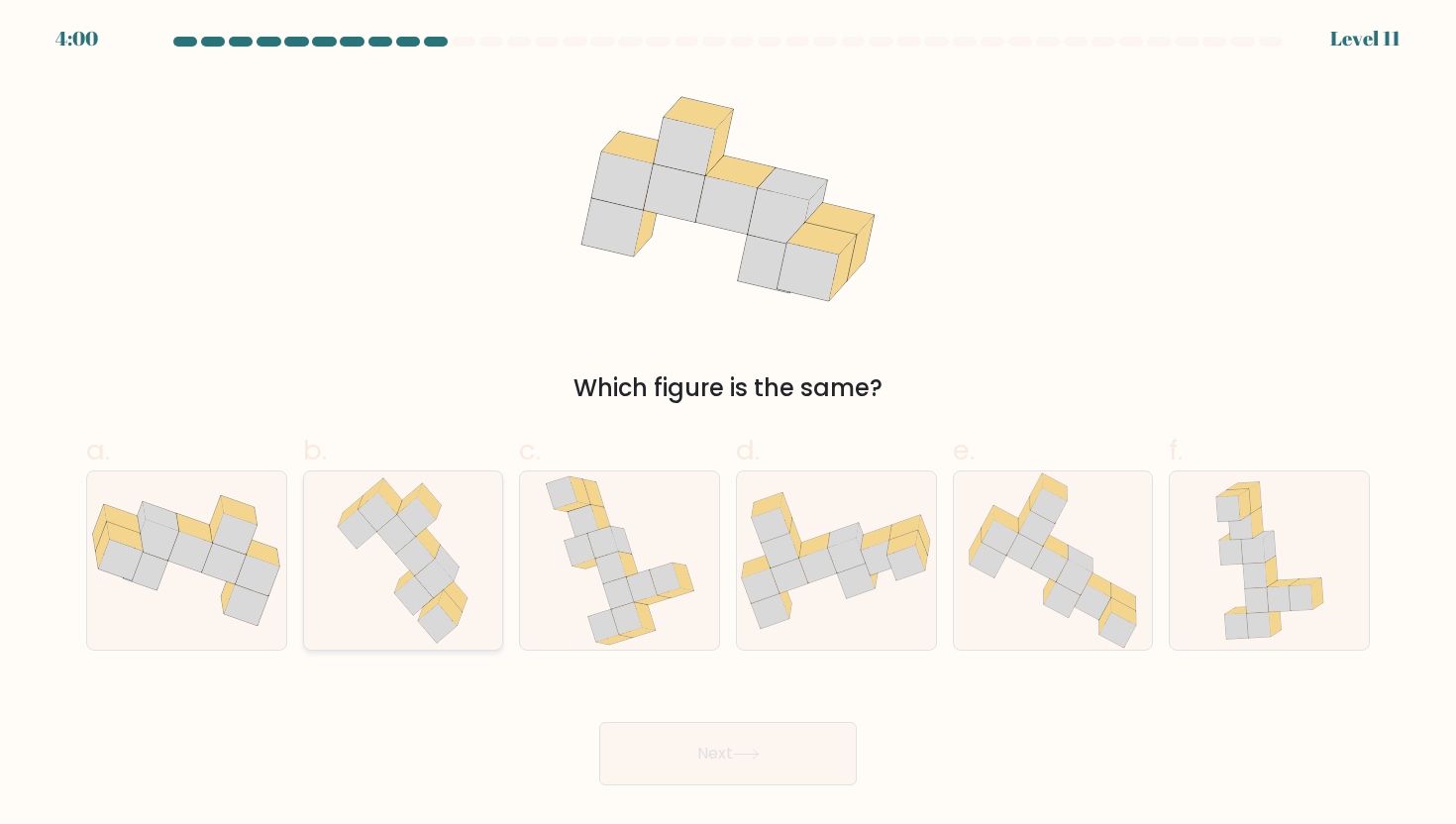 click 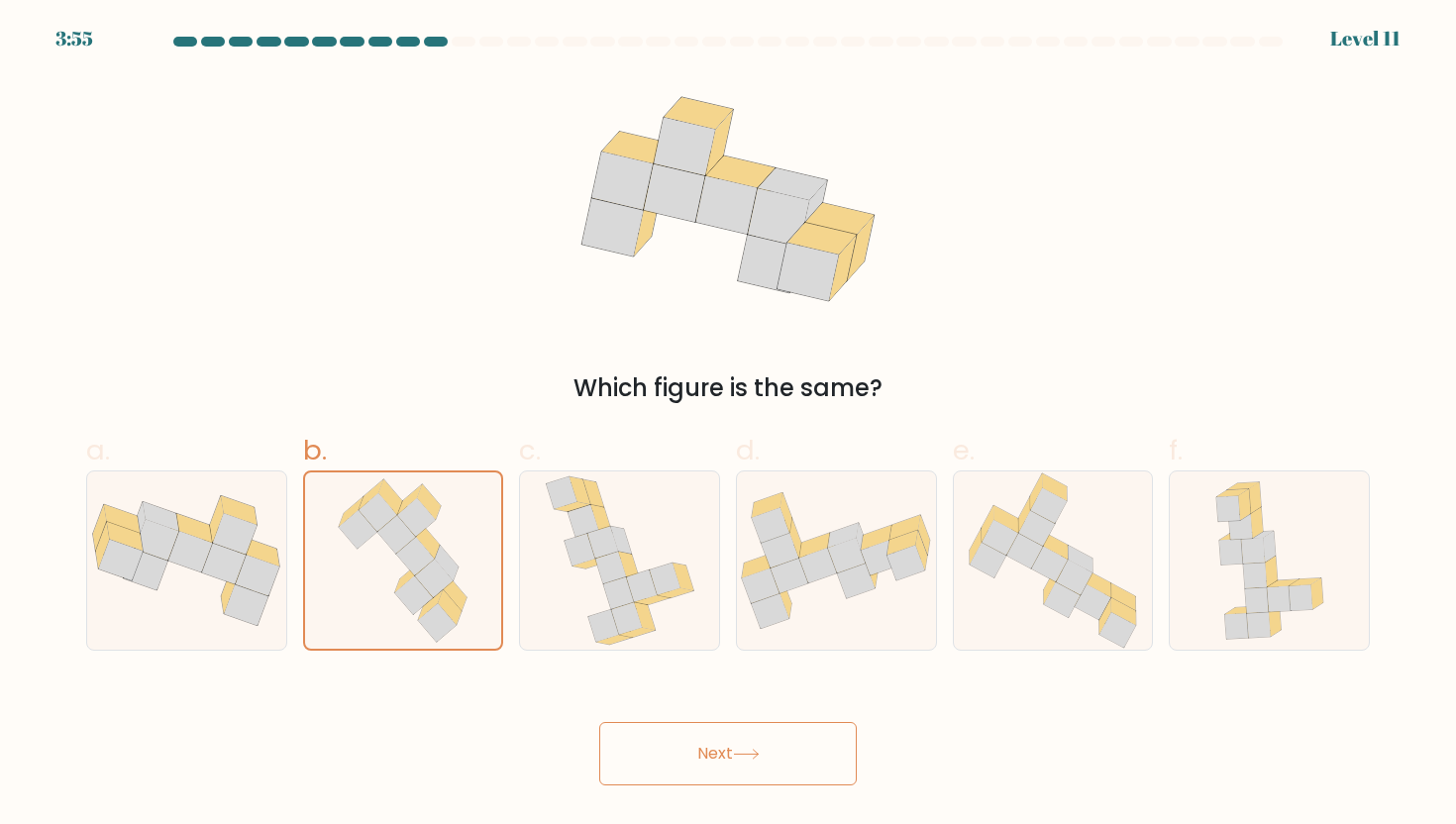 click on "Next" at bounding box center (728, 754) 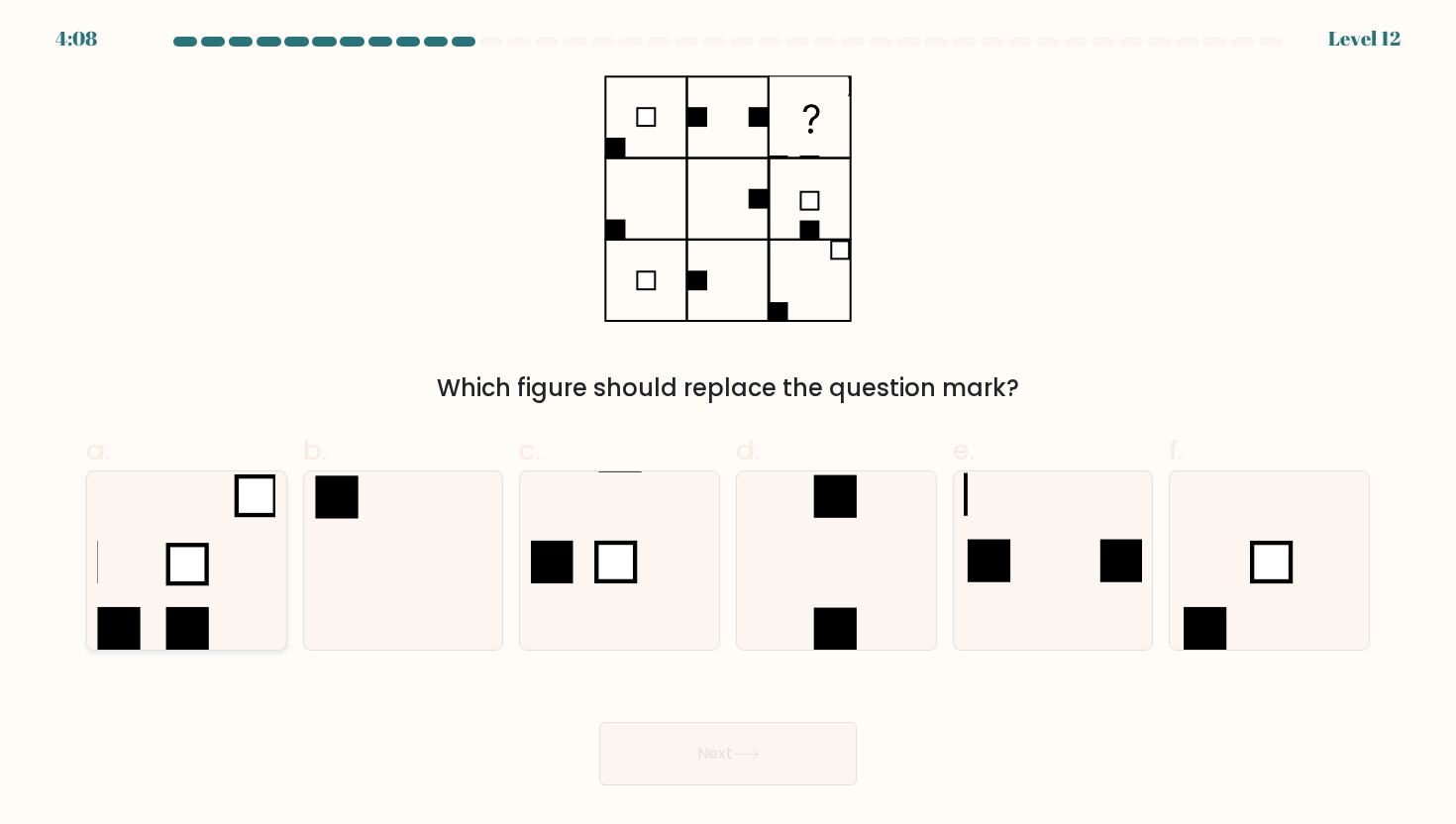 click 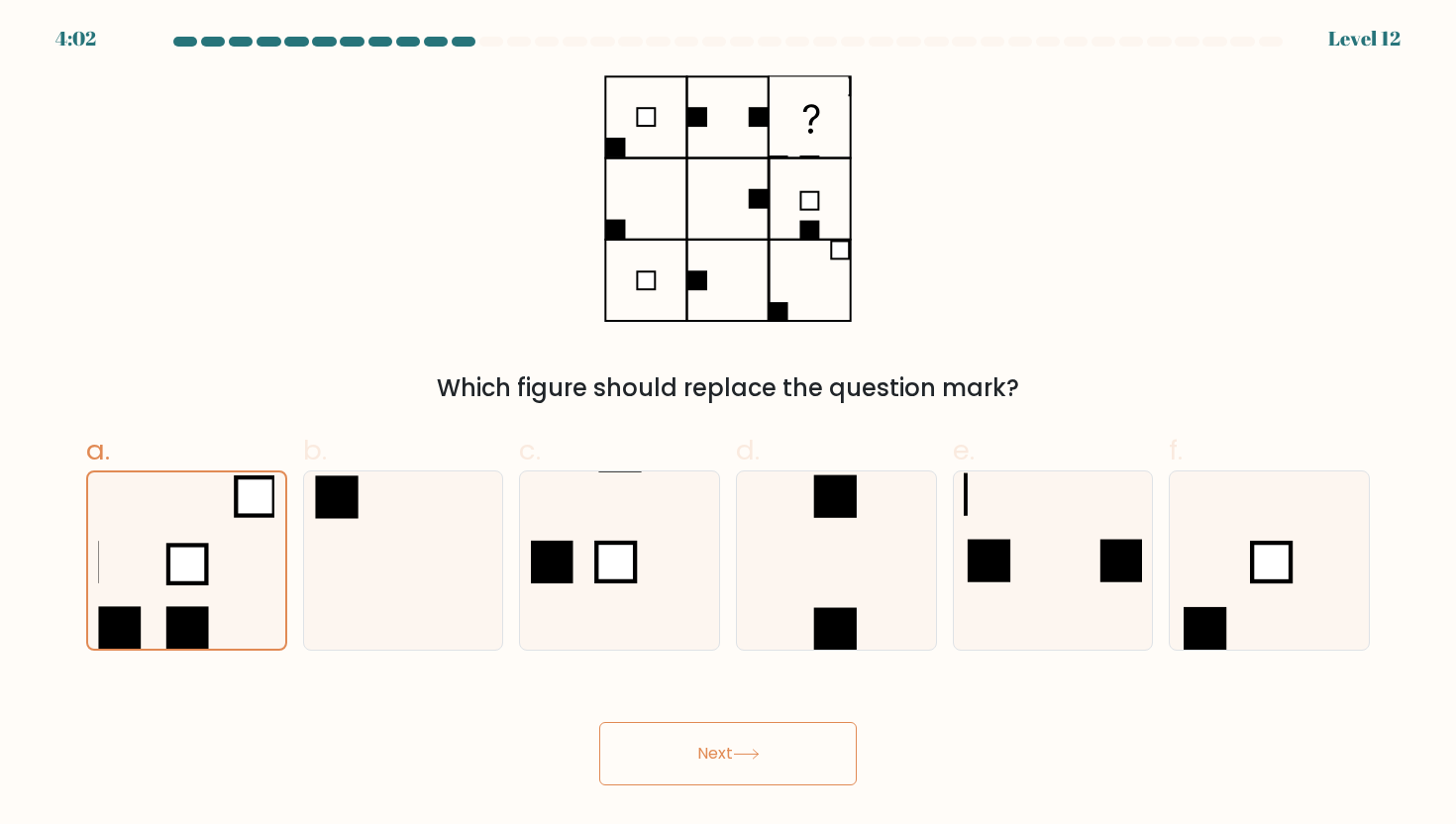 click on "Next" at bounding box center (728, 754) 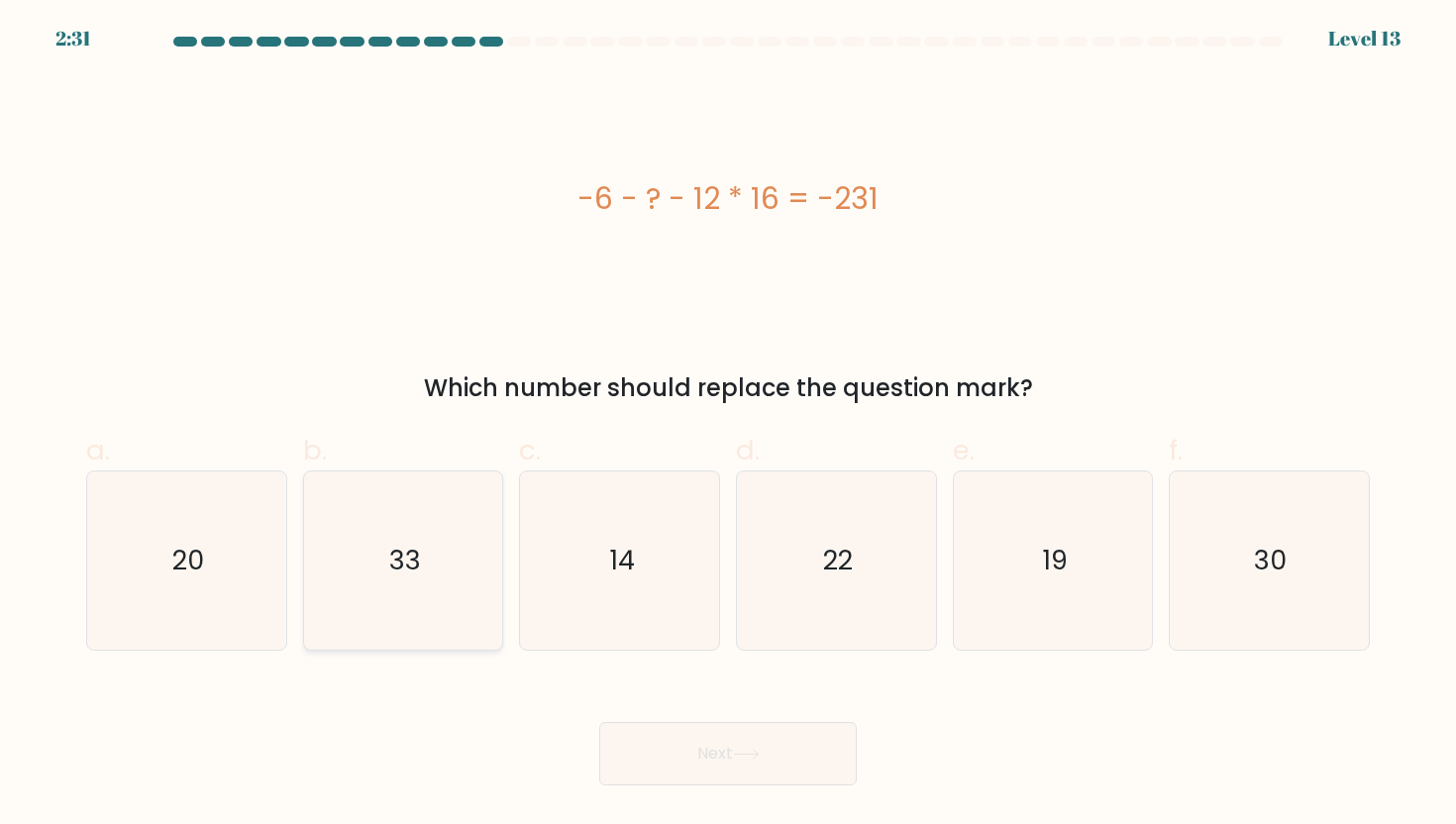 click on "33" 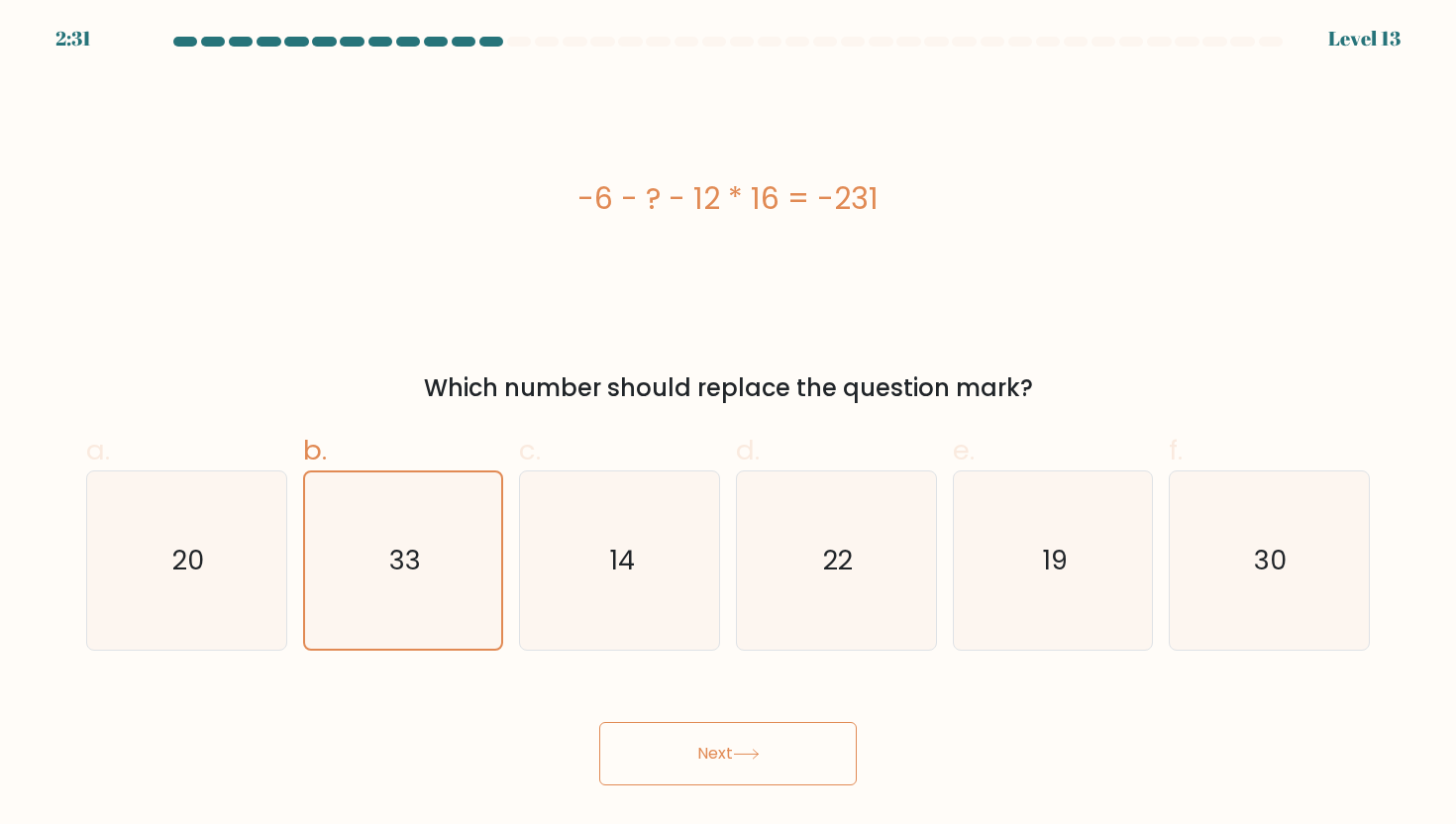 click on "Next" at bounding box center [728, 754] 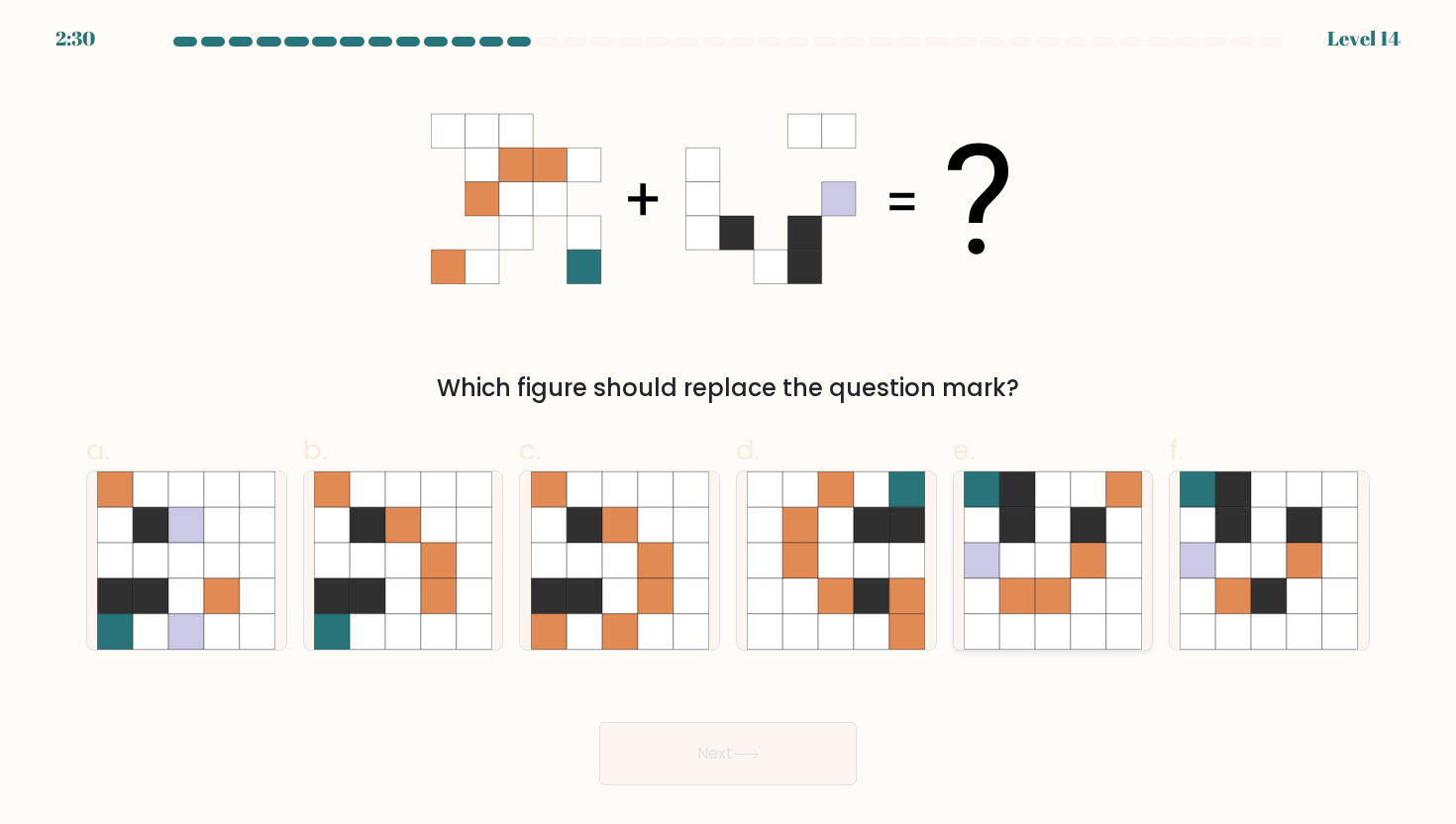 click 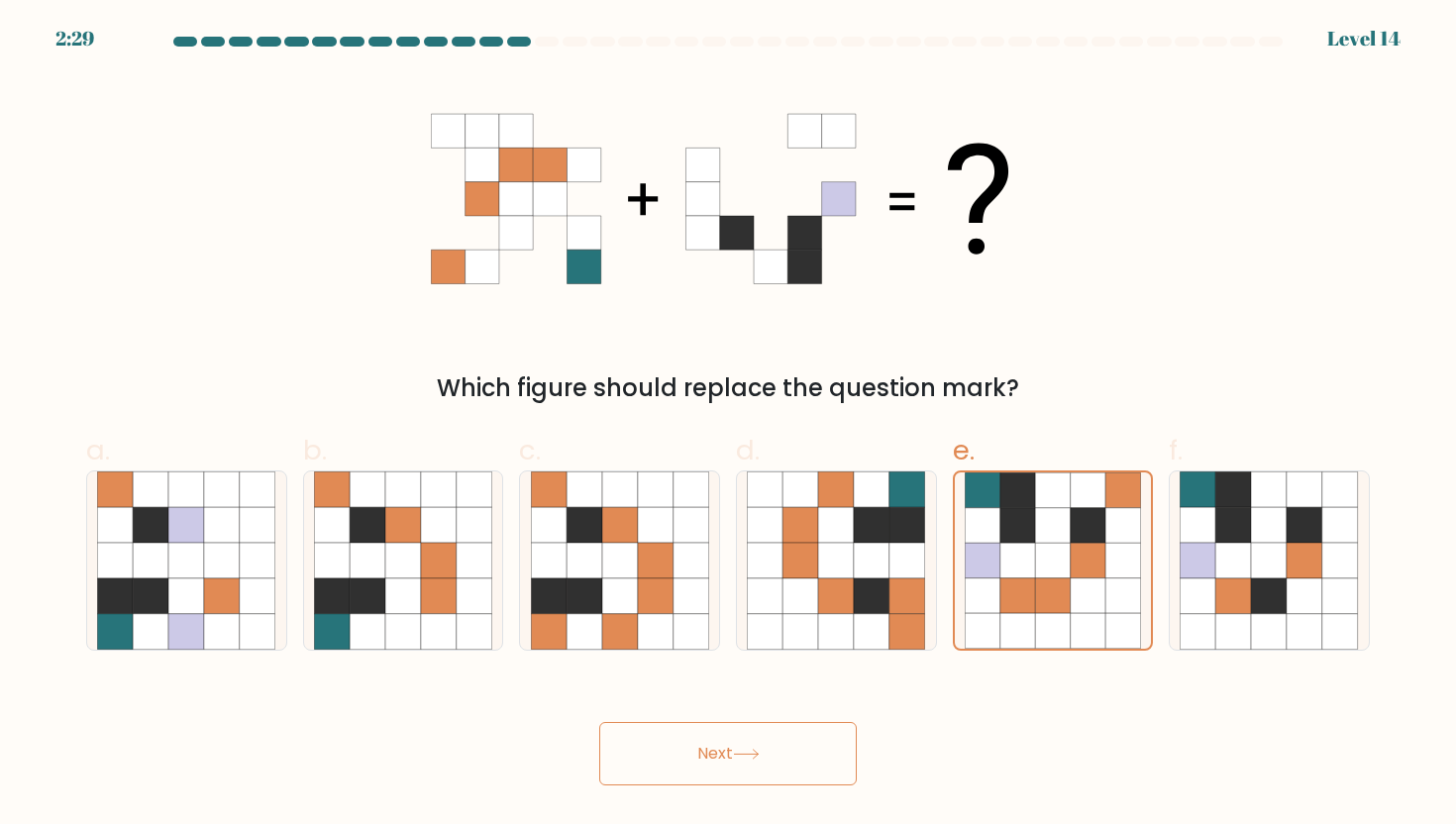 click on "Next" at bounding box center [728, 754] 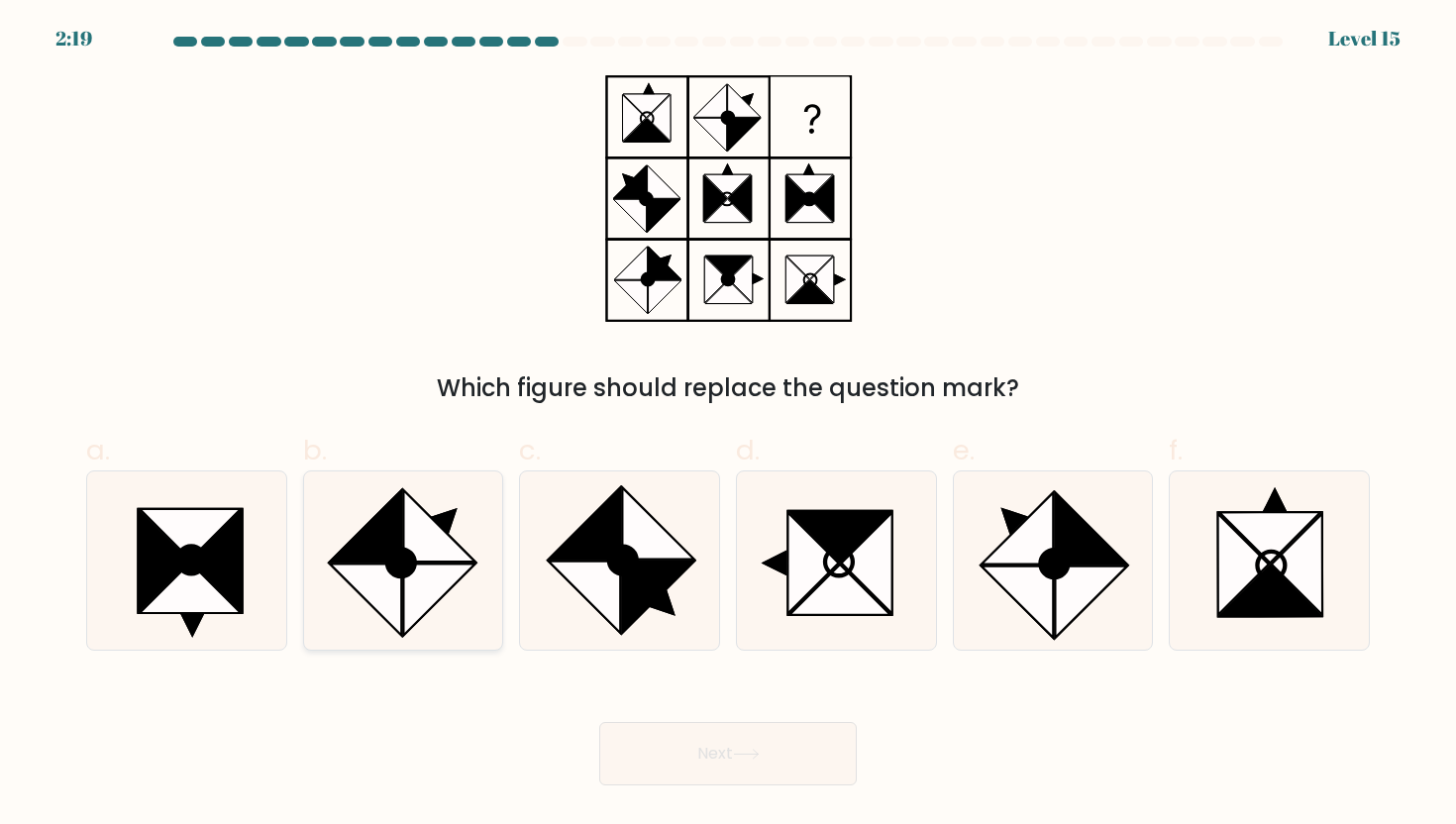 click 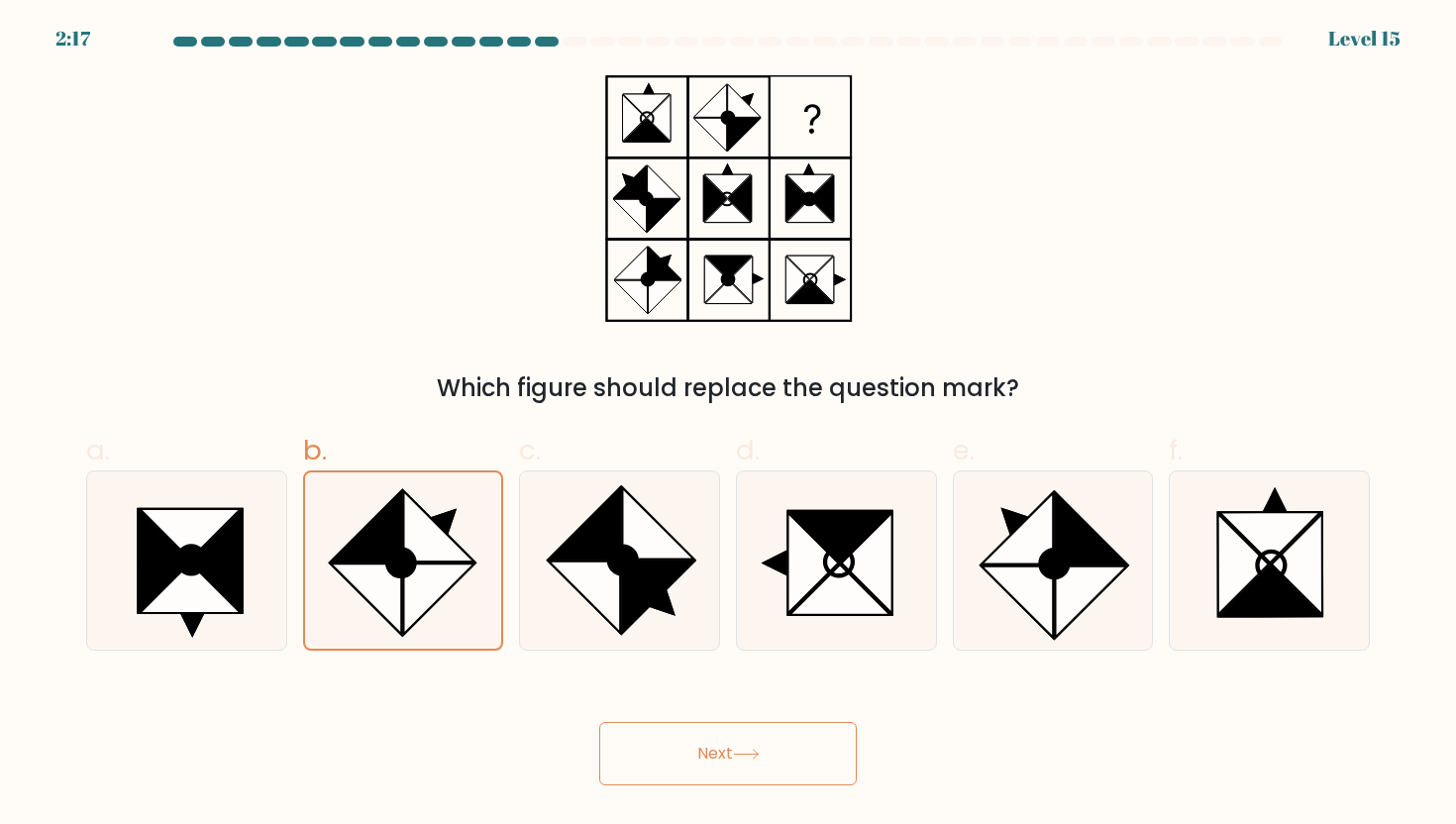 click on "Next" at bounding box center [728, 754] 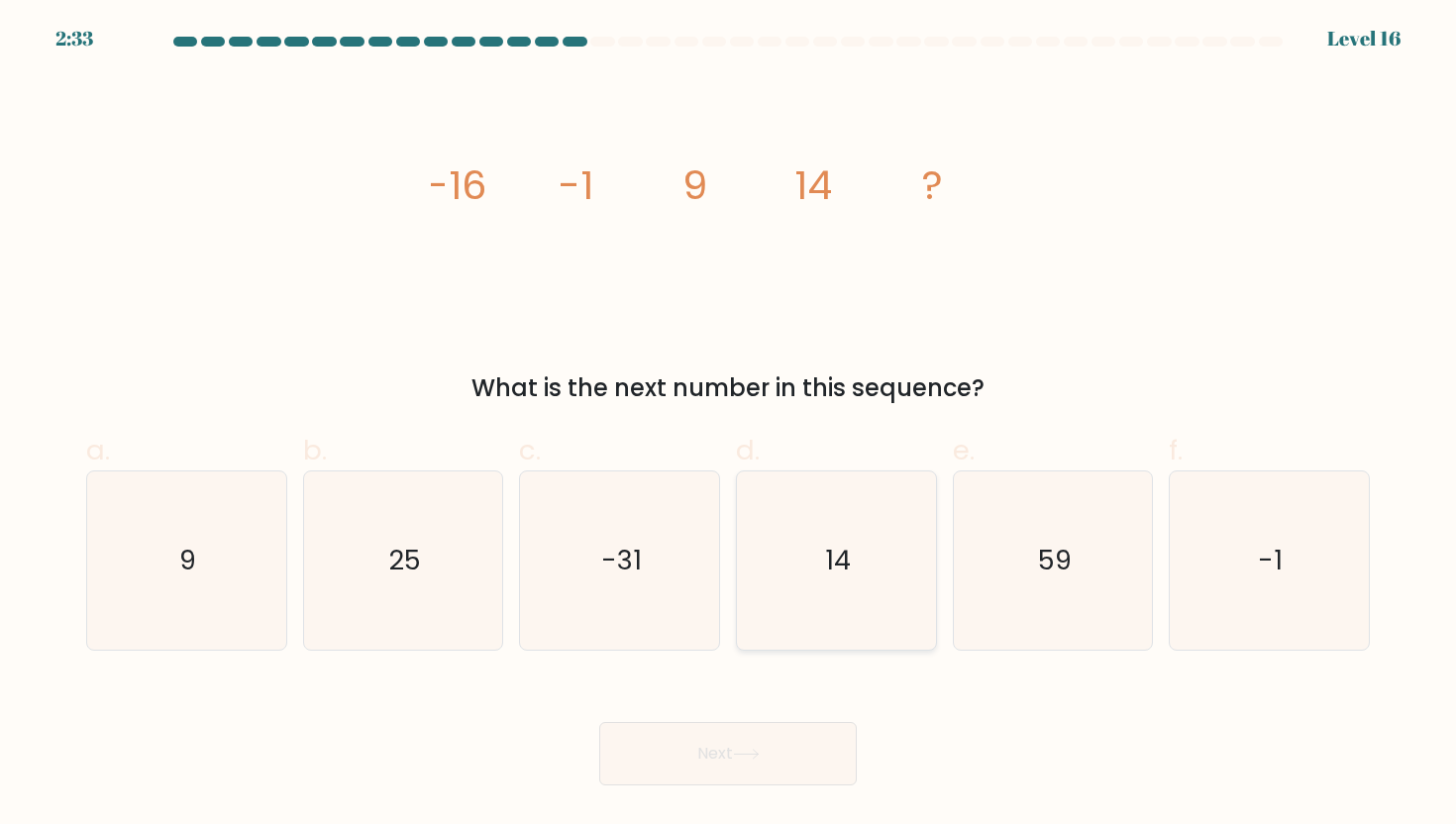 click on "14" 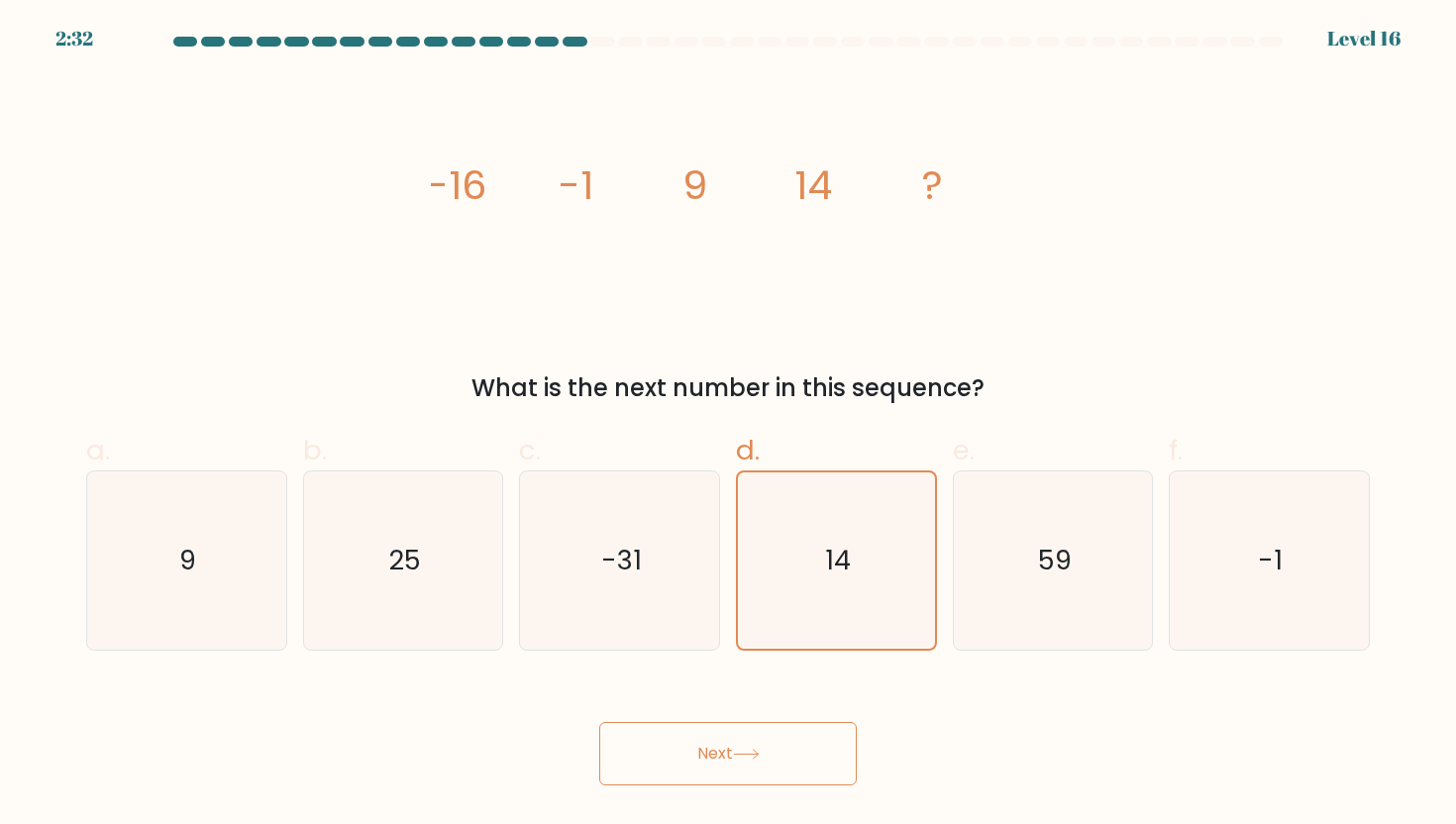 click on "Next" at bounding box center [728, 754] 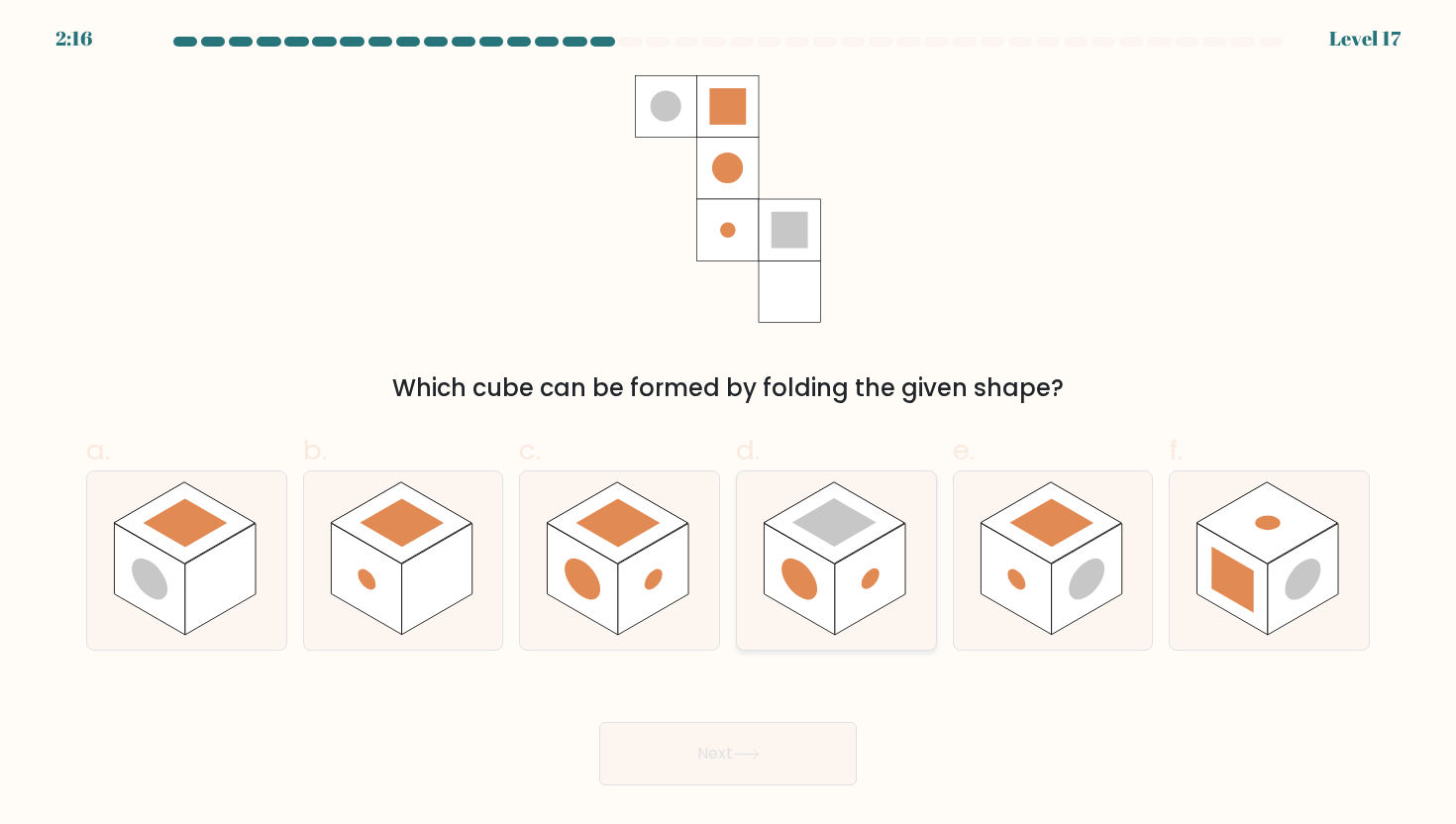 click 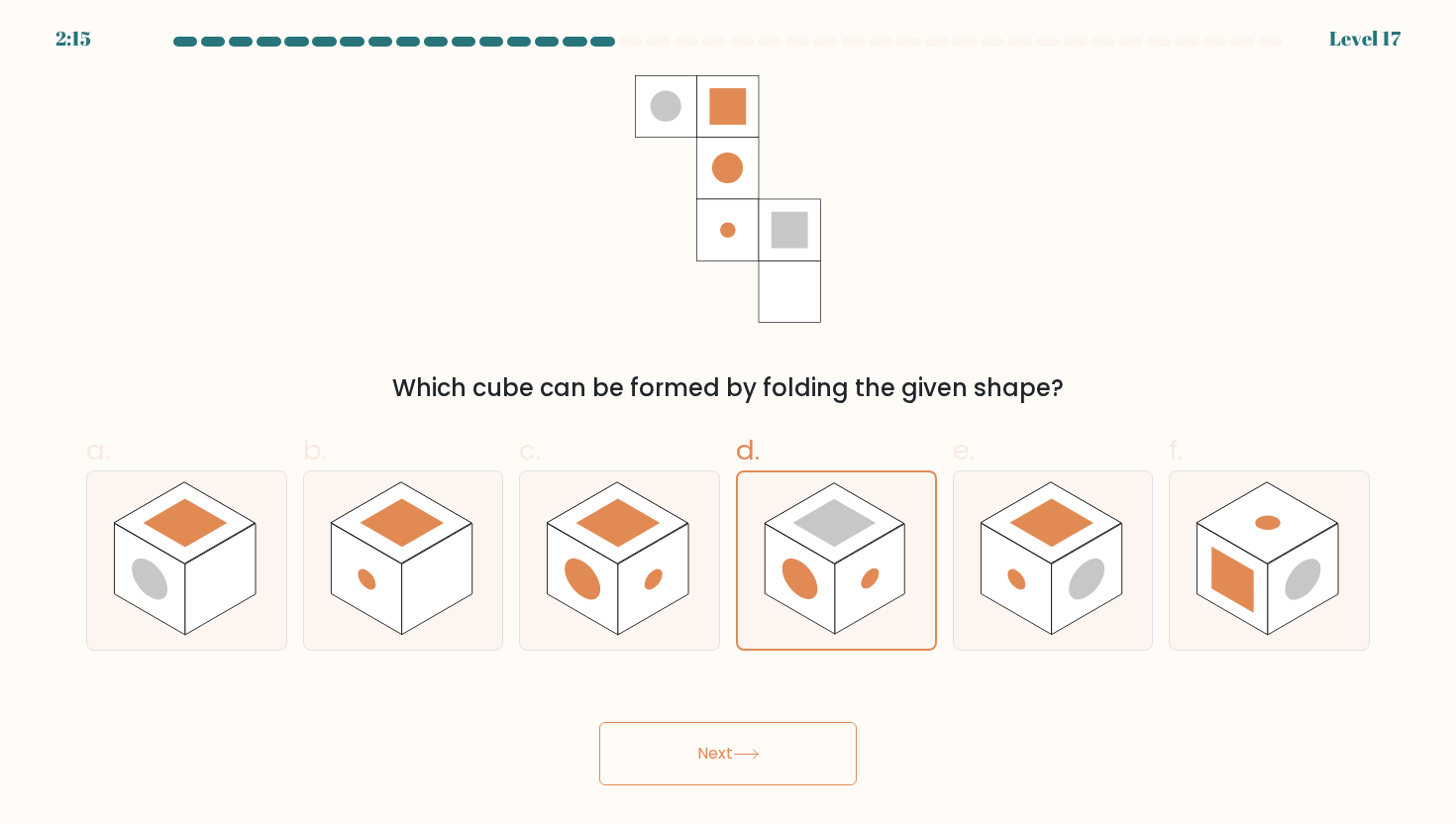 click on "Next" at bounding box center (728, 754) 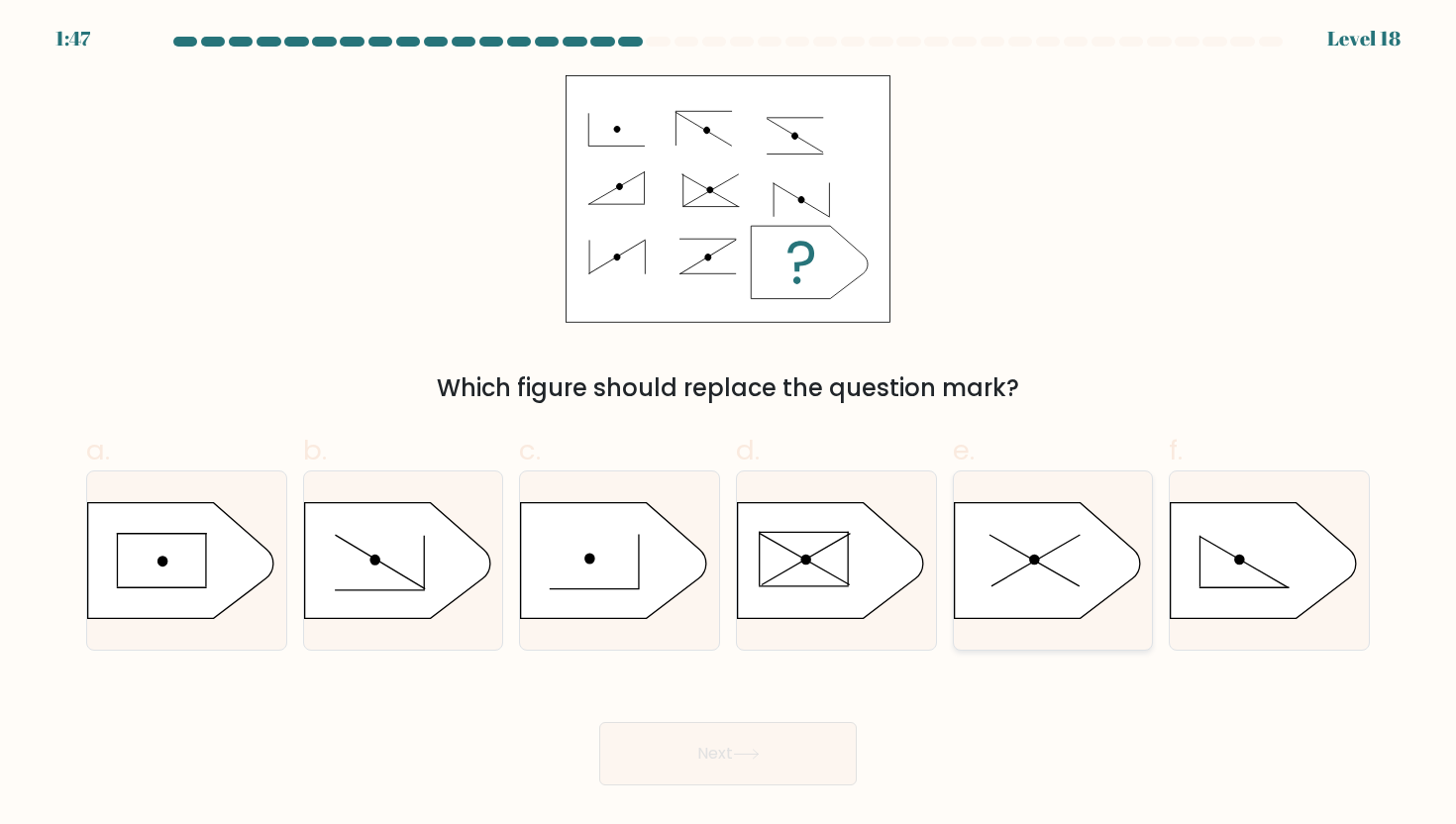 click 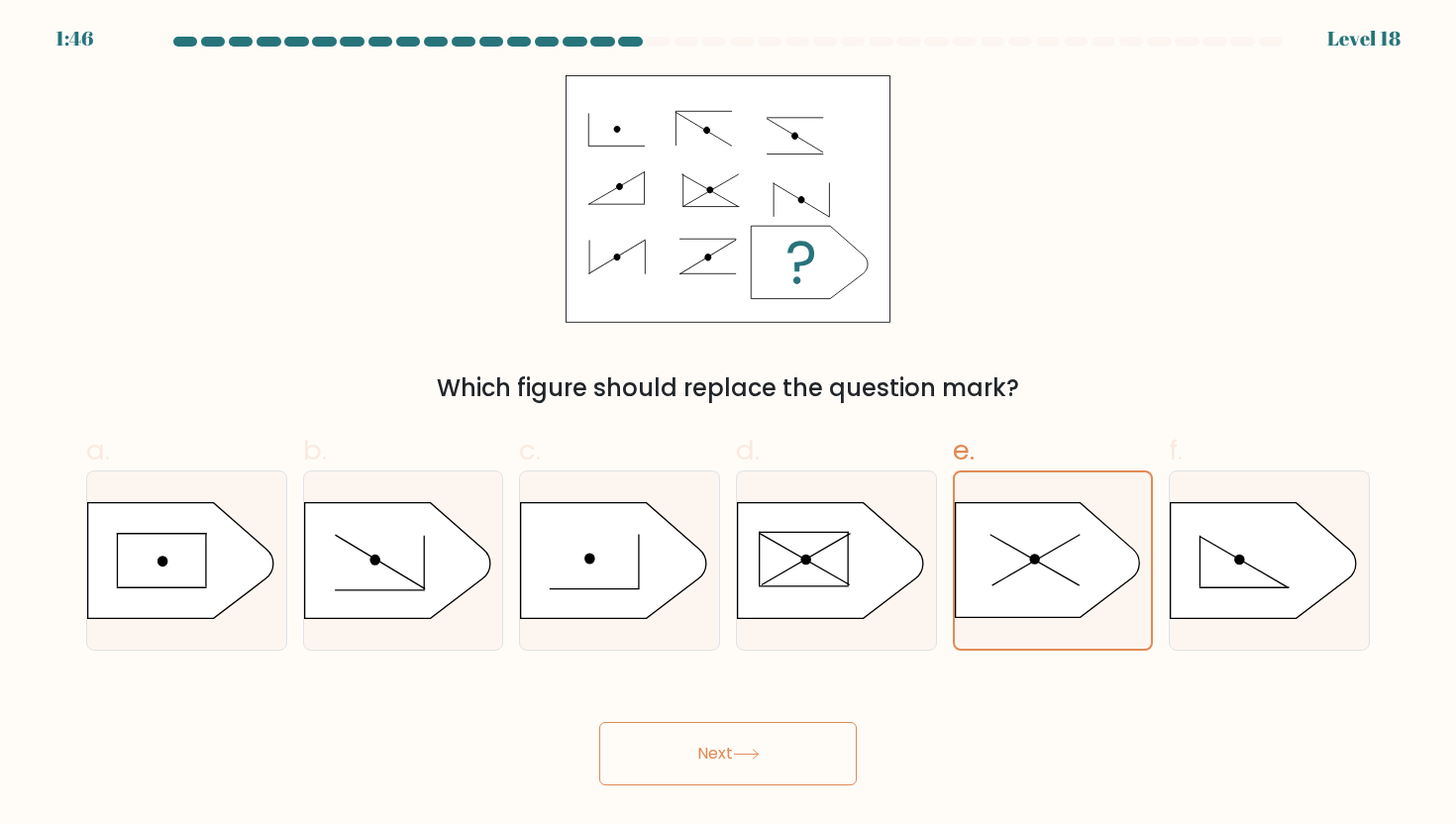 click on "Next" at bounding box center (728, 754) 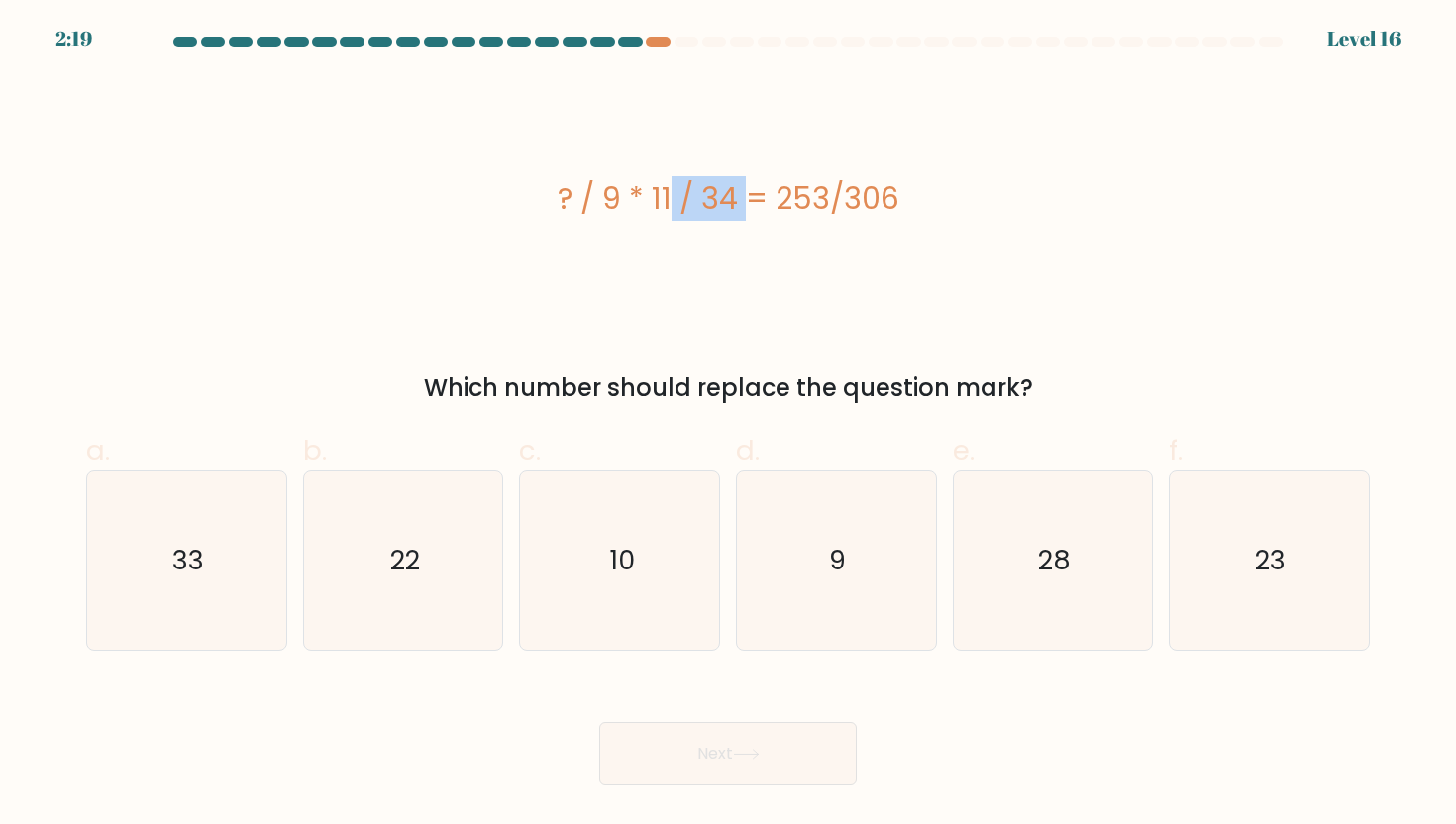 drag, startPoint x: 569, startPoint y: 199, endPoint x: 646, endPoint y: 199, distance: 77 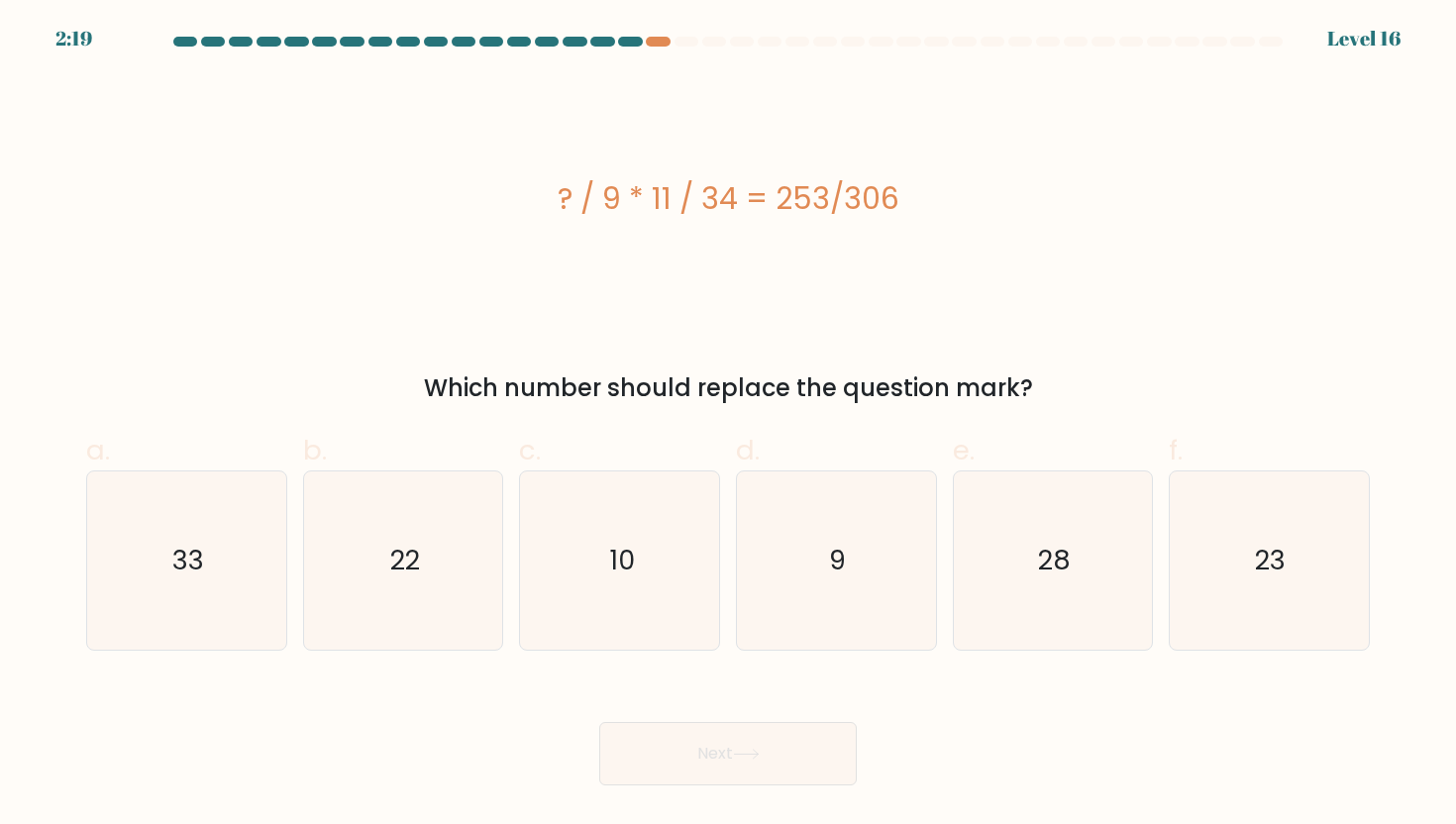 click on "? / 9 * 11 / 34 = 253/306" at bounding box center [728, 198] 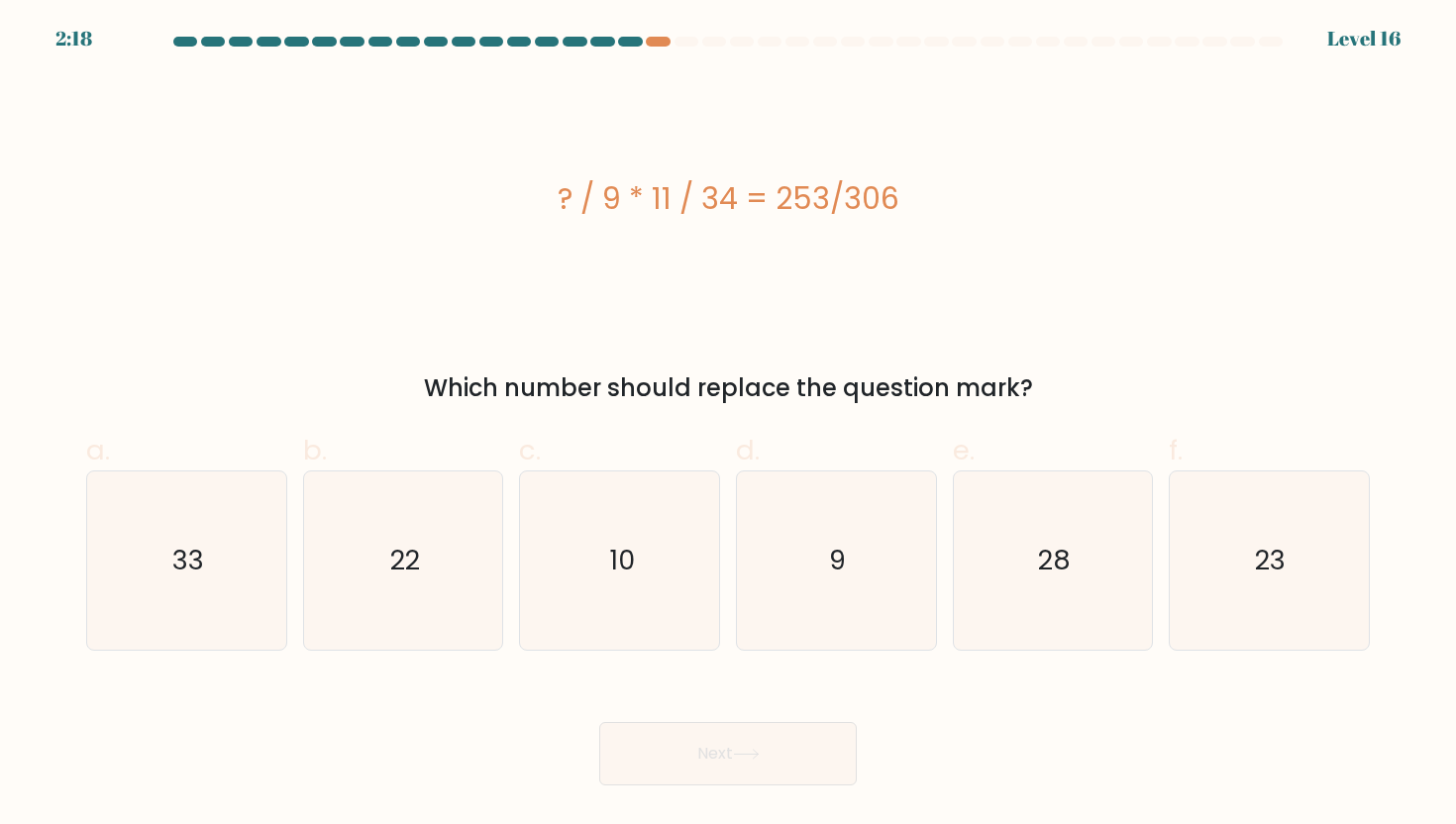 click on "? / 9 * 11 / 34 = 253/306" at bounding box center (728, 198) 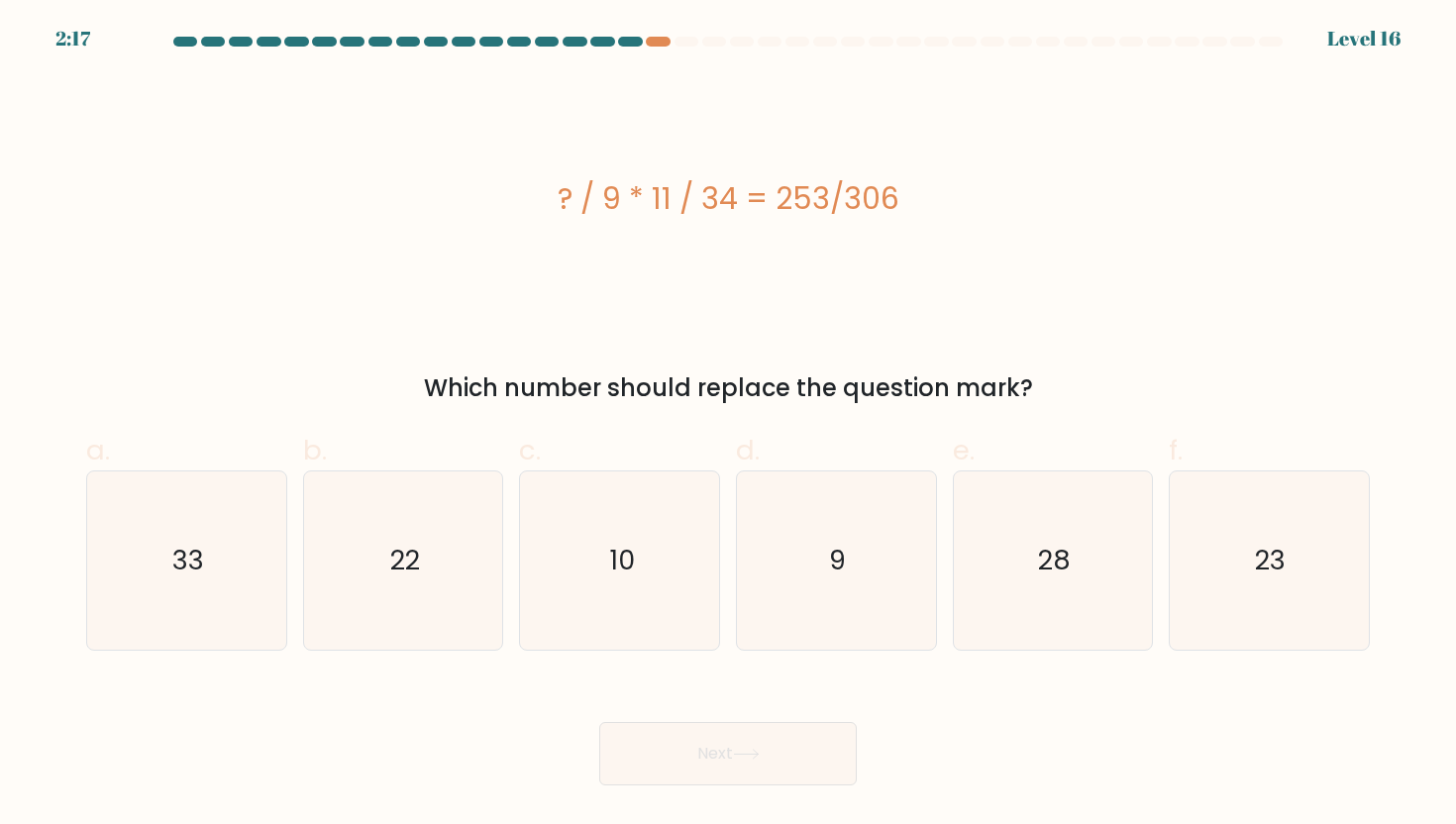 click on "? / 9 * 11 / 34 = 253/306" at bounding box center (728, 198) 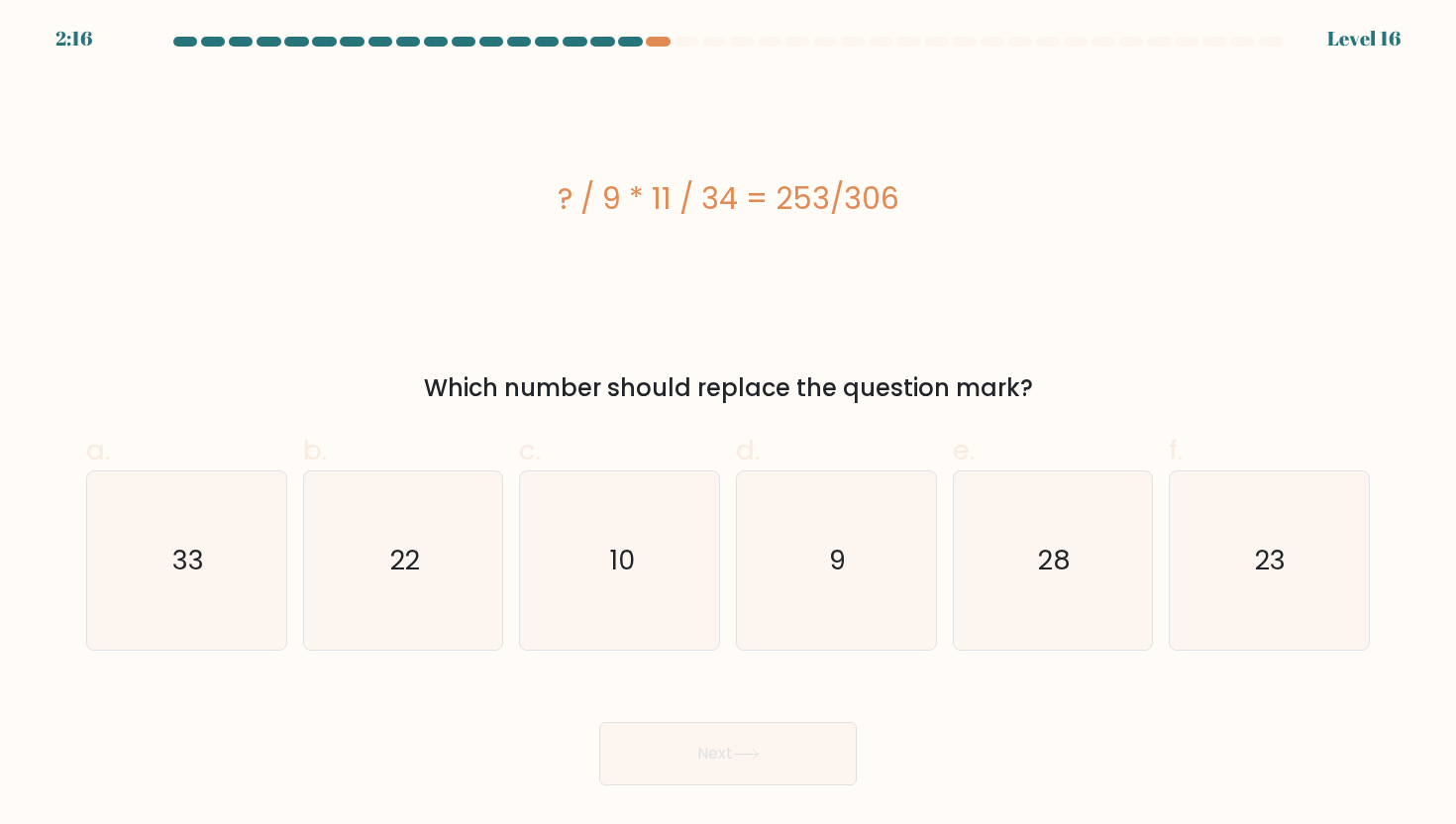 click on "? / 9 * 11 / 34 = 253/306" at bounding box center [728, 198] 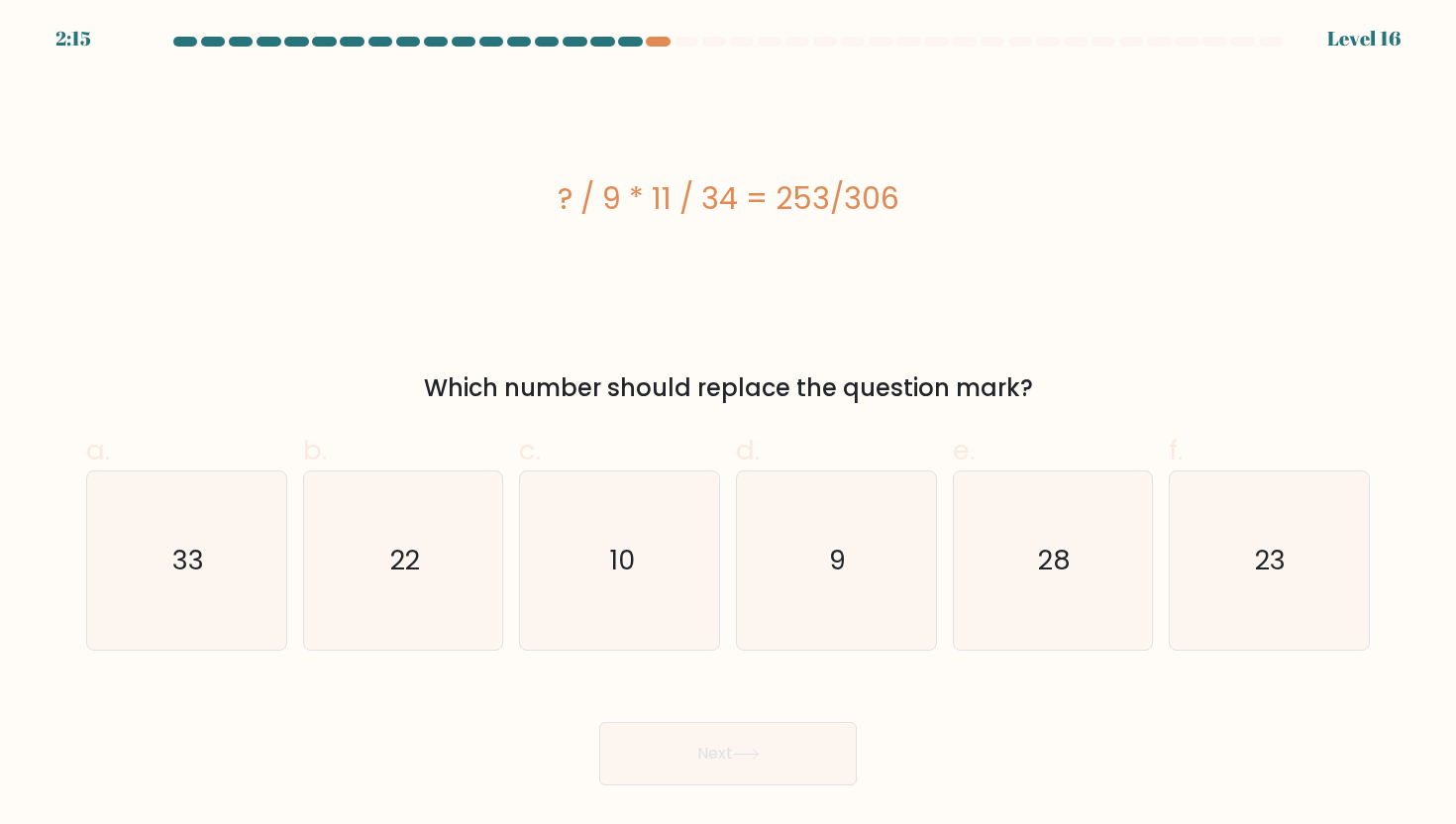 click on "? / 9 * 11 / 34 = 253/306" at bounding box center [728, 198] 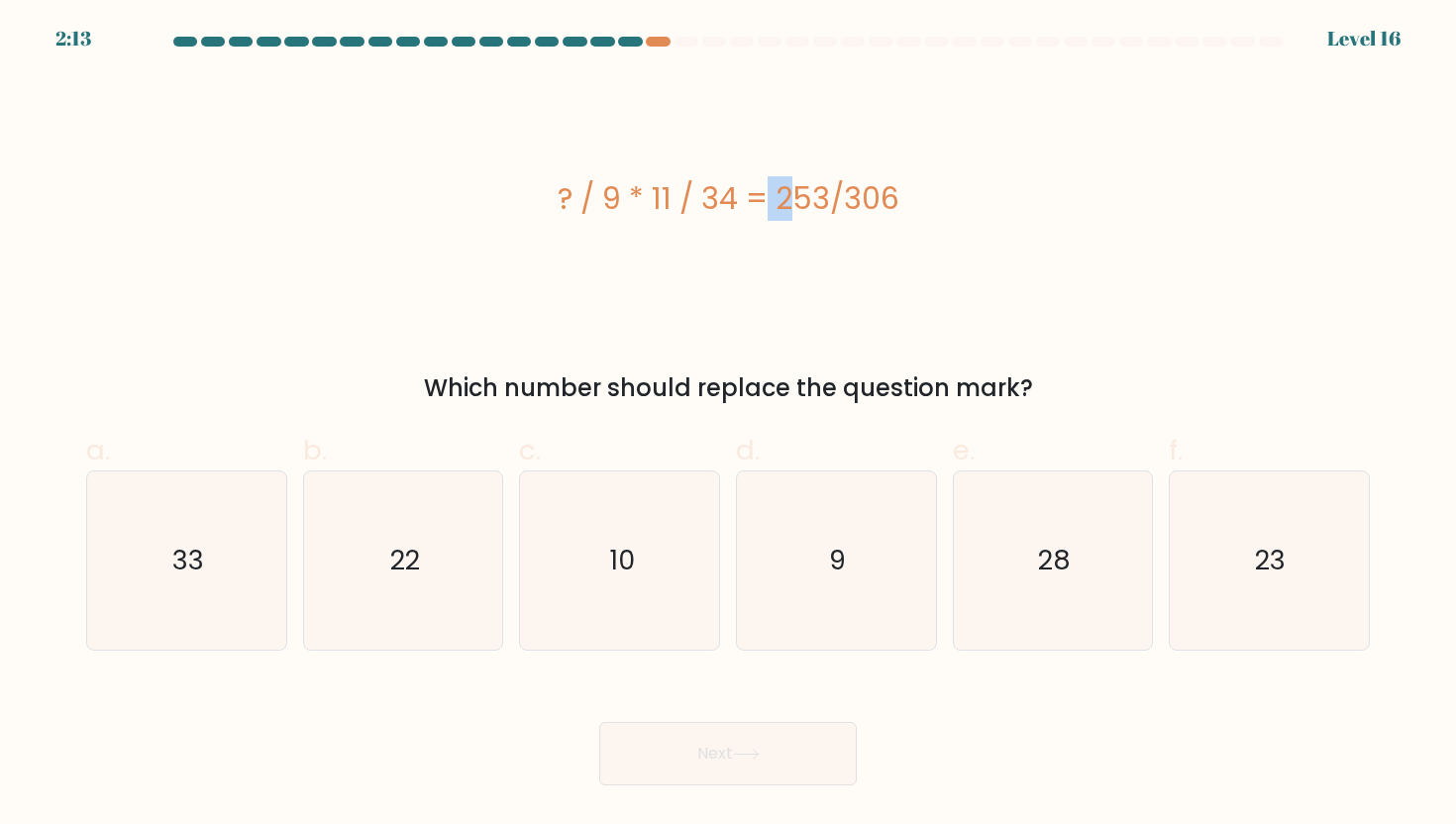 drag, startPoint x: 654, startPoint y: 199, endPoint x: 676, endPoint y: 200, distance: 22.022716 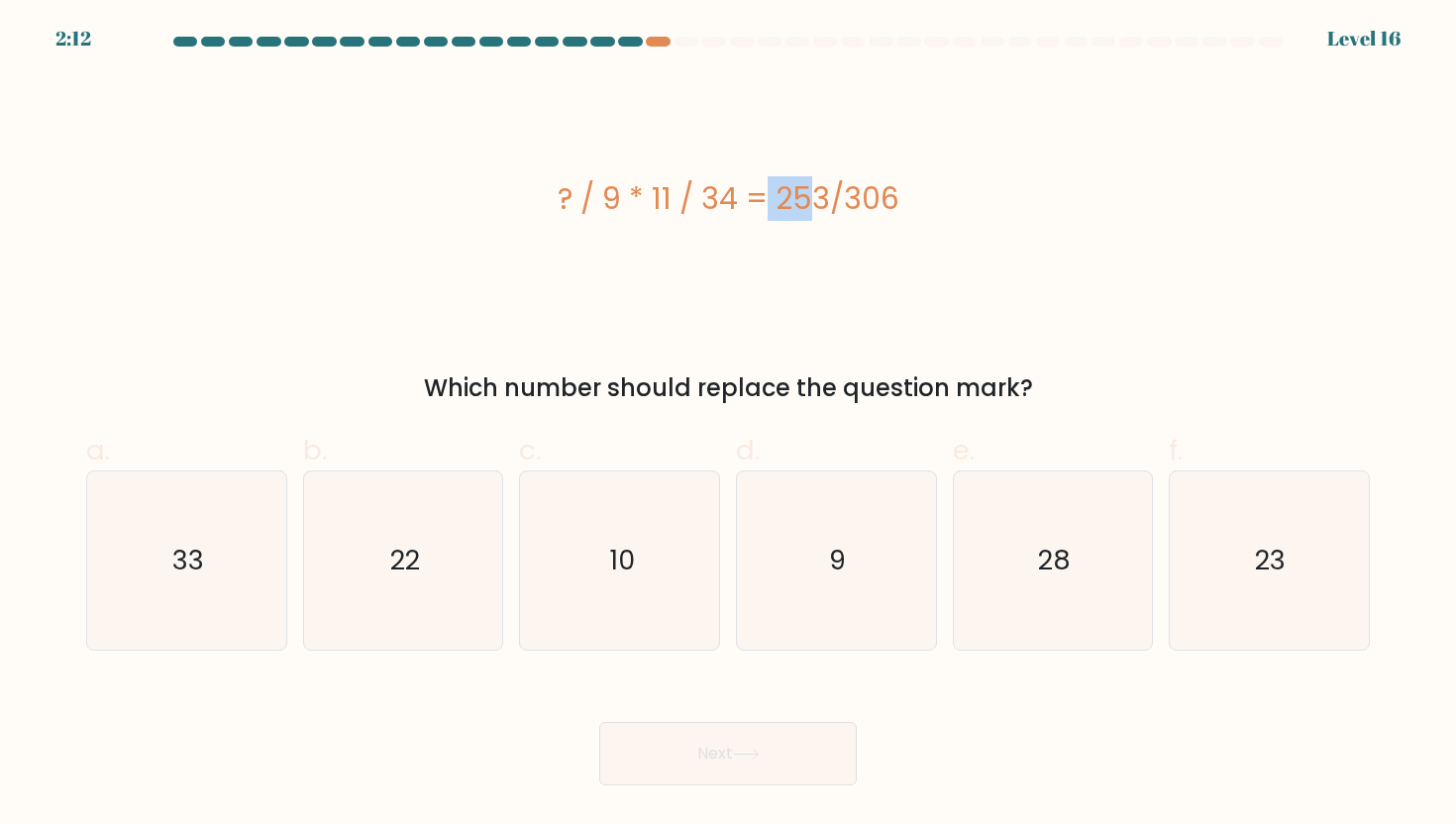 click on "? / 9 * 11 / 34 = 253/306" at bounding box center (728, 198) 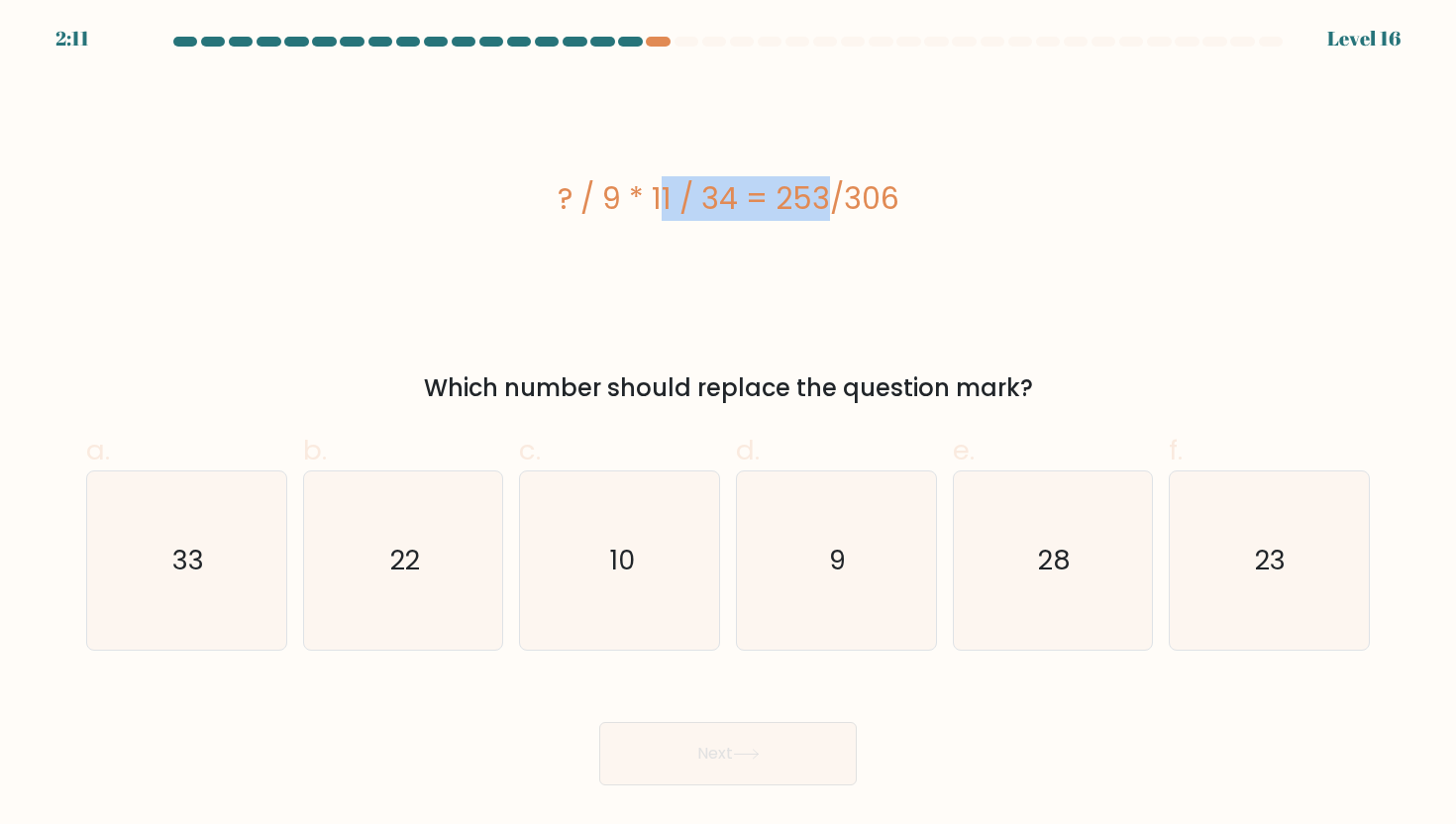 drag, startPoint x: 676, startPoint y: 200, endPoint x: 561, endPoint y: 198, distance: 115.01739 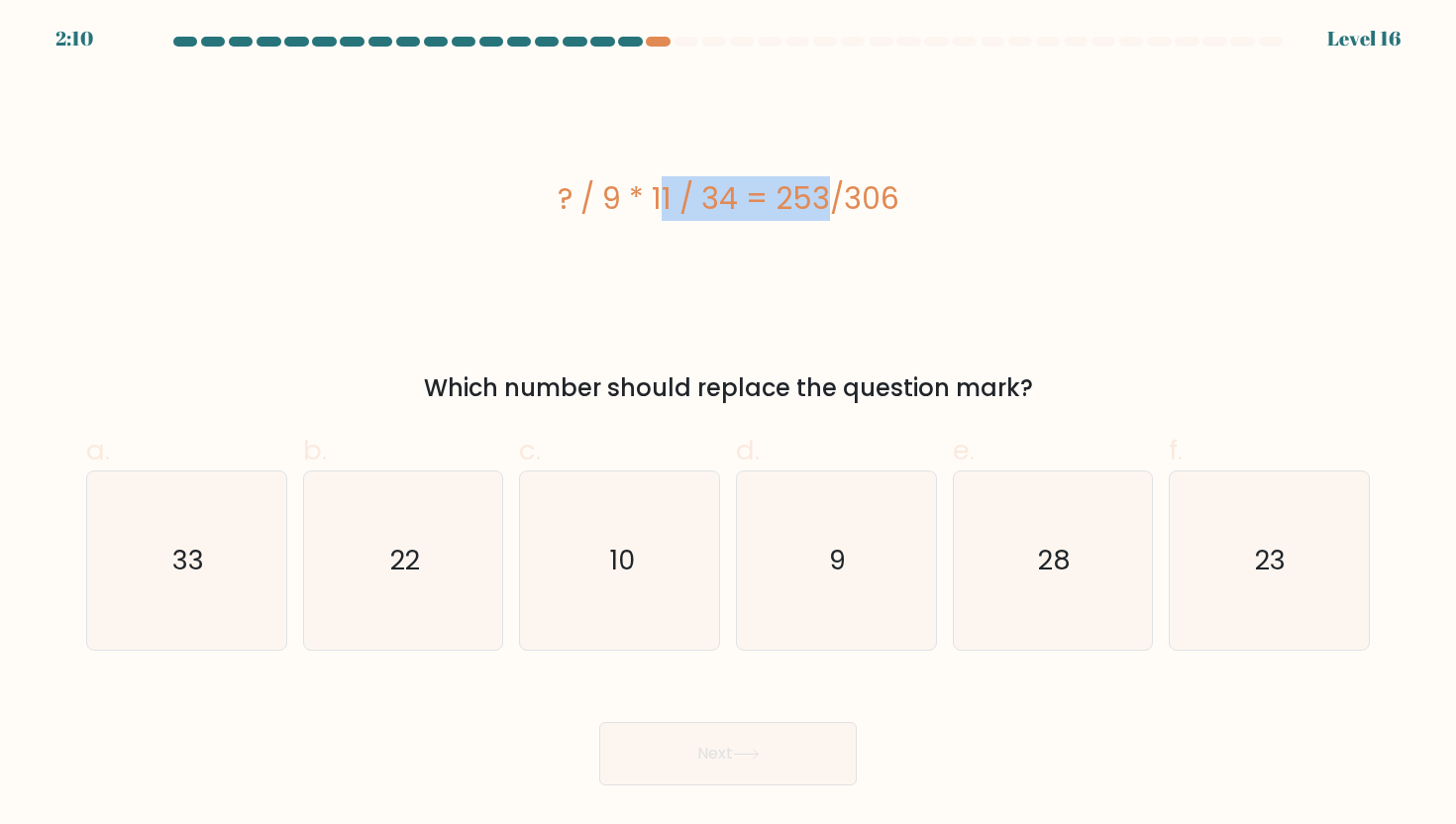 click on "? / 9 * 11 / 34 = 253/306" at bounding box center (728, 198) 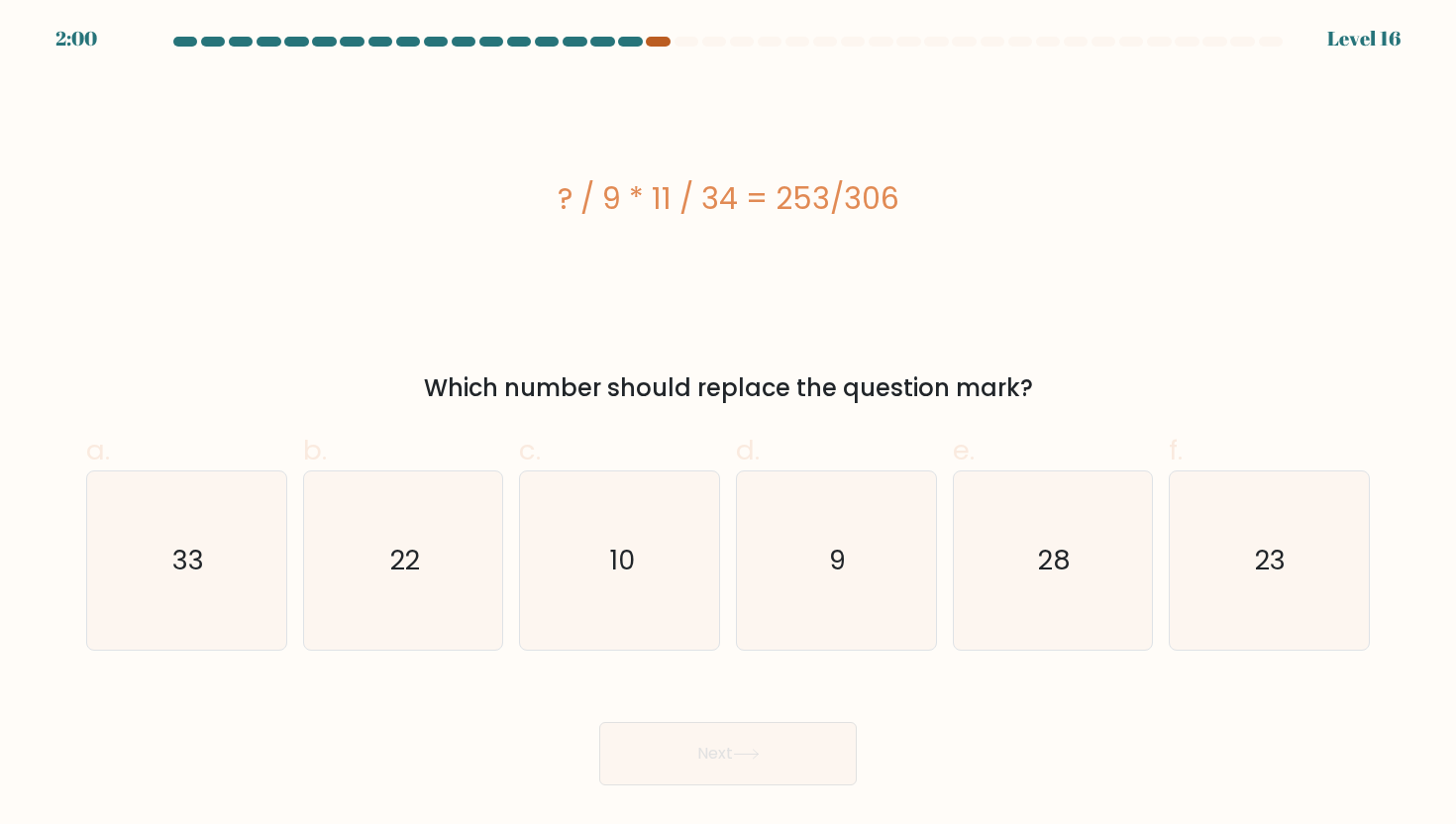 click at bounding box center (658, 42) 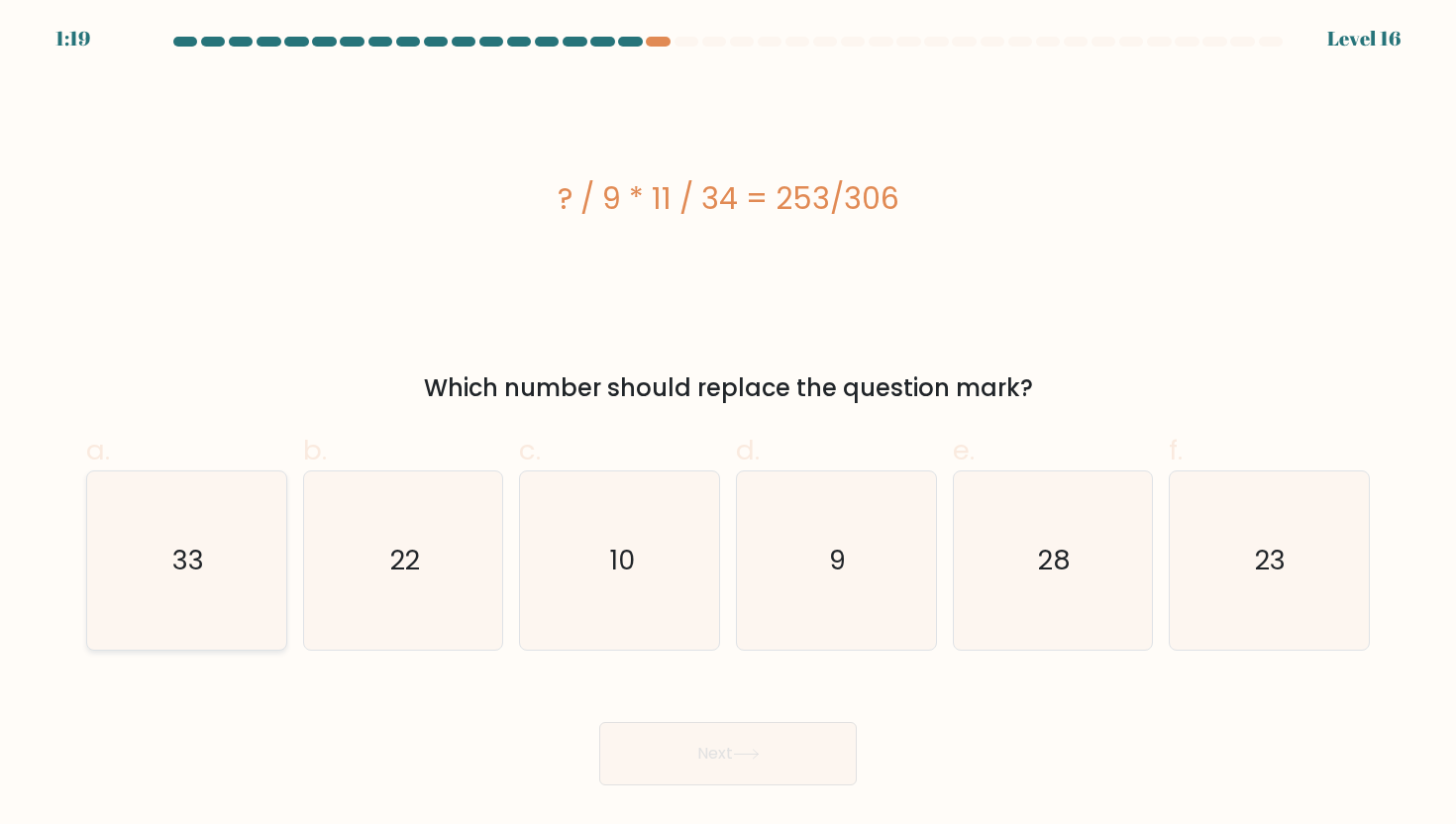 click on "33" 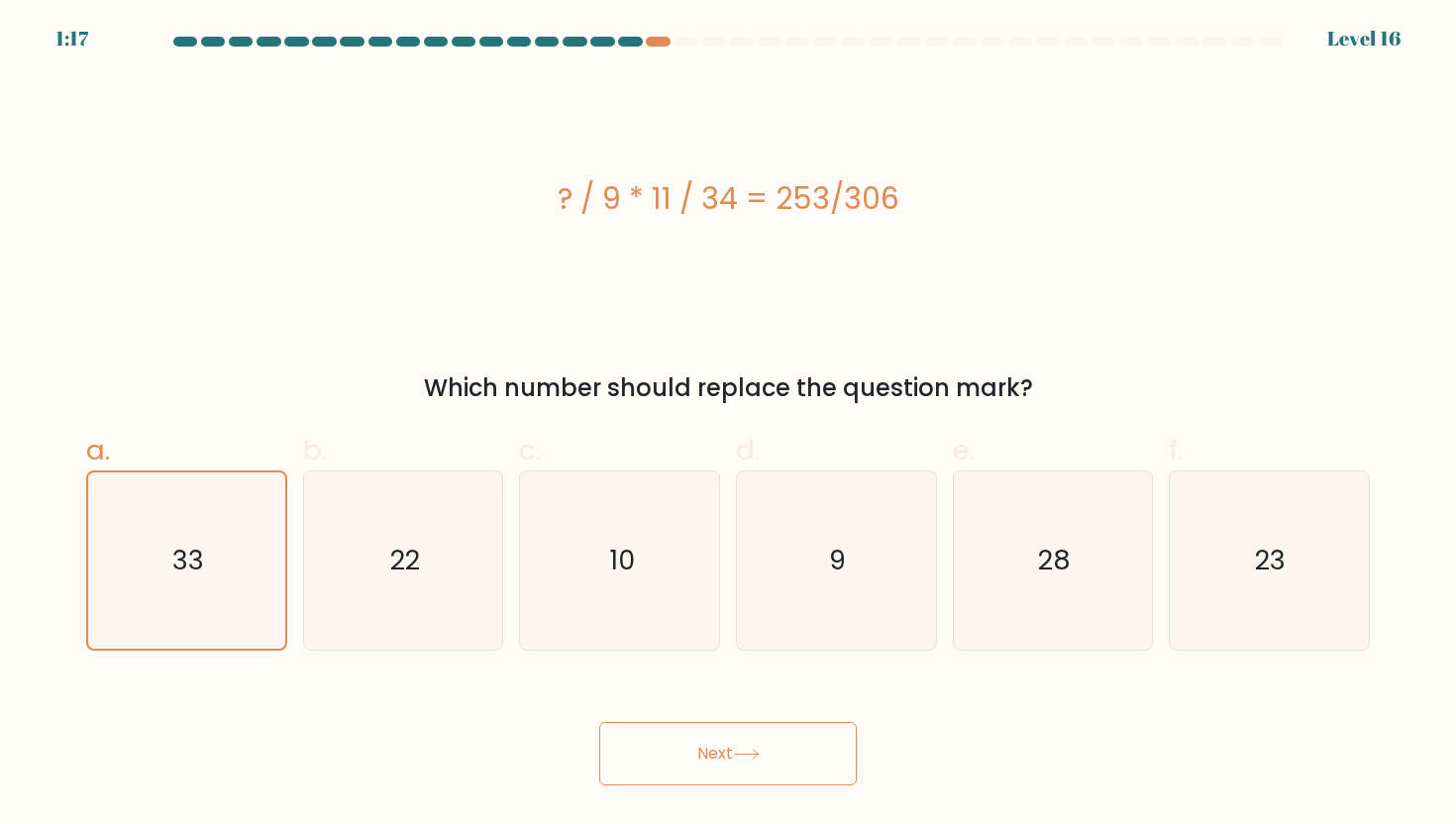 click on "Next" at bounding box center [728, 754] 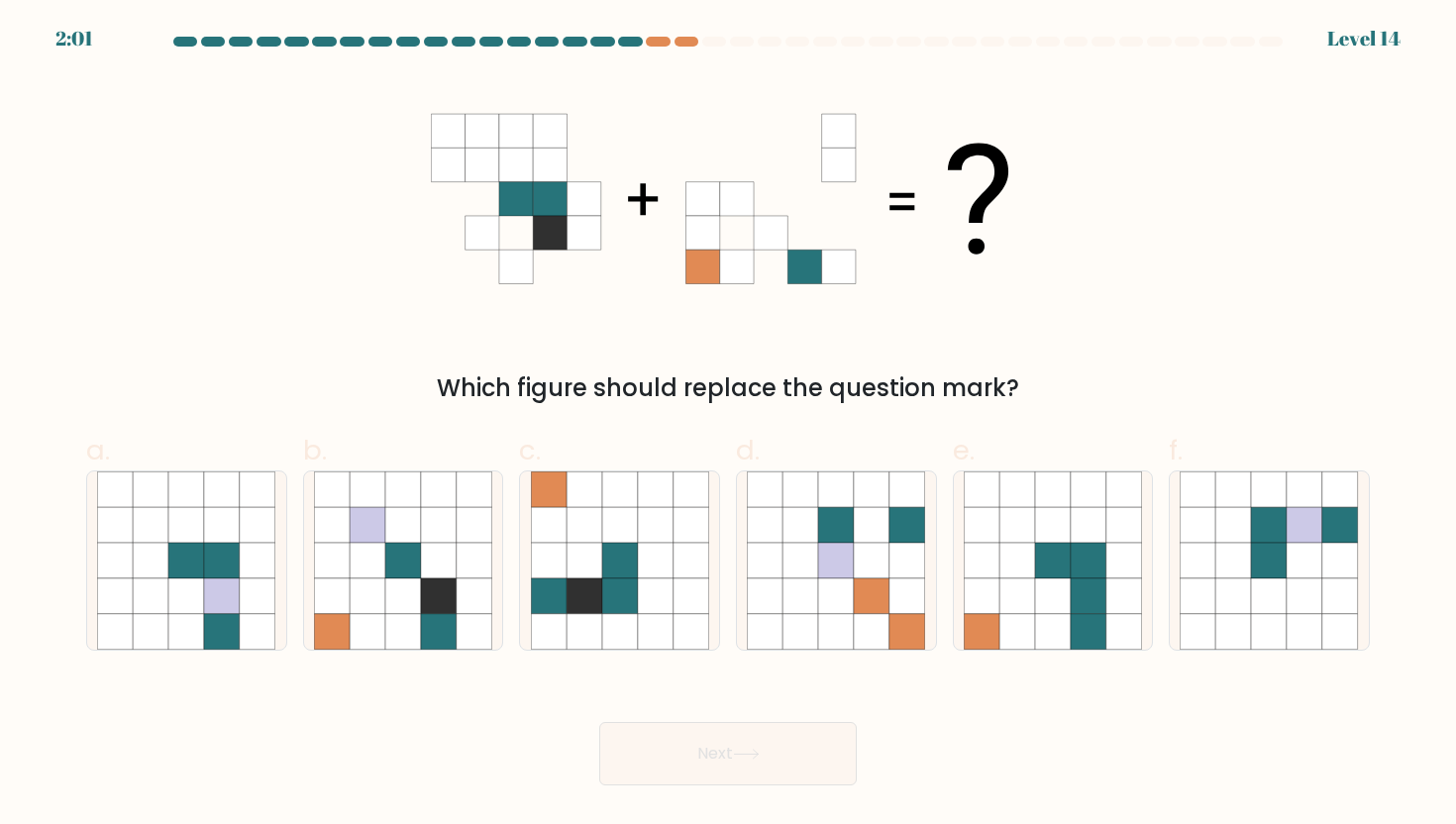 click on "Next" at bounding box center (728, 730) 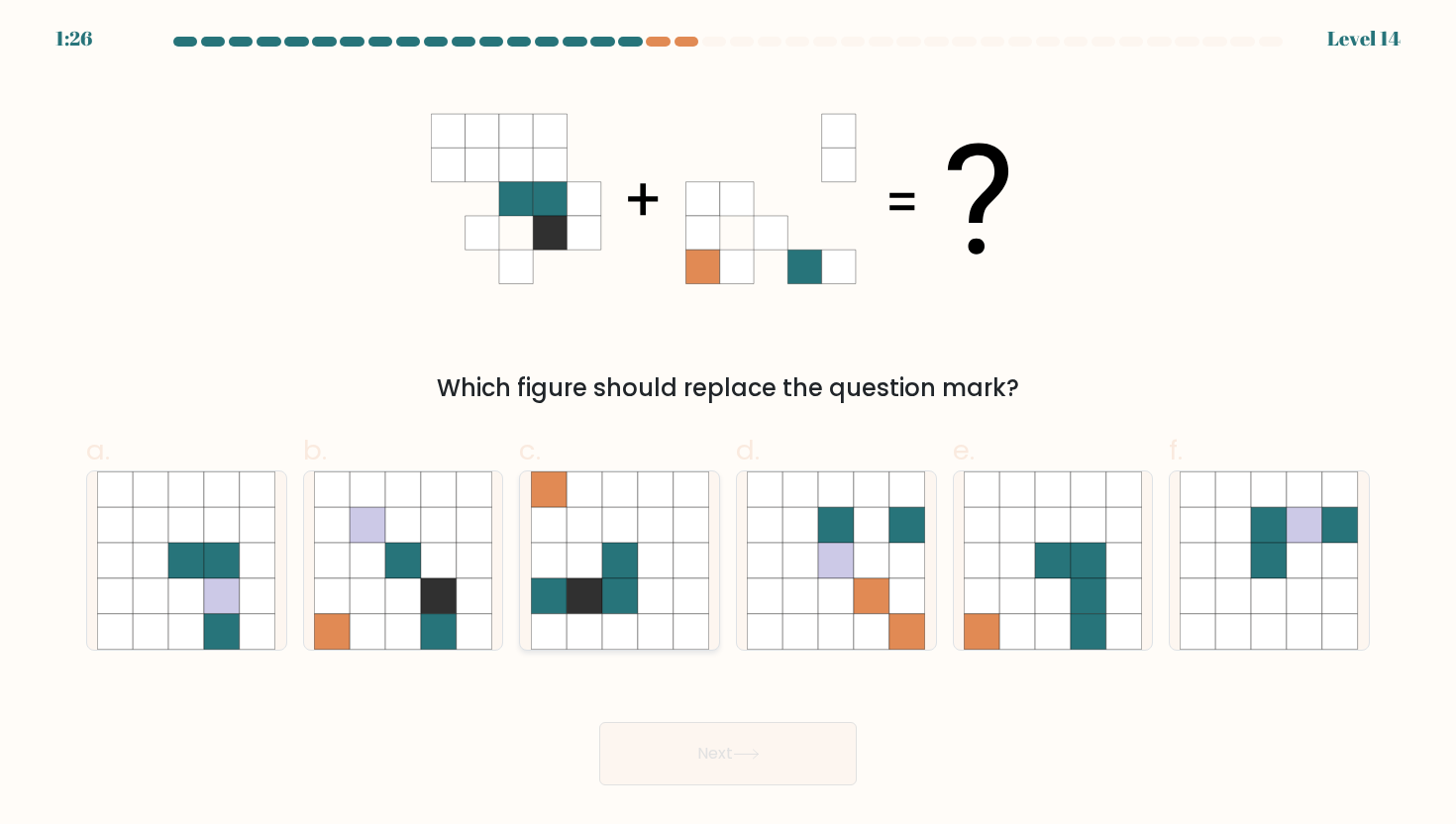 click 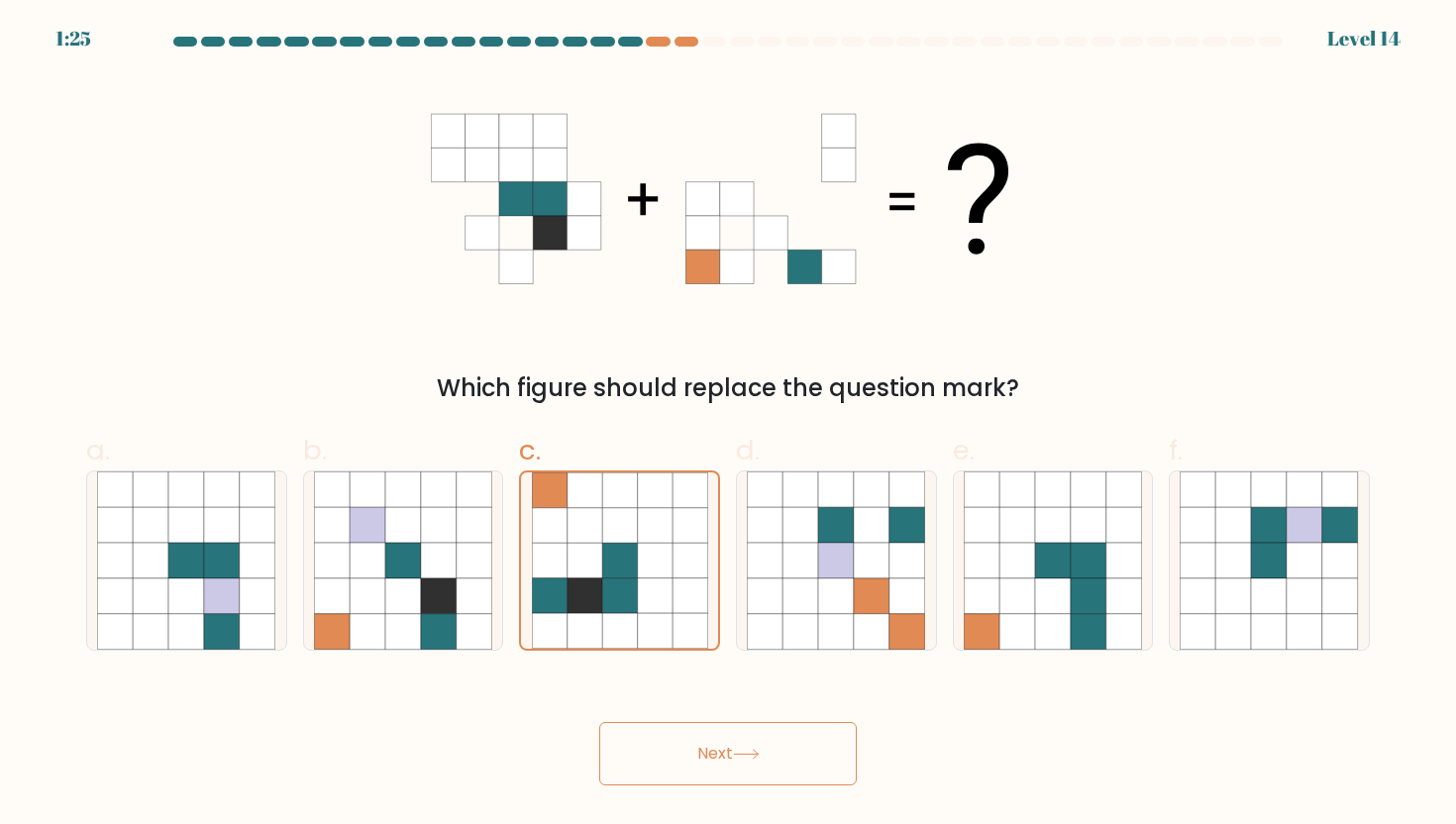 click on "Next" at bounding box center (728, 754) 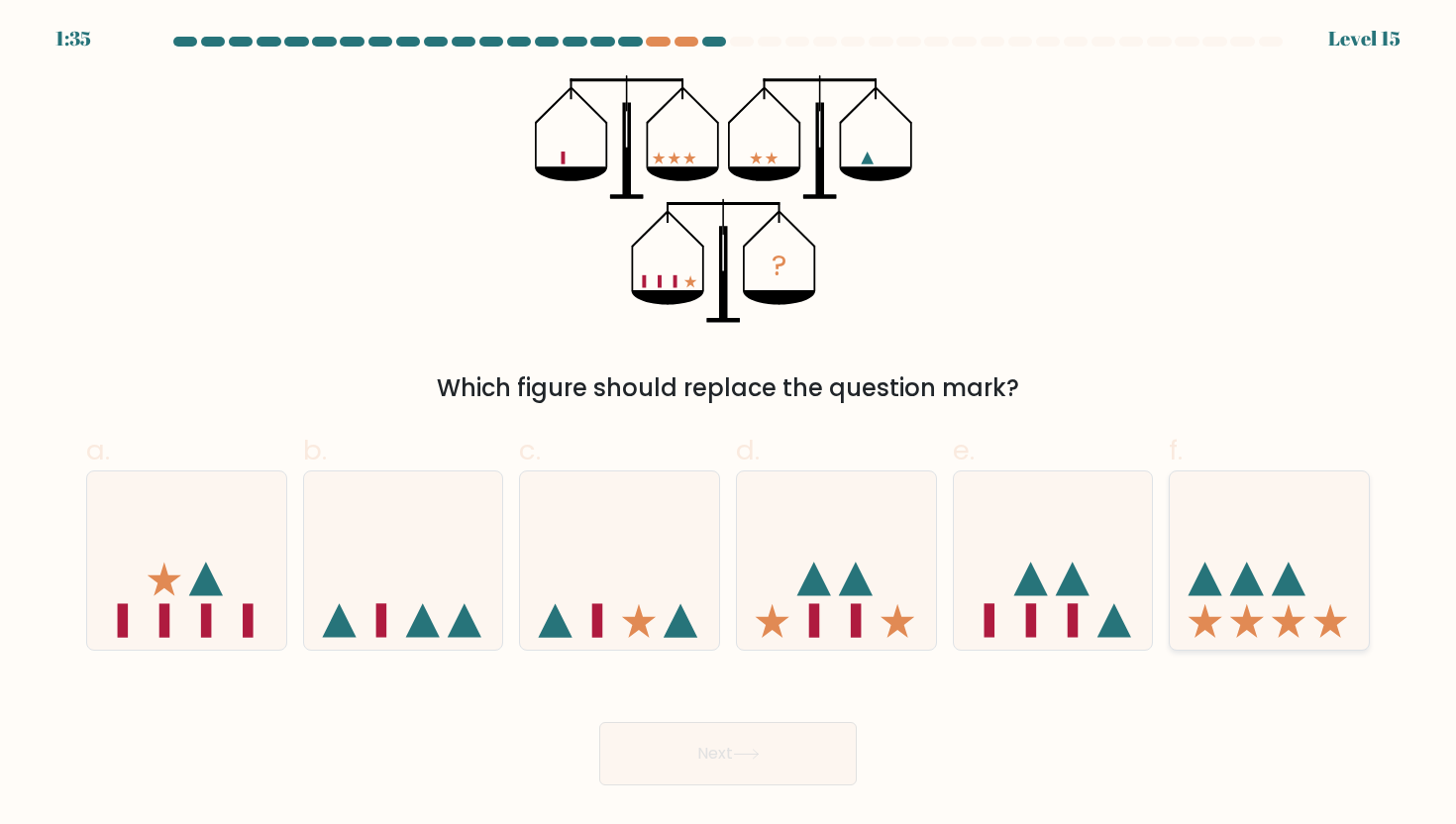 click 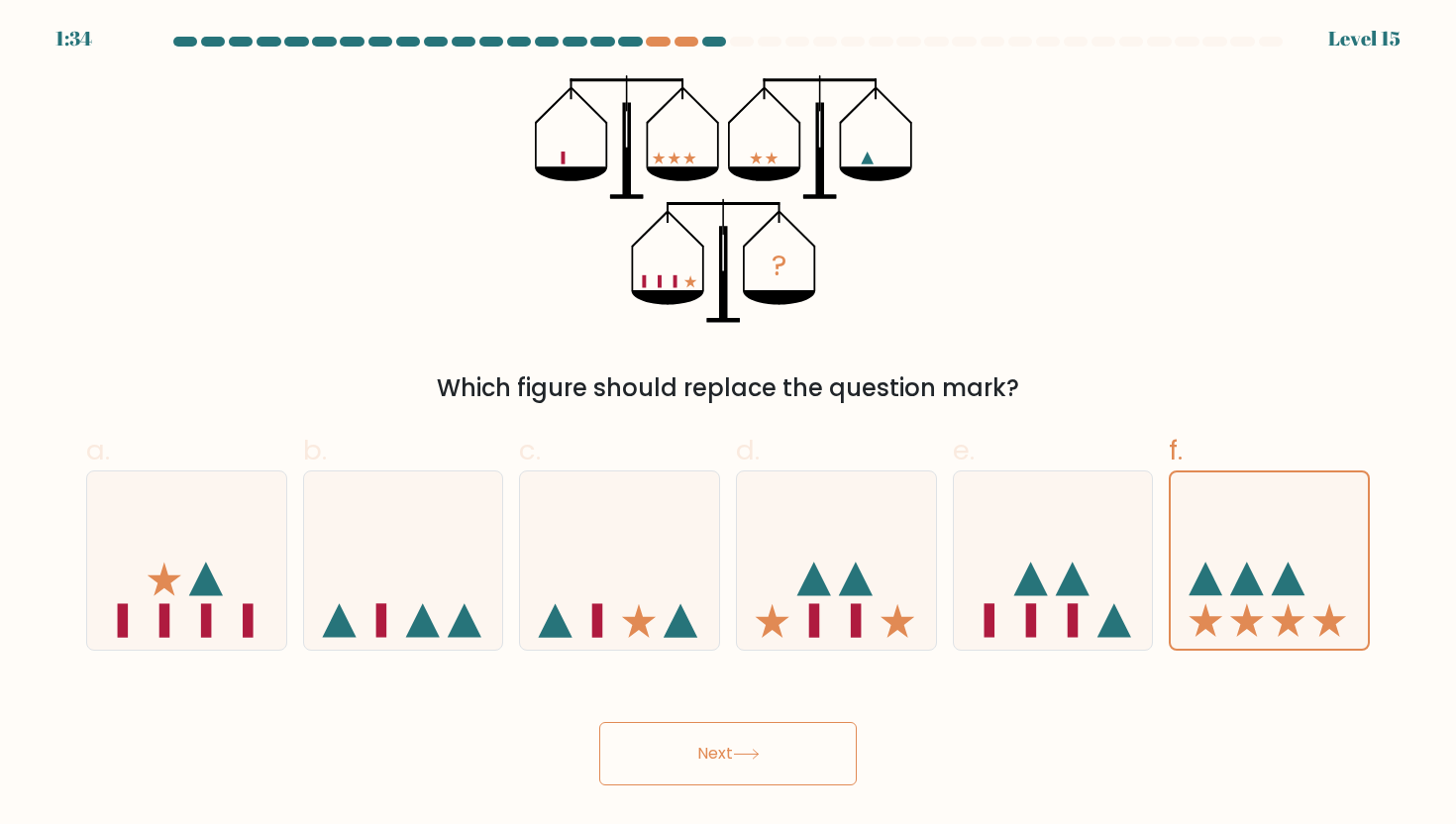 click on "Next" at bounding box center (728, 754) 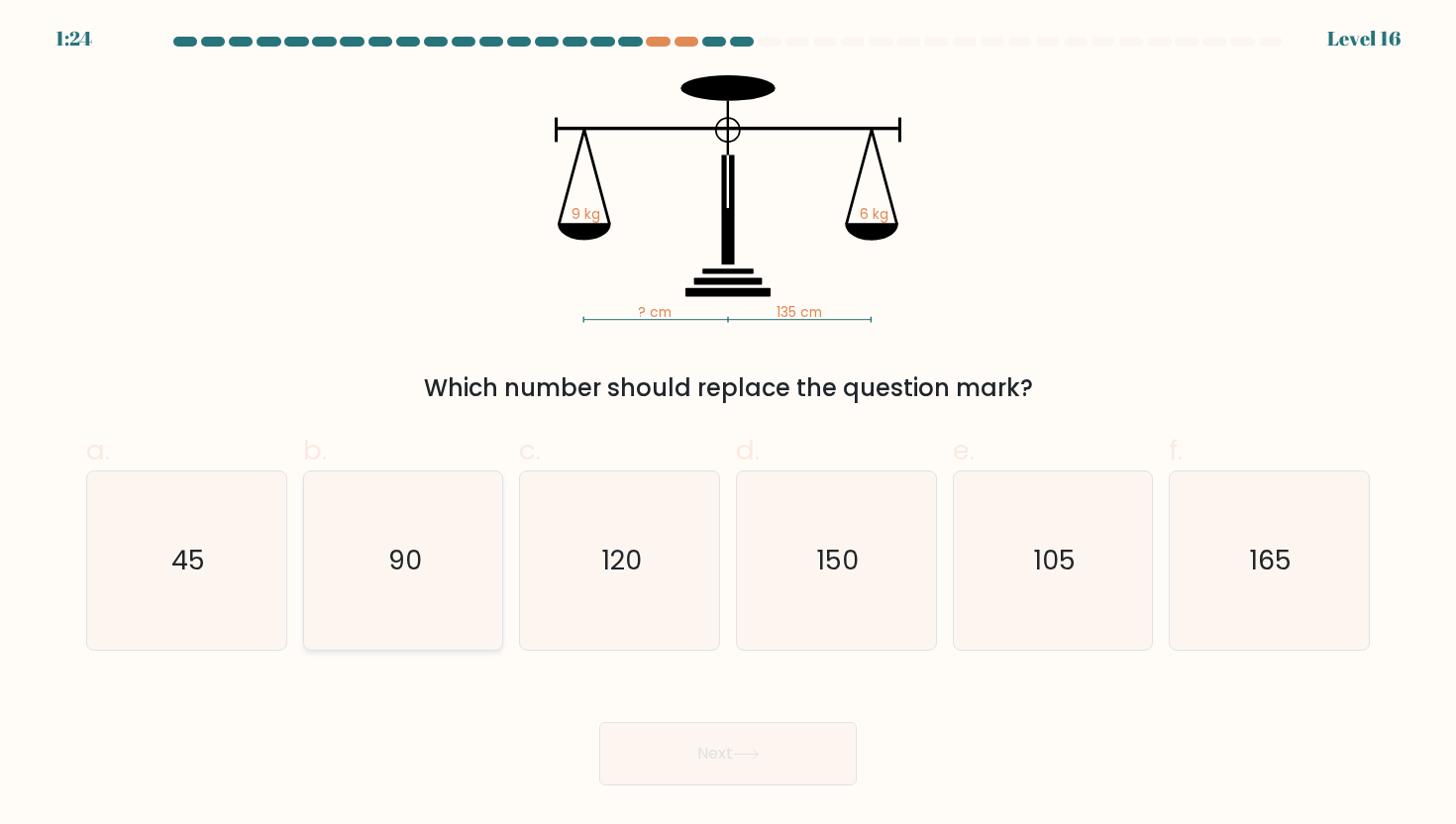 click on "90" 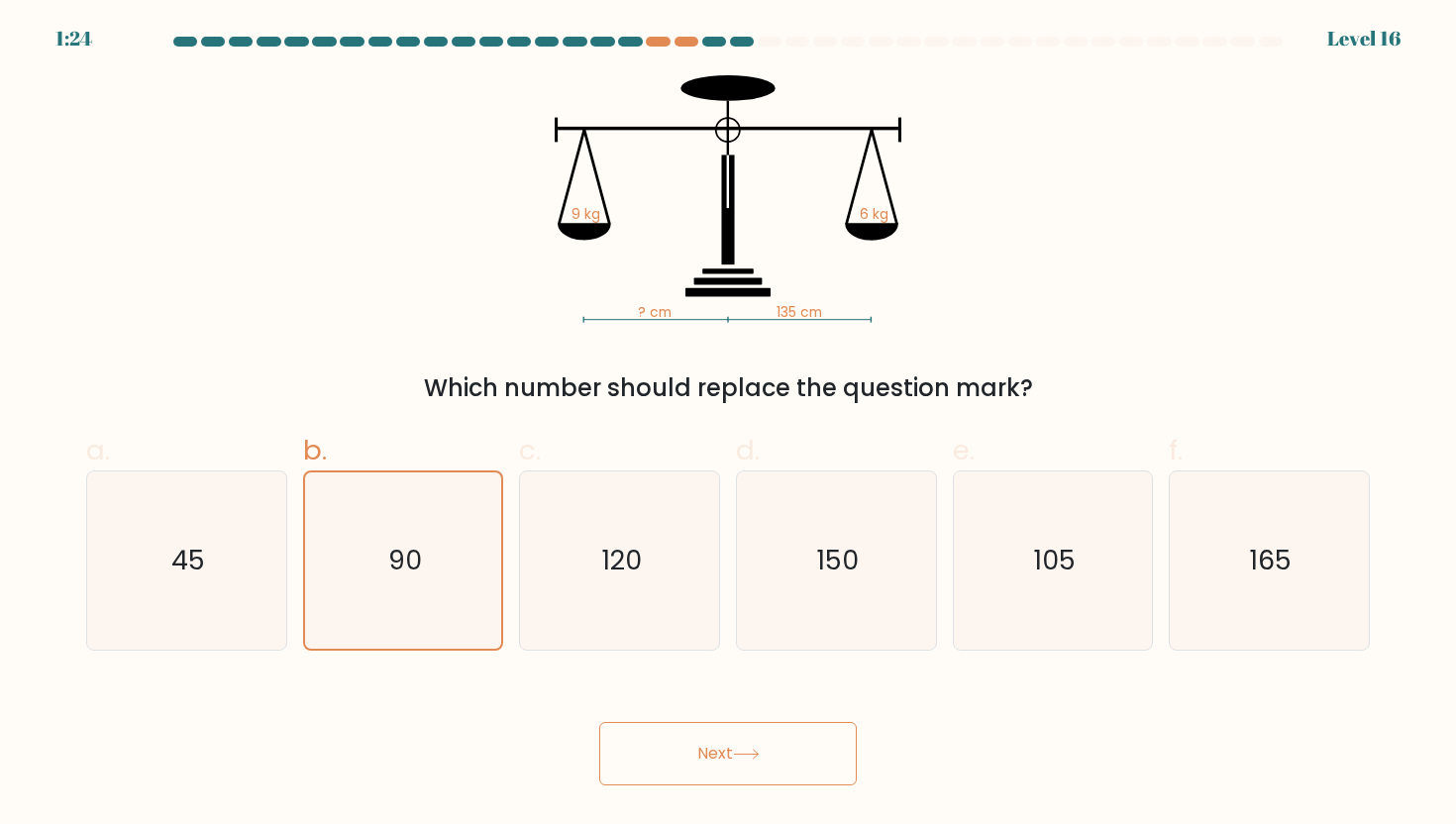 click on "Next" at bounding box center (728, 754) 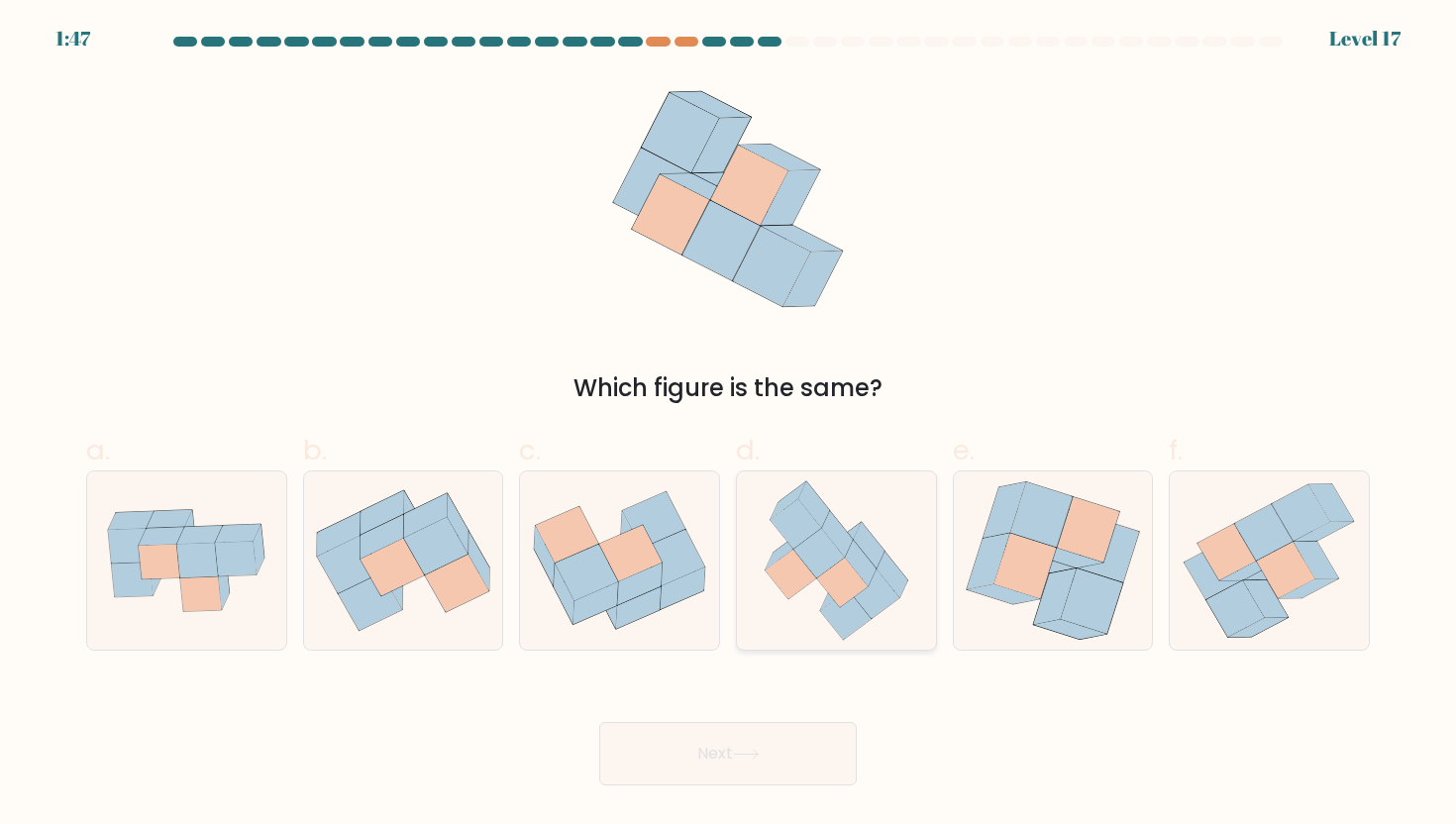 click 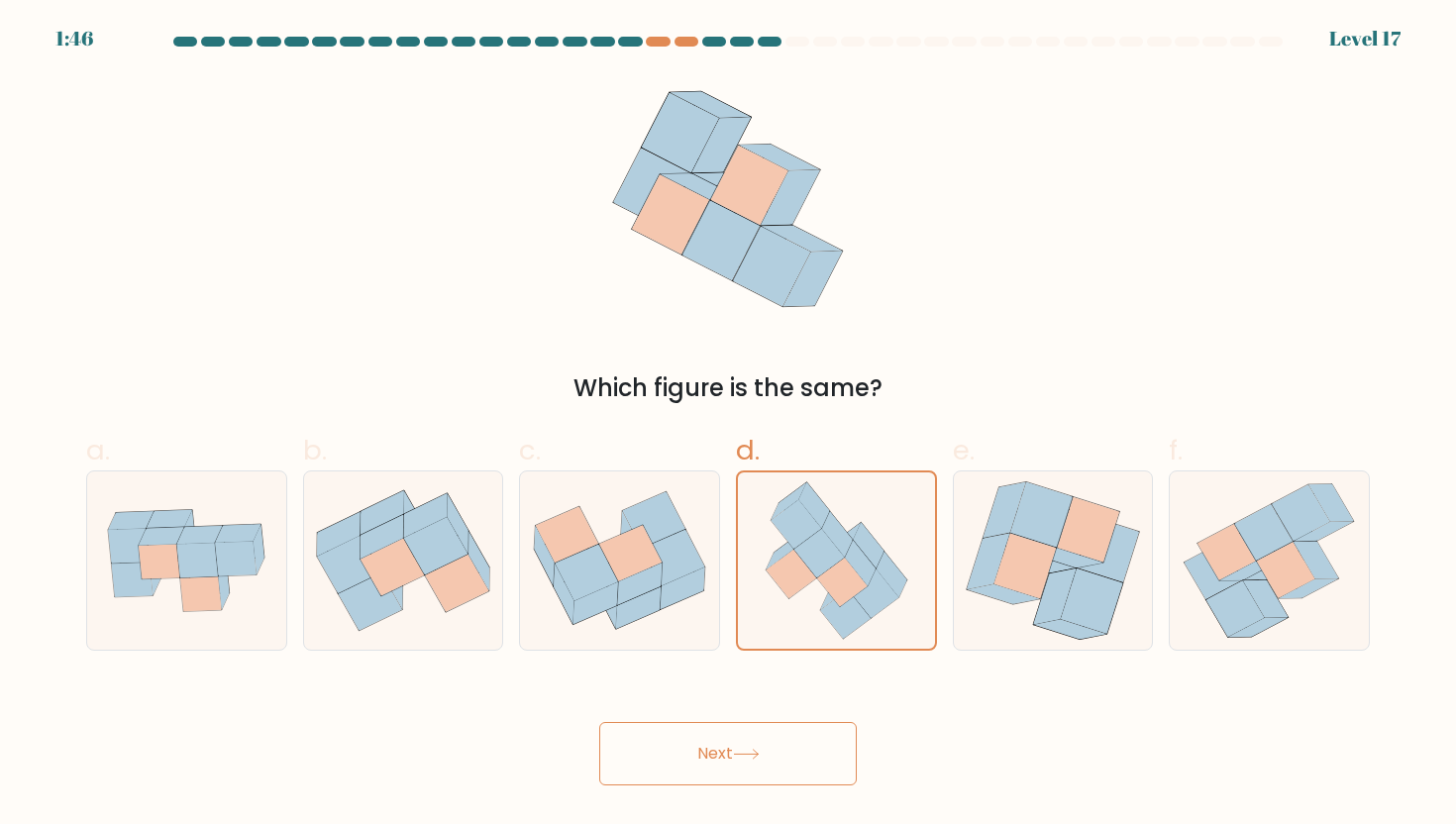 click 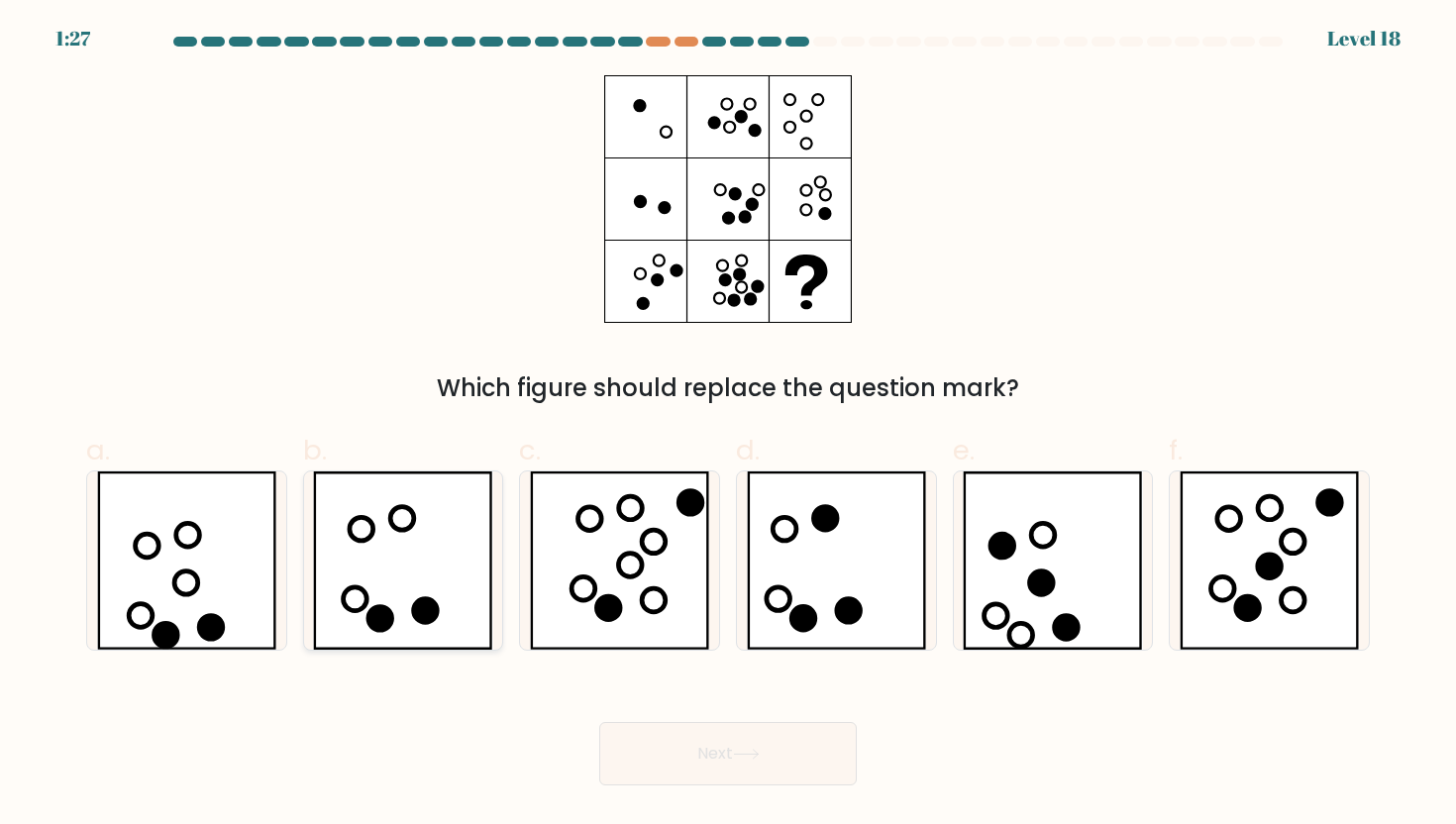 click 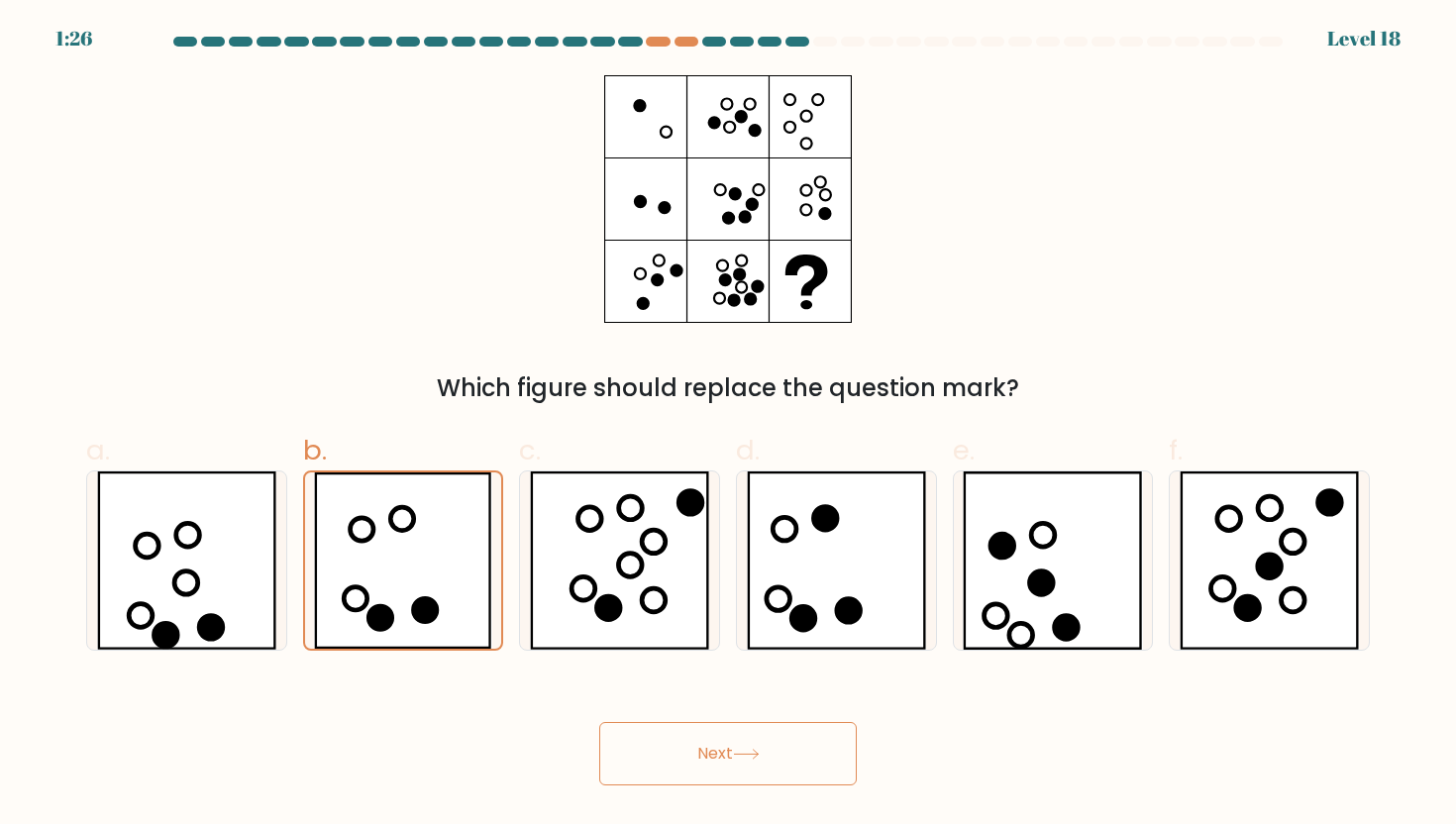 click on "Next" at bounding box center [728, 754] 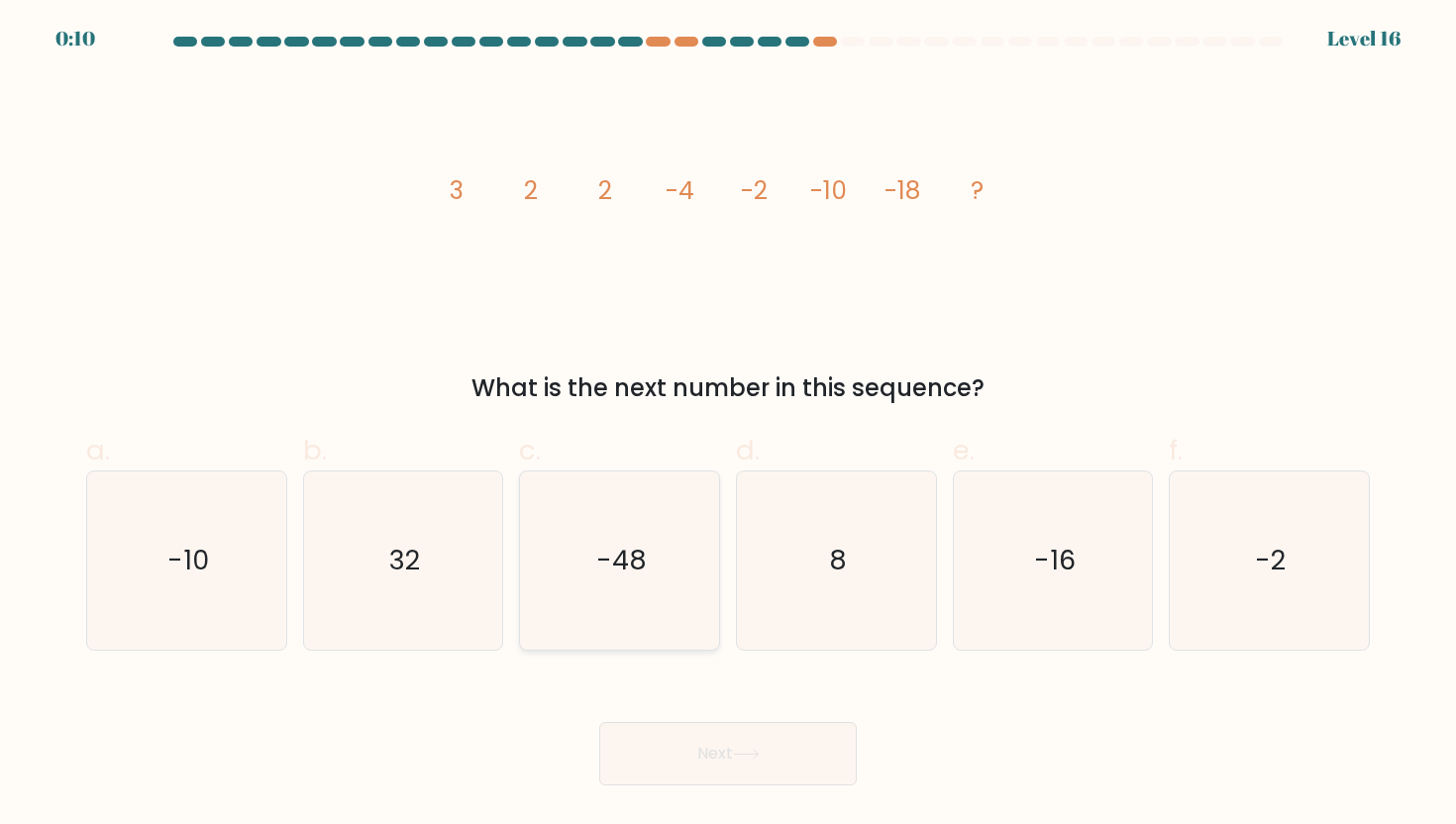 click on "-48" 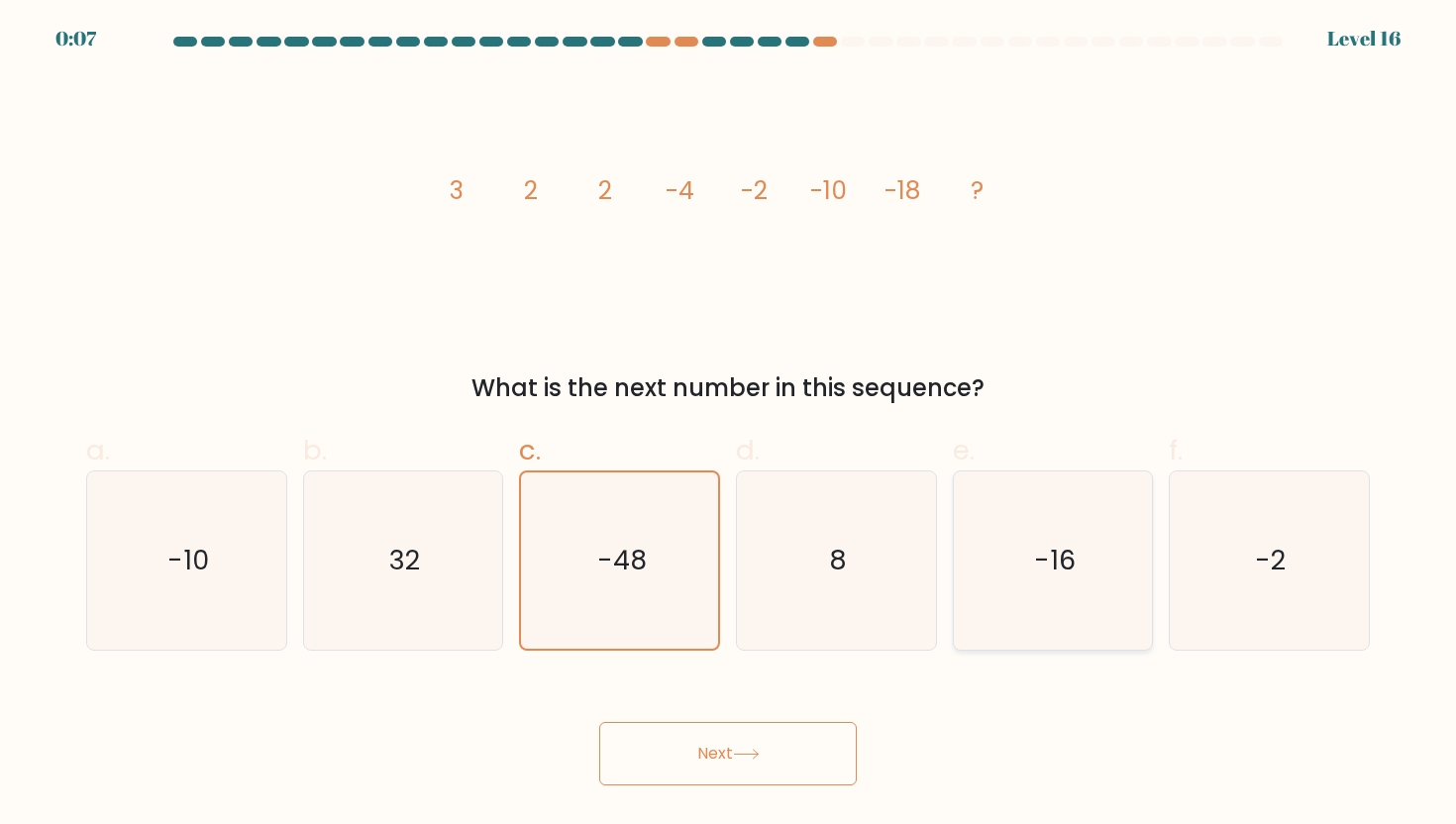 click on "-16" 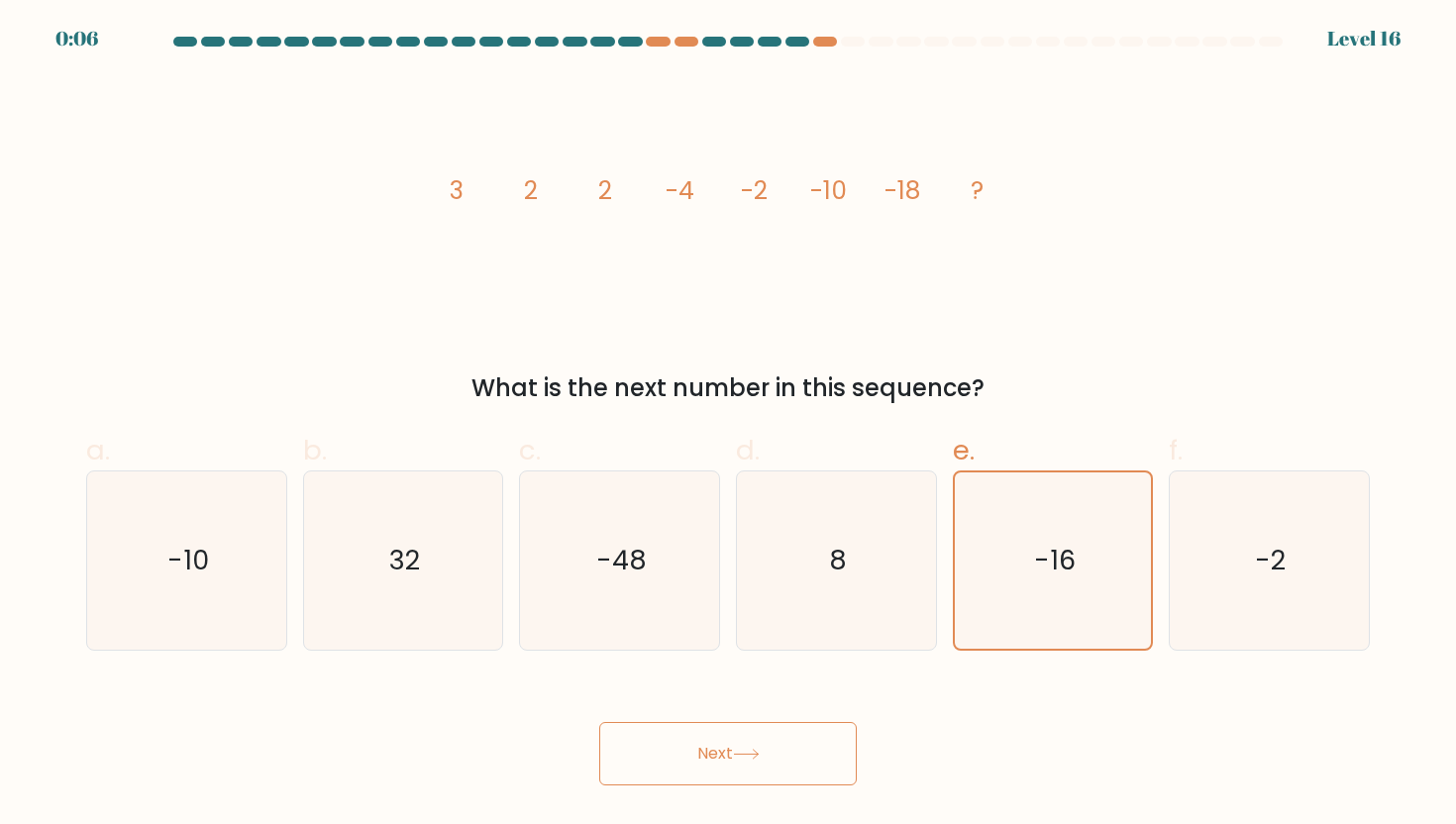 click 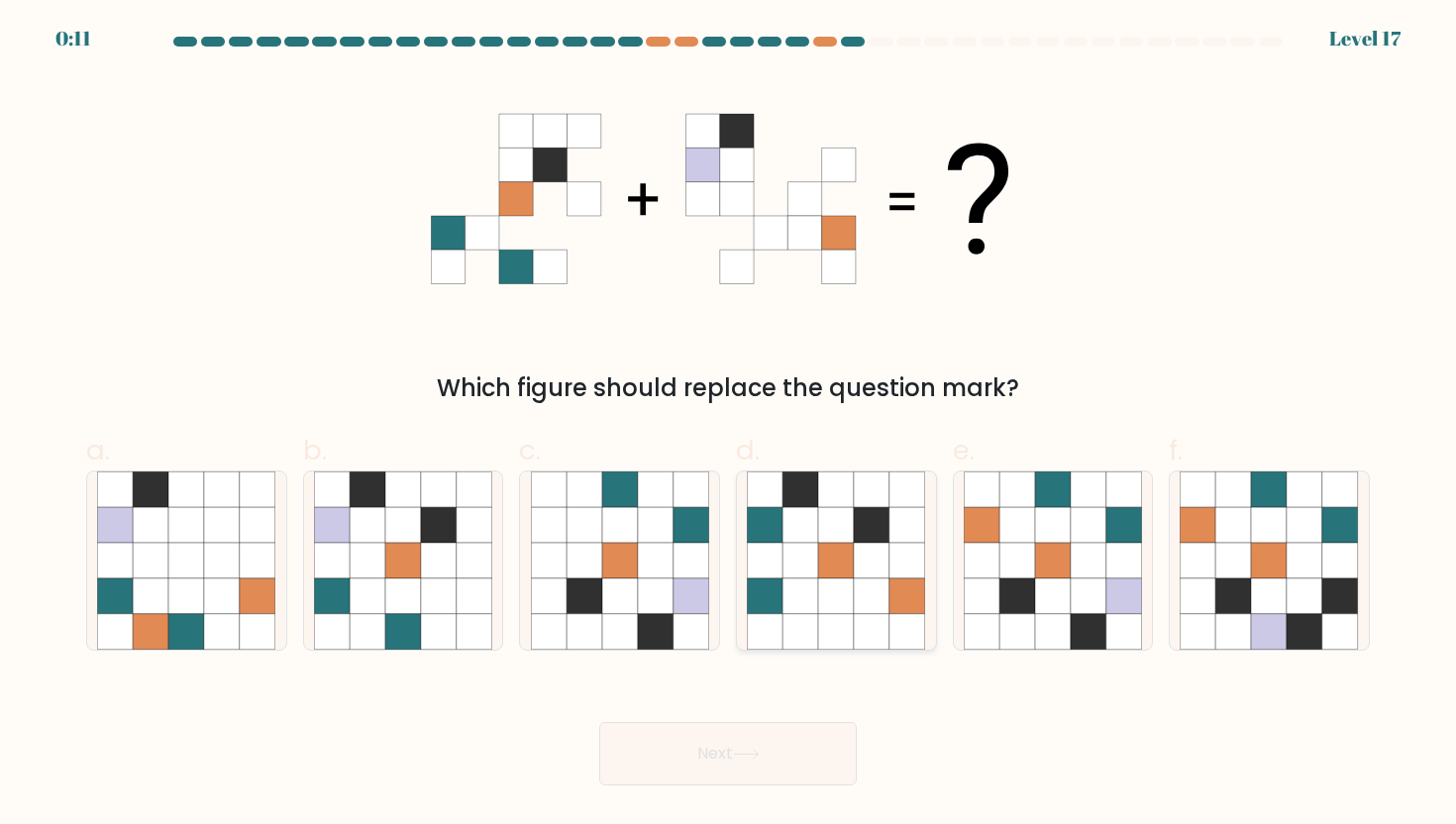 click 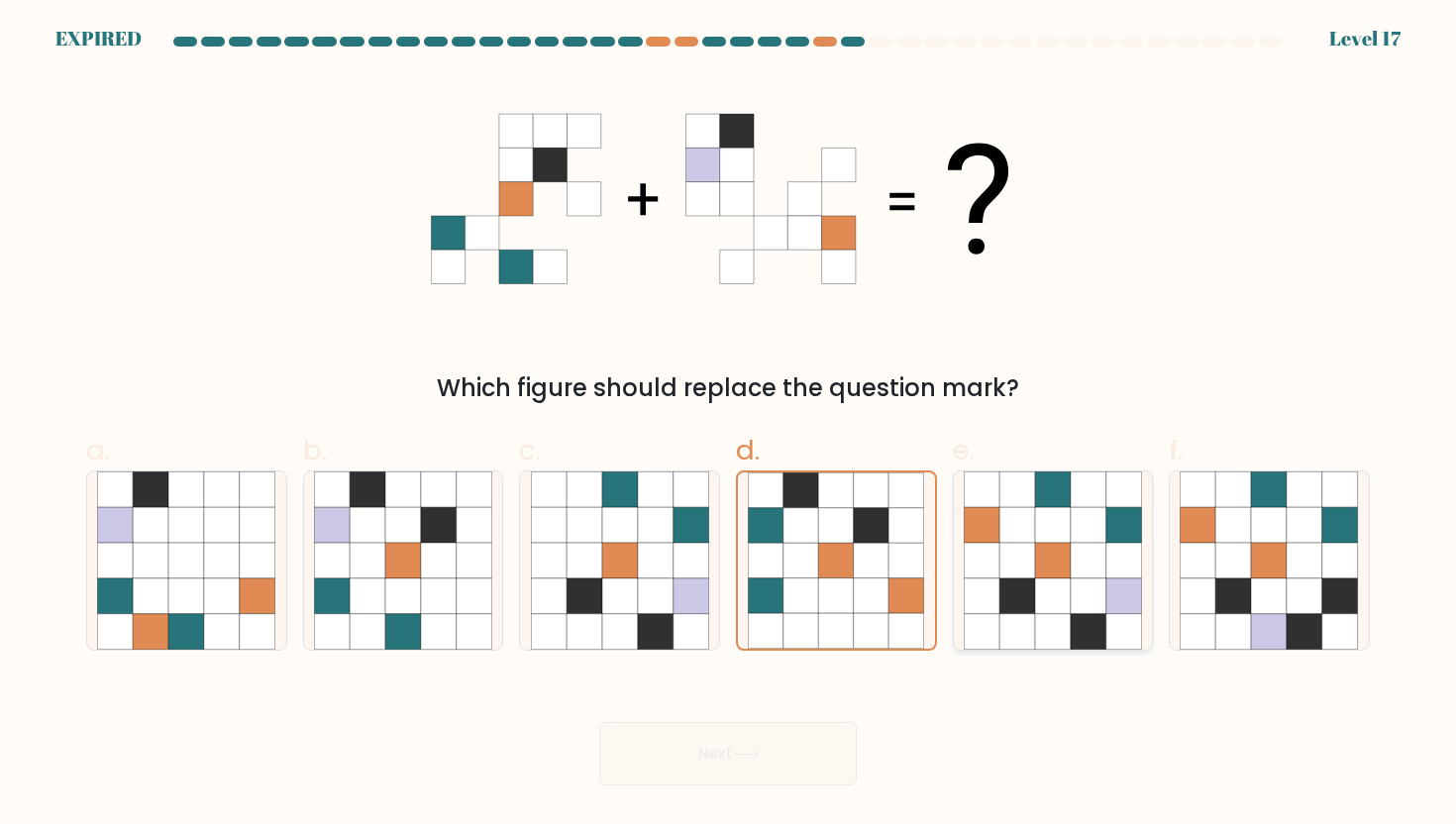 click 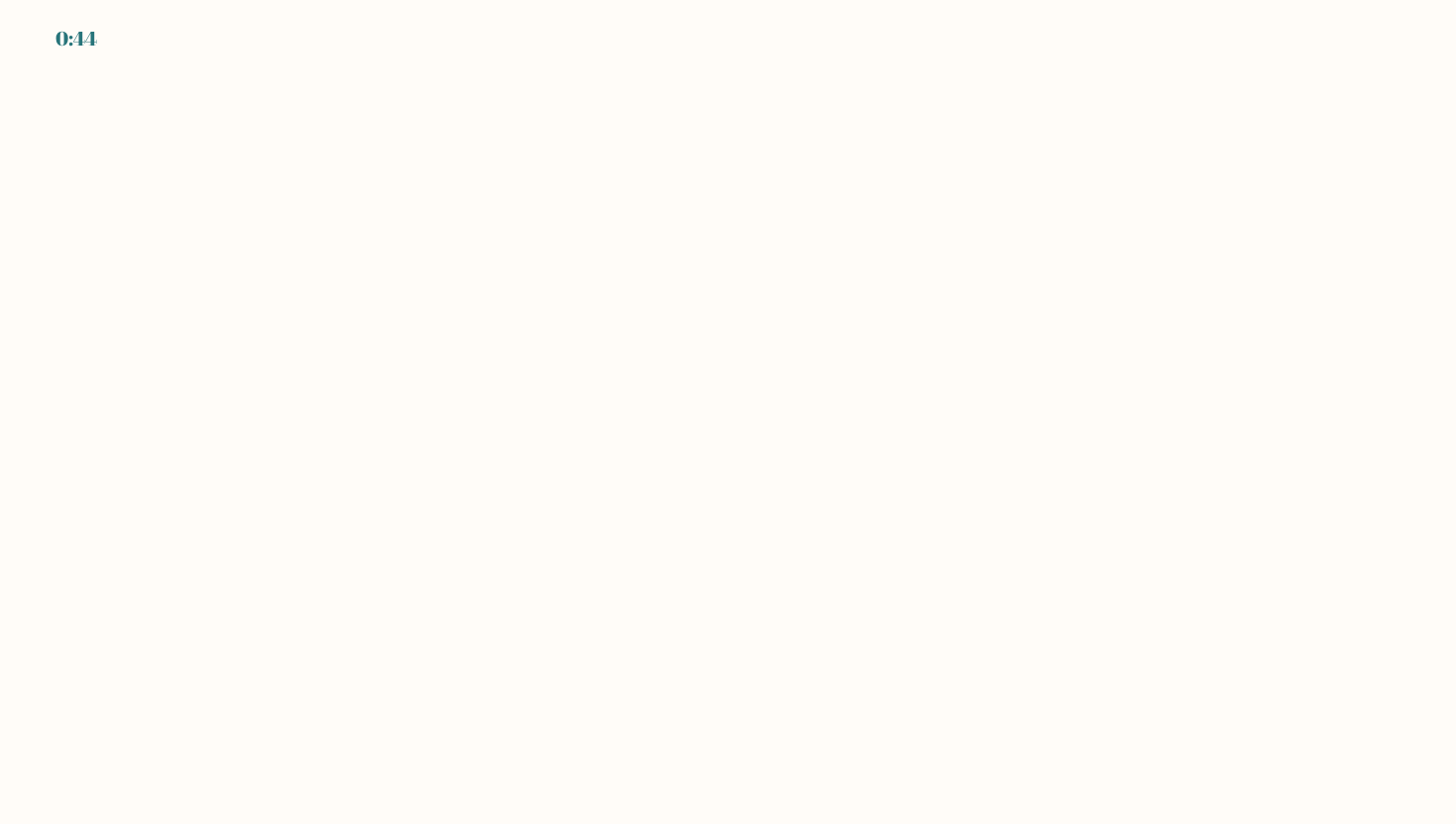 scroll, scrollTop: 0, scrollLeft: 0, axis: both 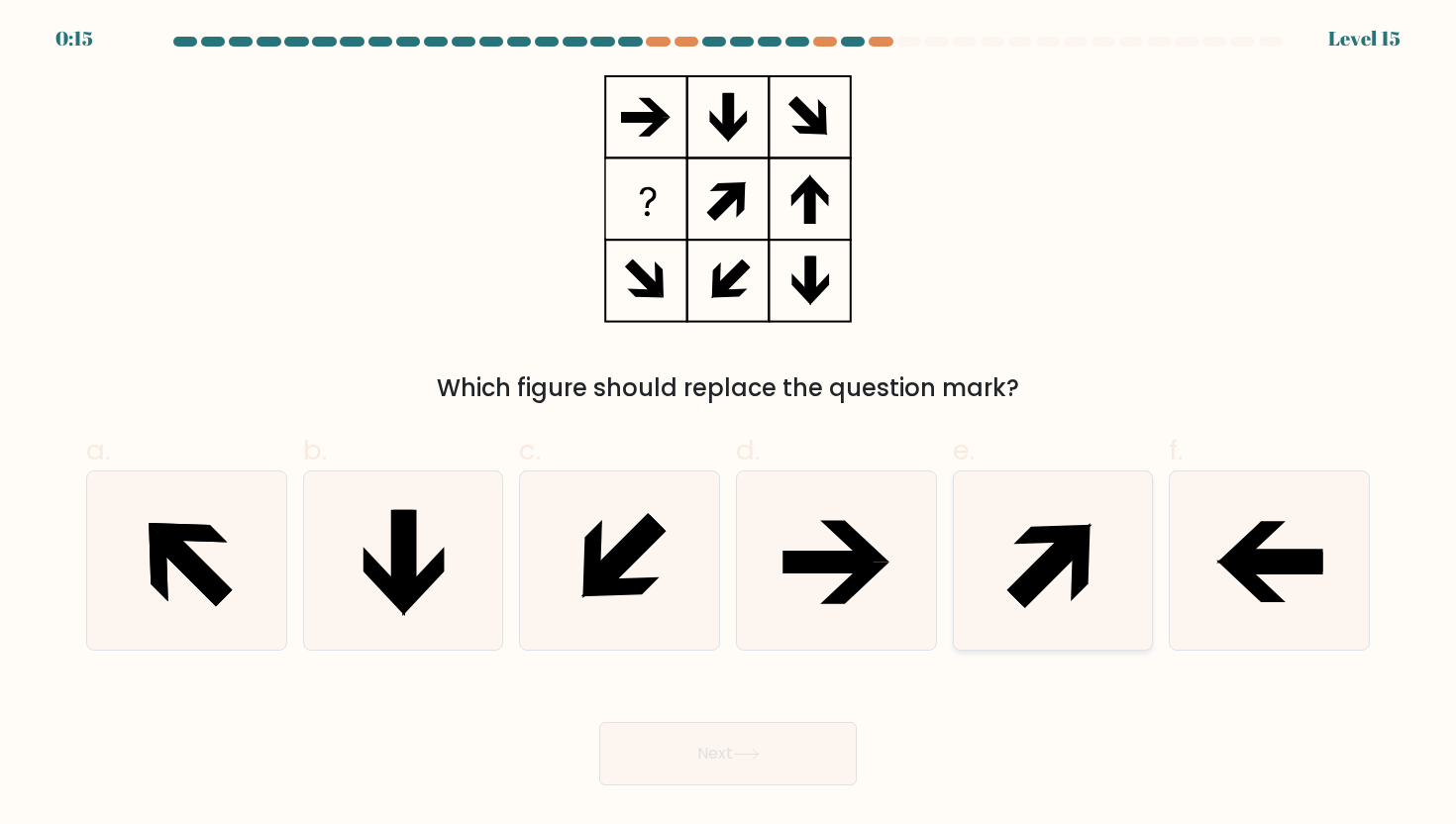 click 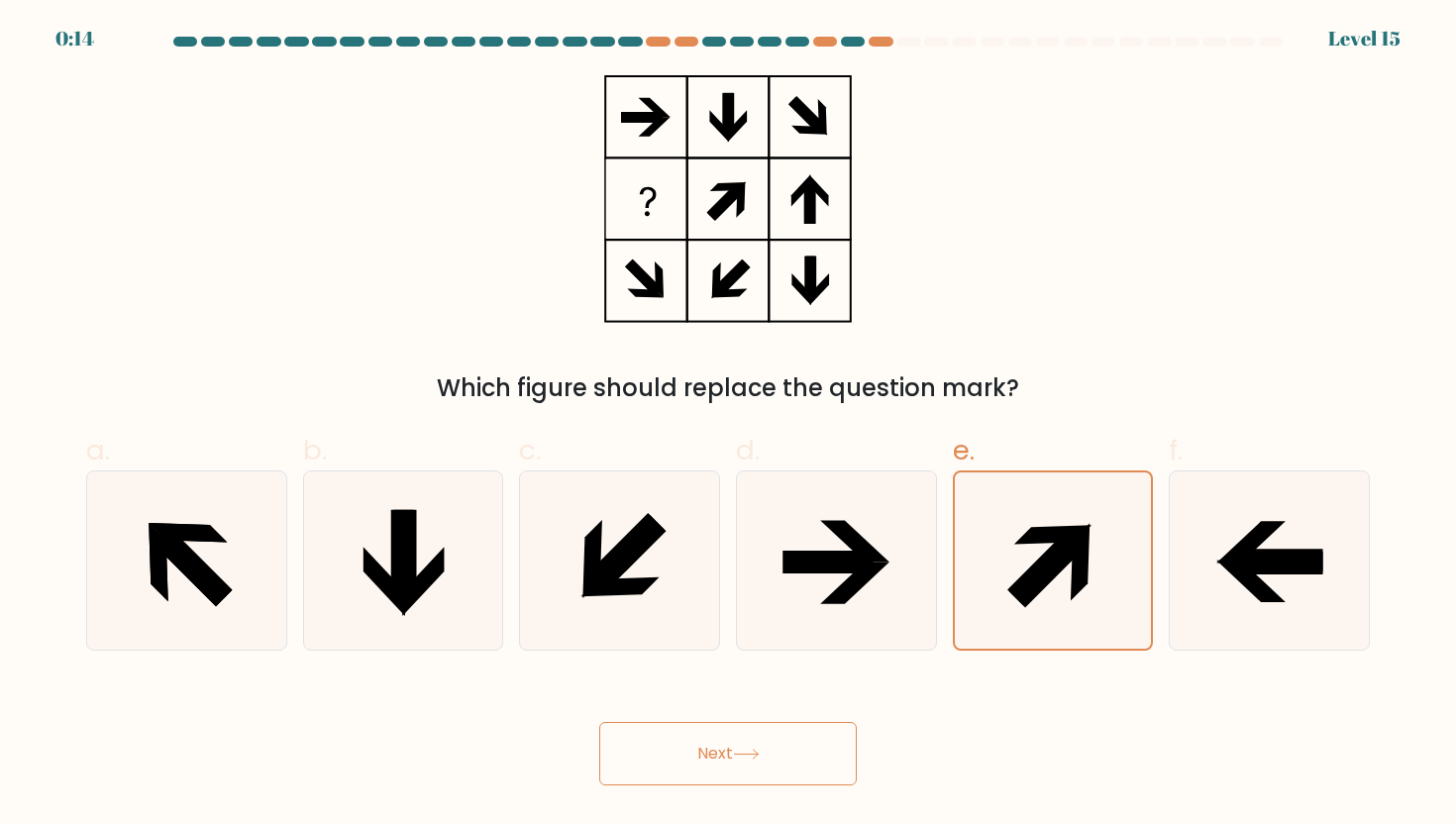 click on "Next" at bounding box center (728, 754) 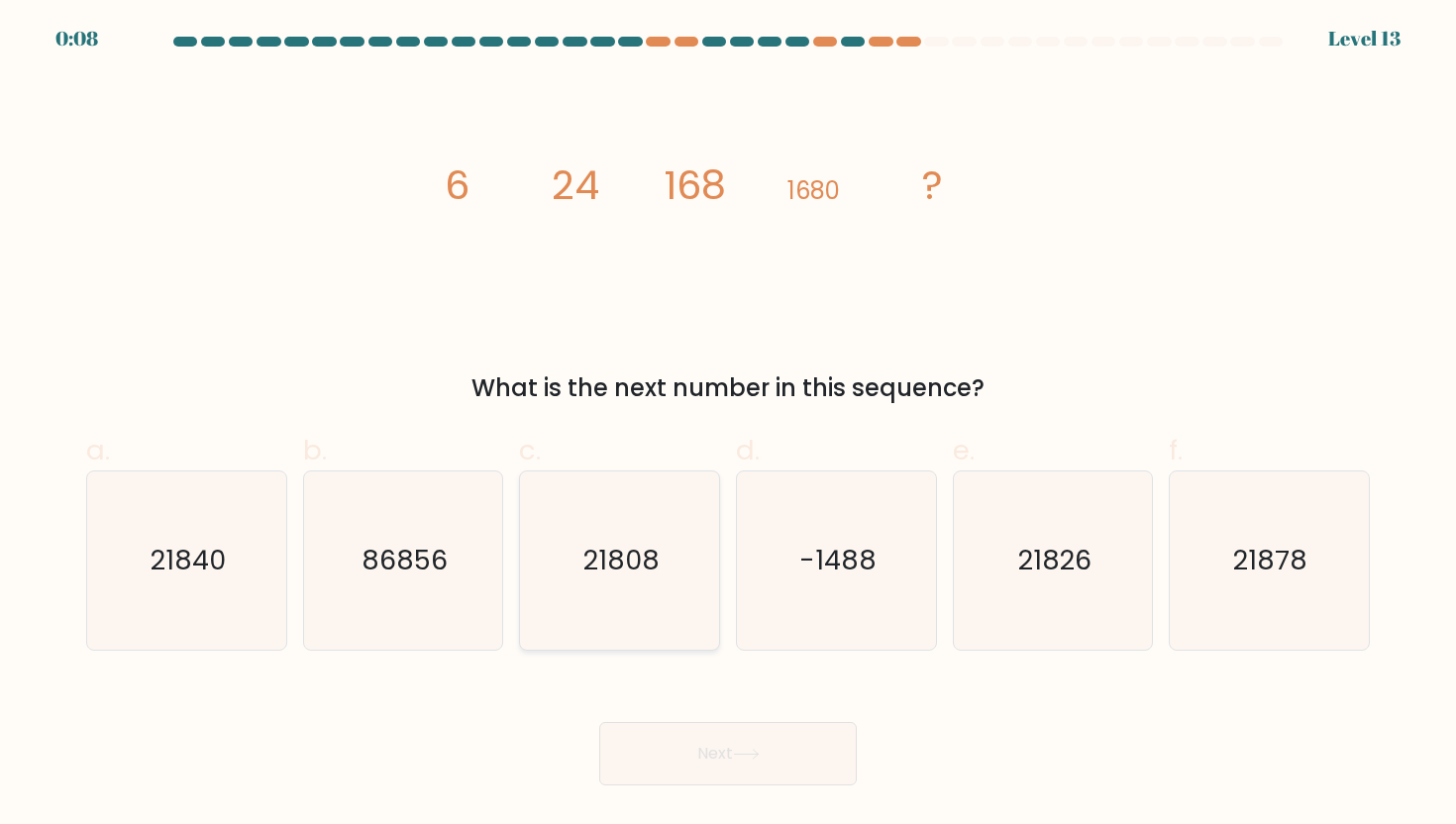 click on "21808" 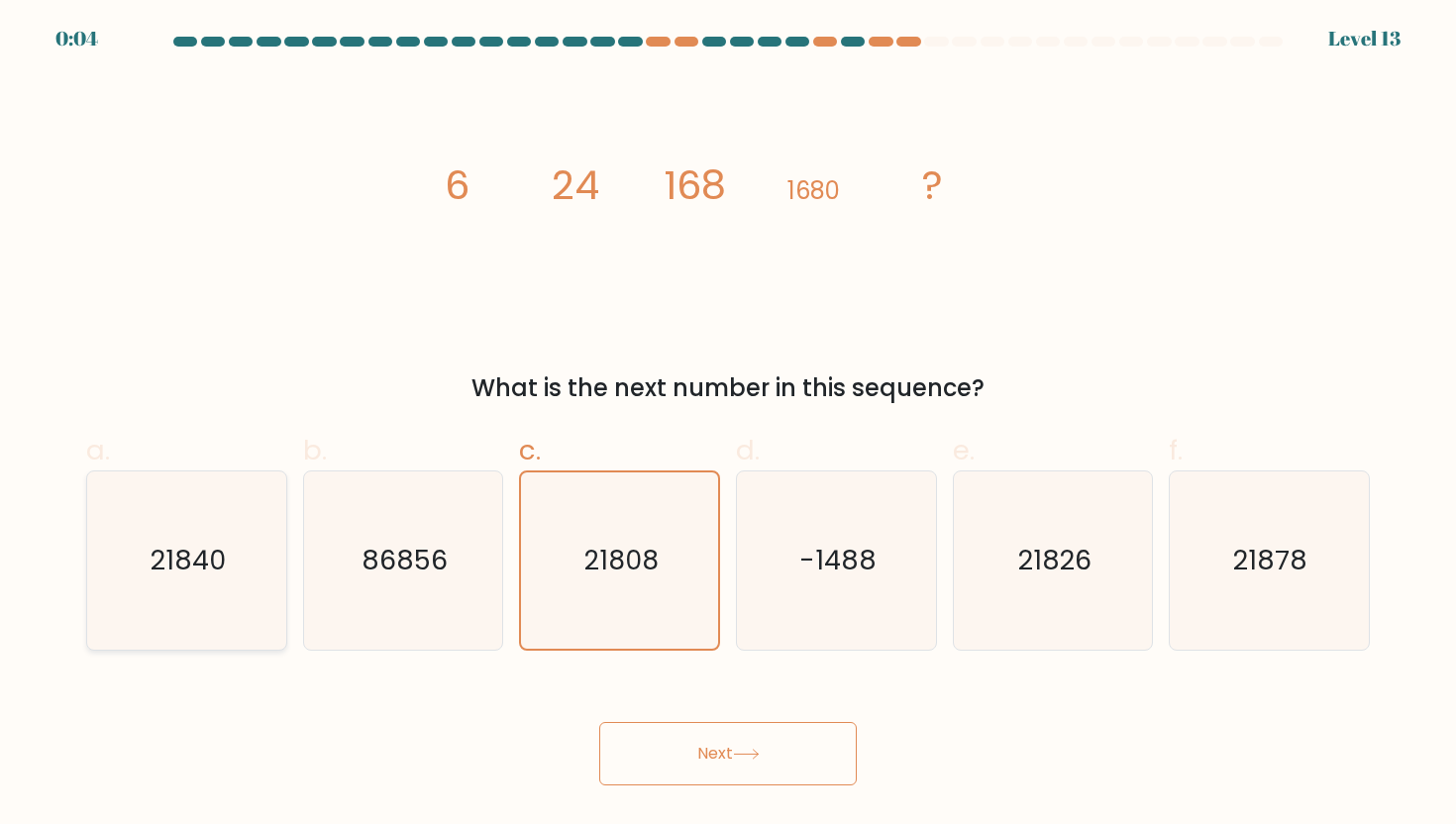 click on "21840" 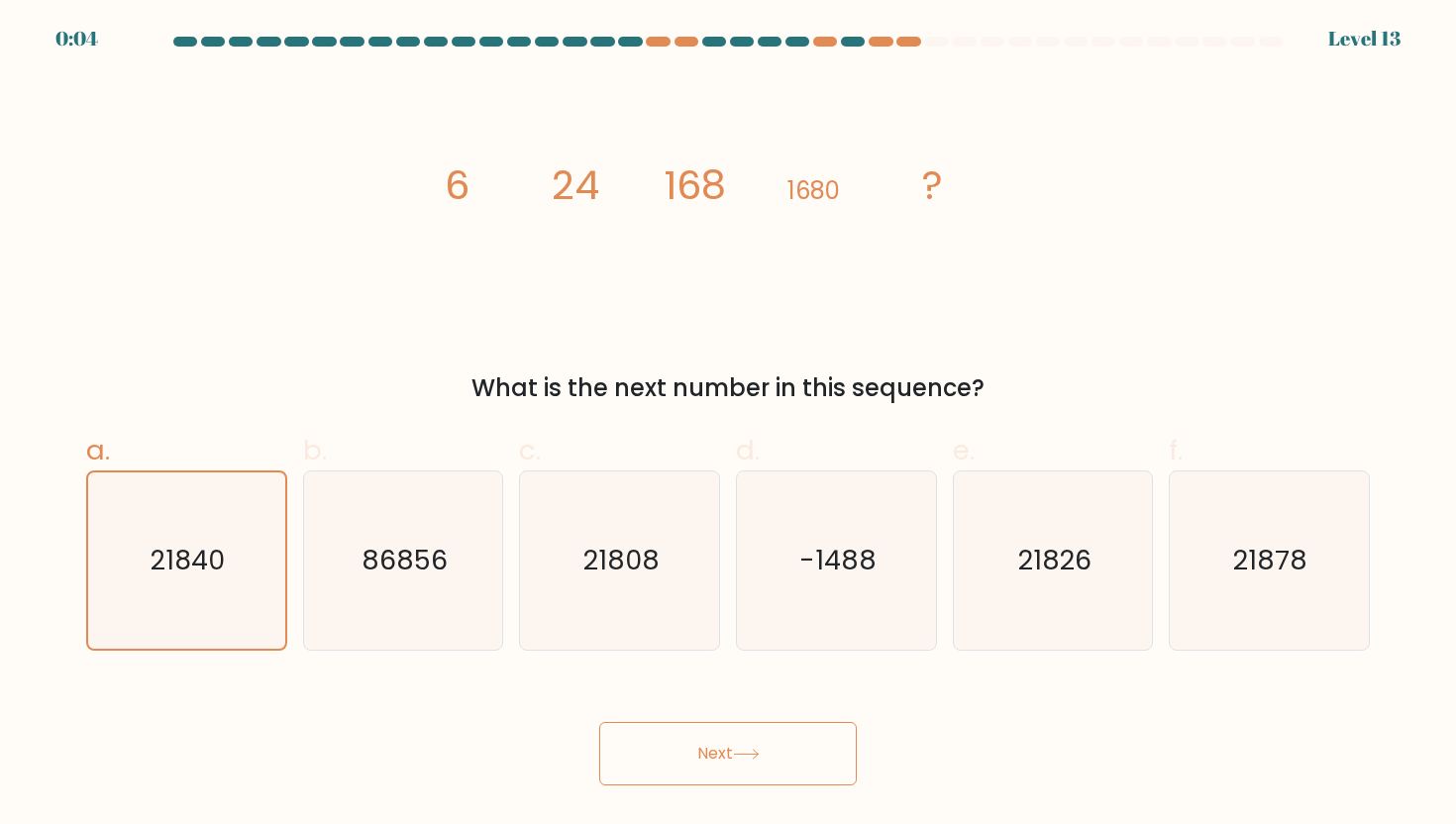 click on "Next" at bounding box center (728, 754) 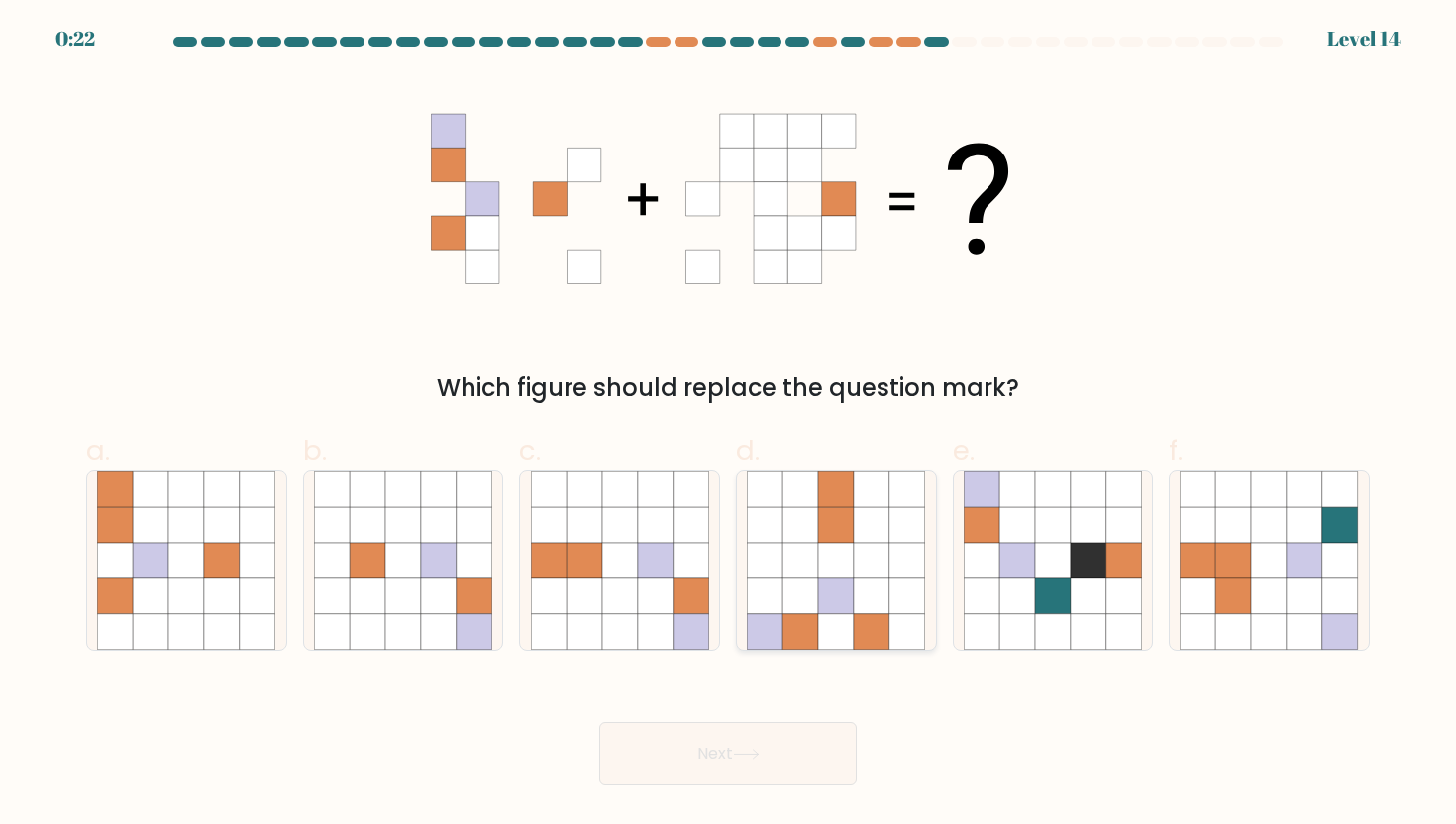 click 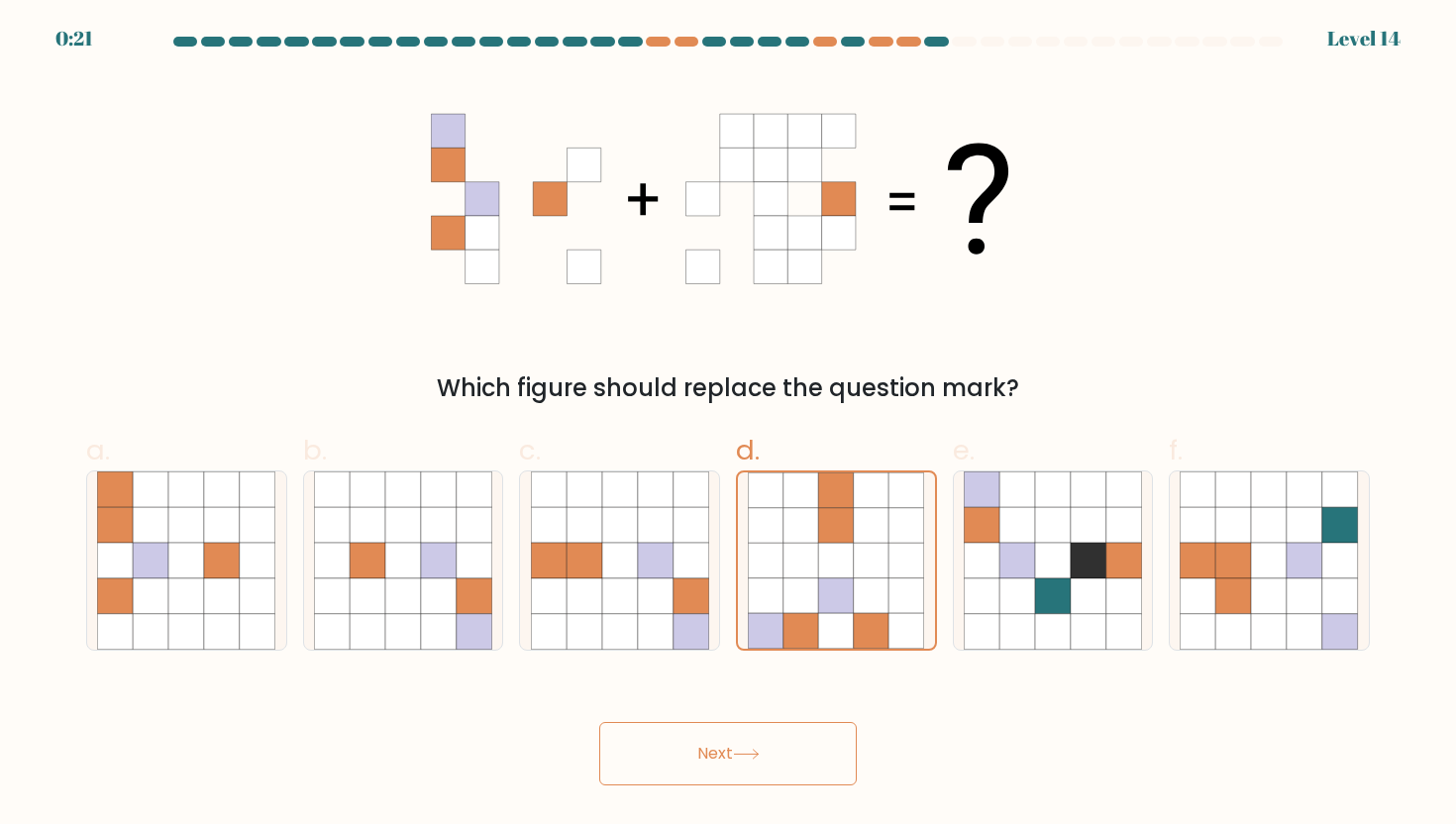 click on "Next" at bounding box center [728, 754] 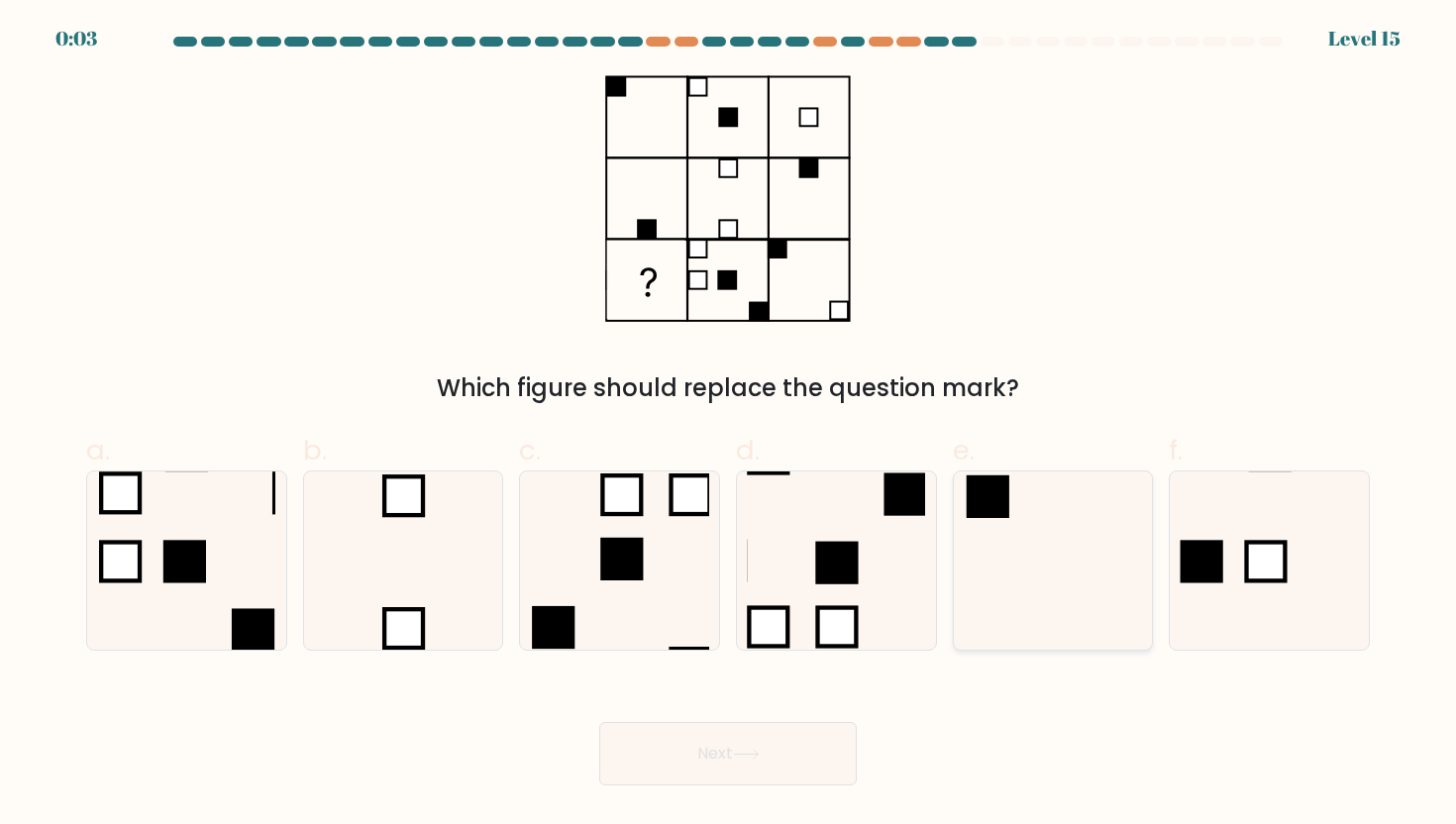 click 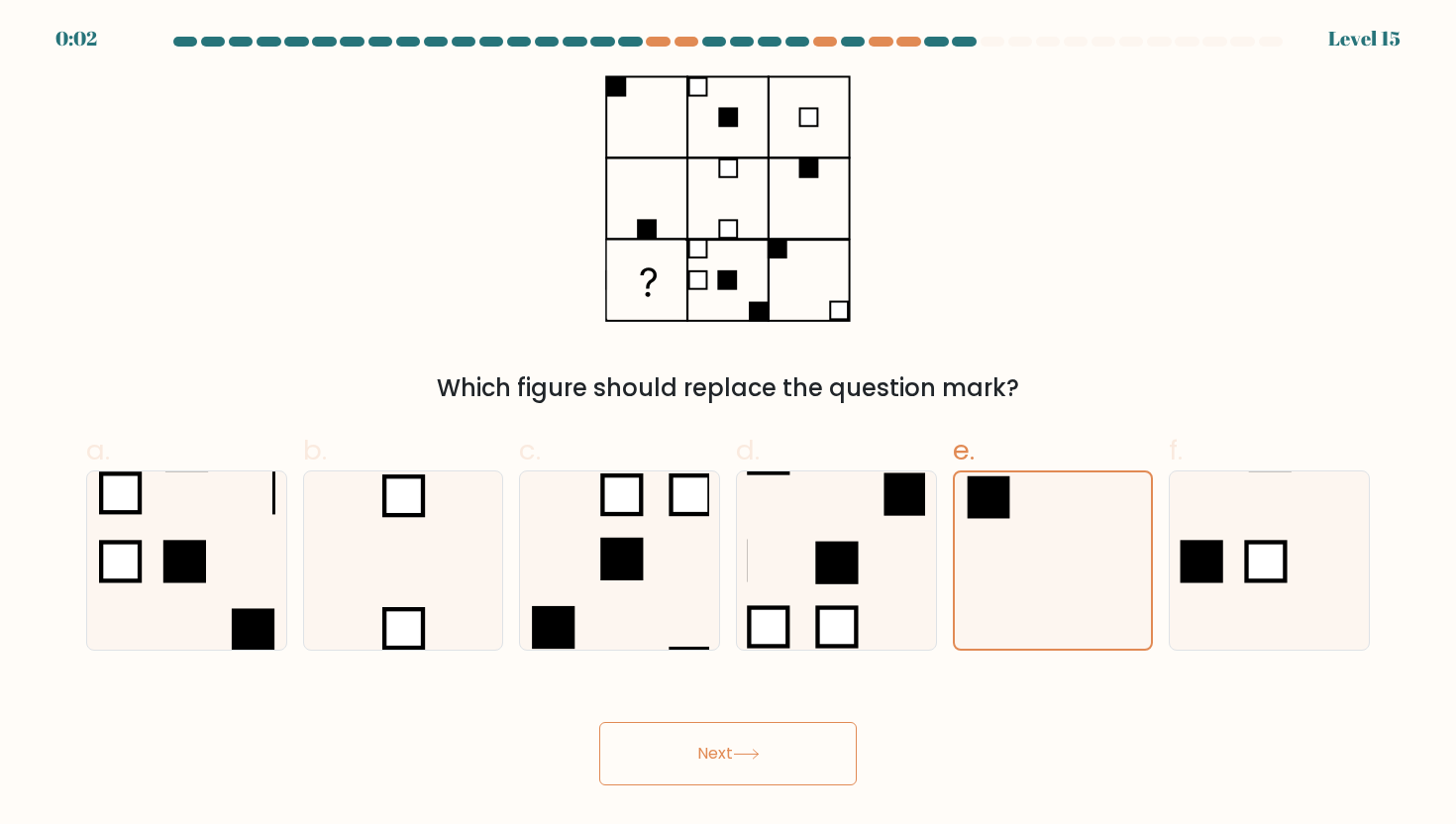 click on "Next" at bounding box center (728, 754) 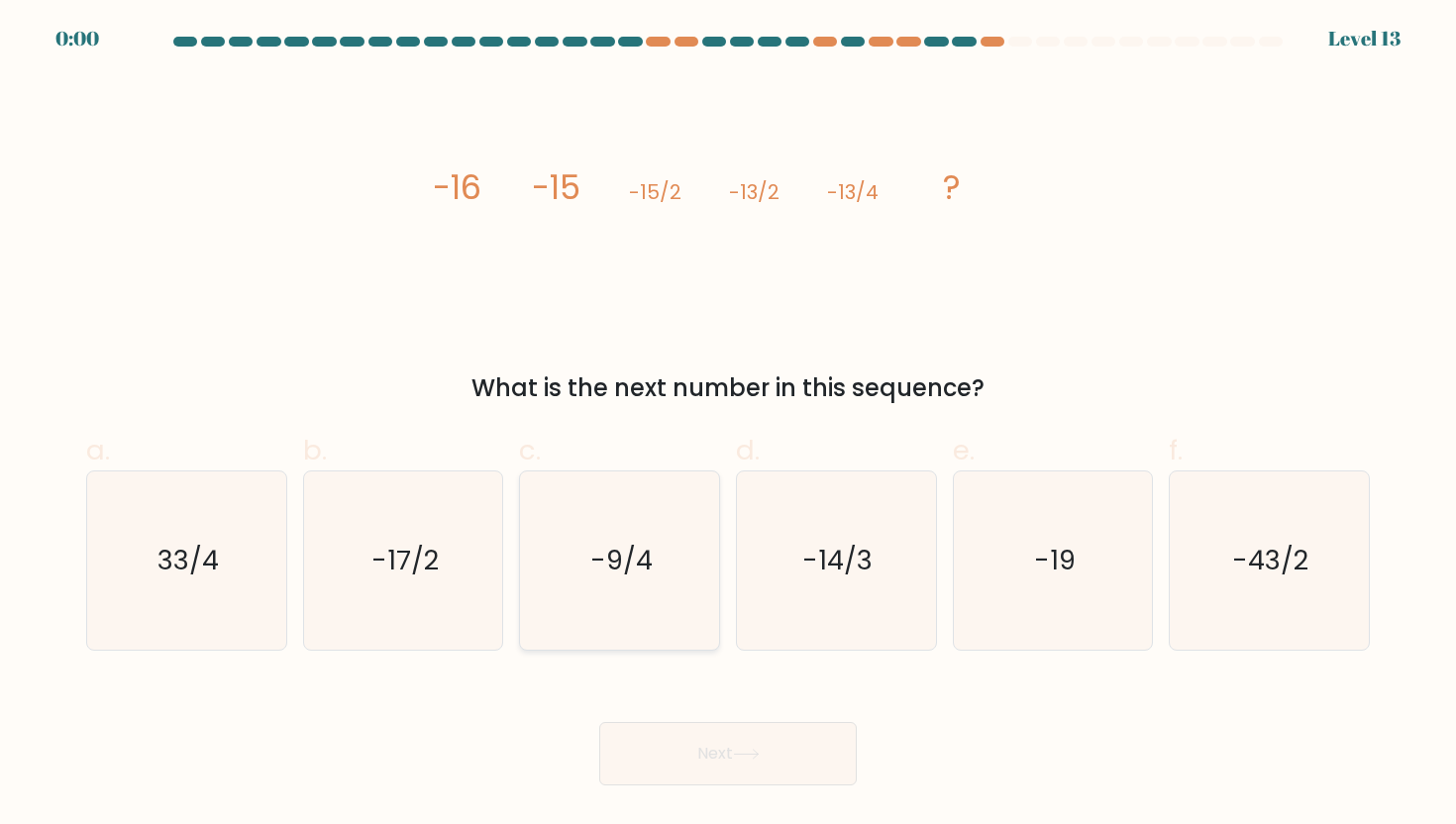 click on "-9/4" 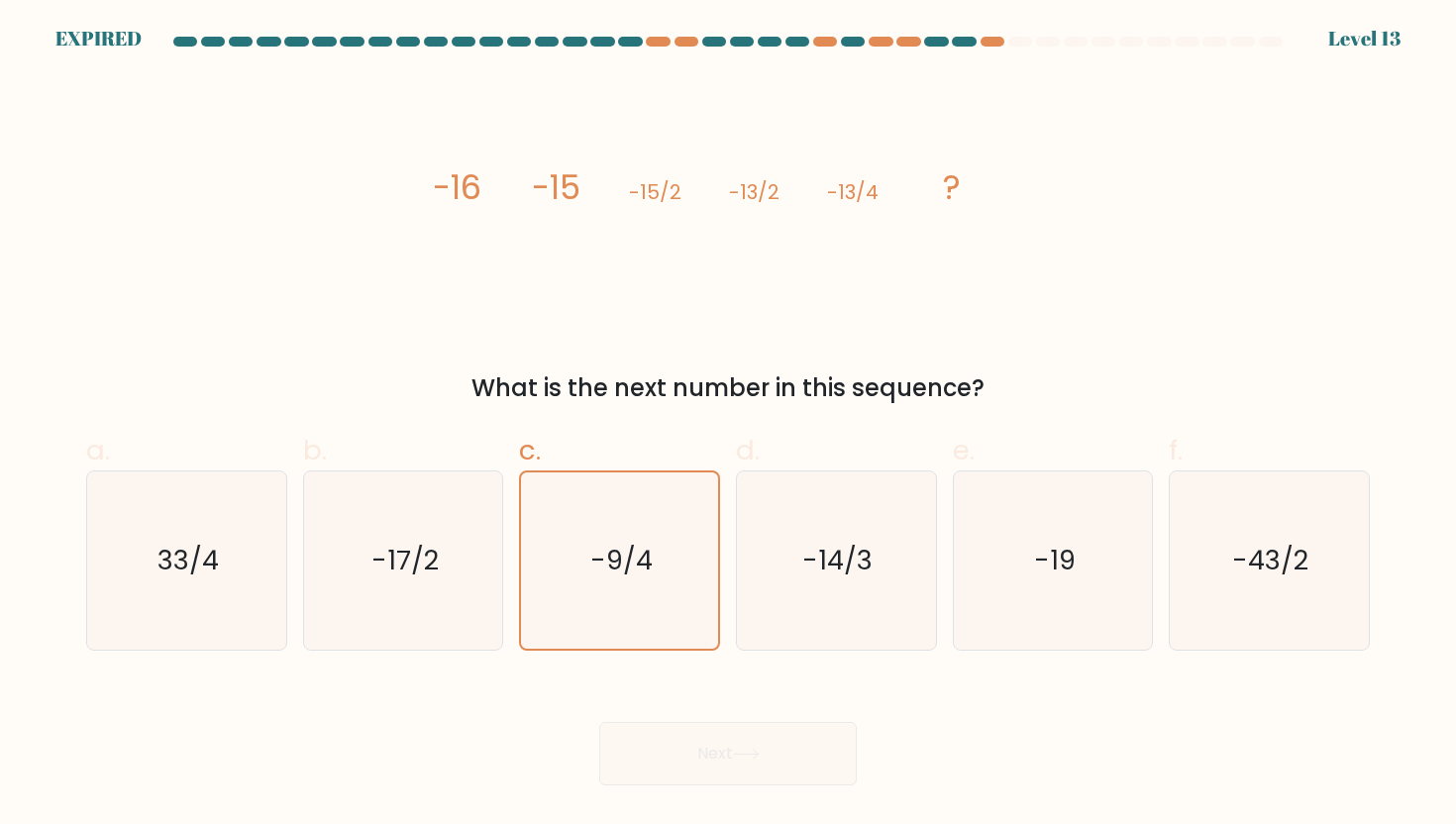click on "Next" at bounding box center (728, 730) 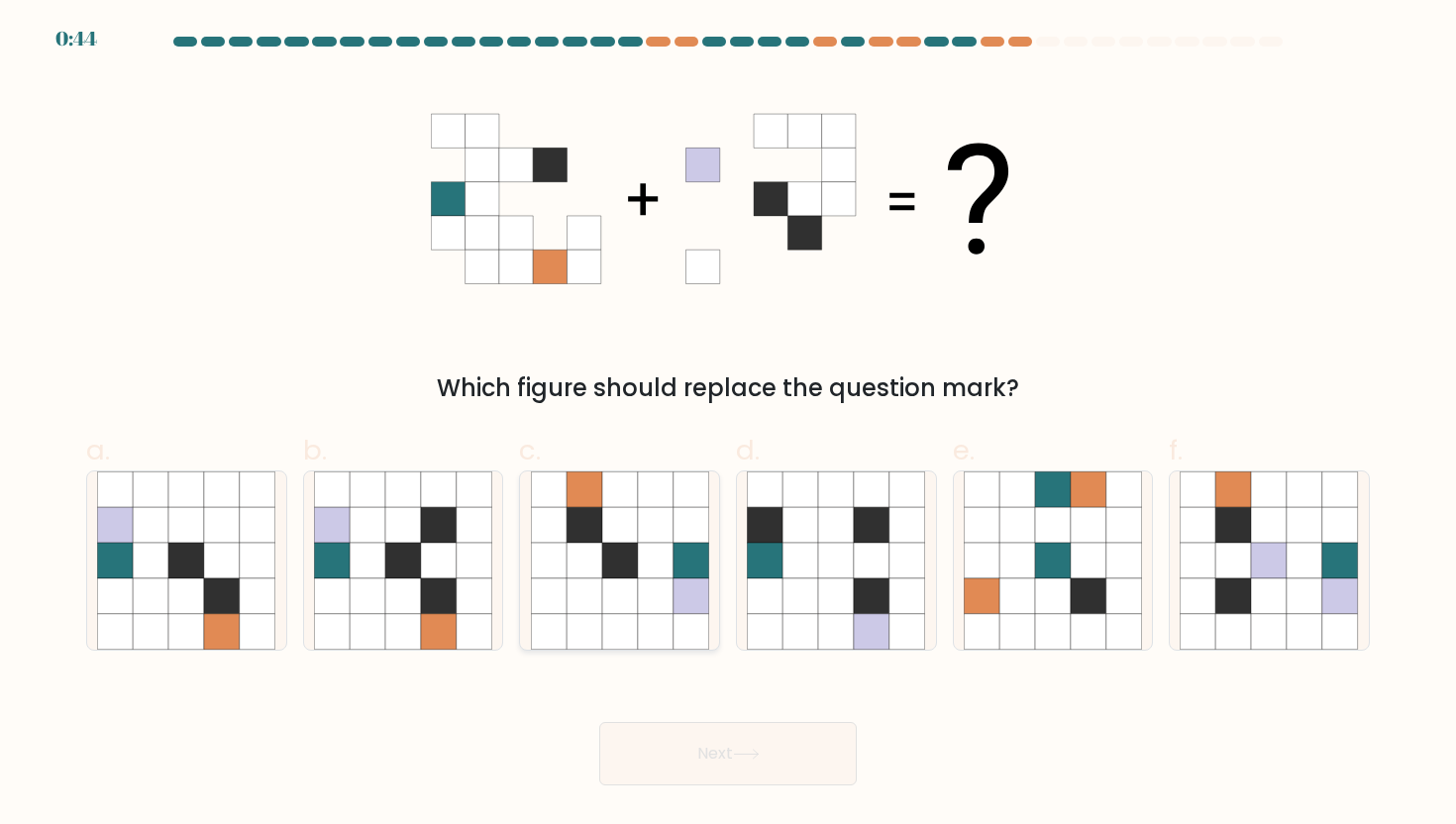 scroll, scrollTop: 0, scrollLeft: 0, axis: both 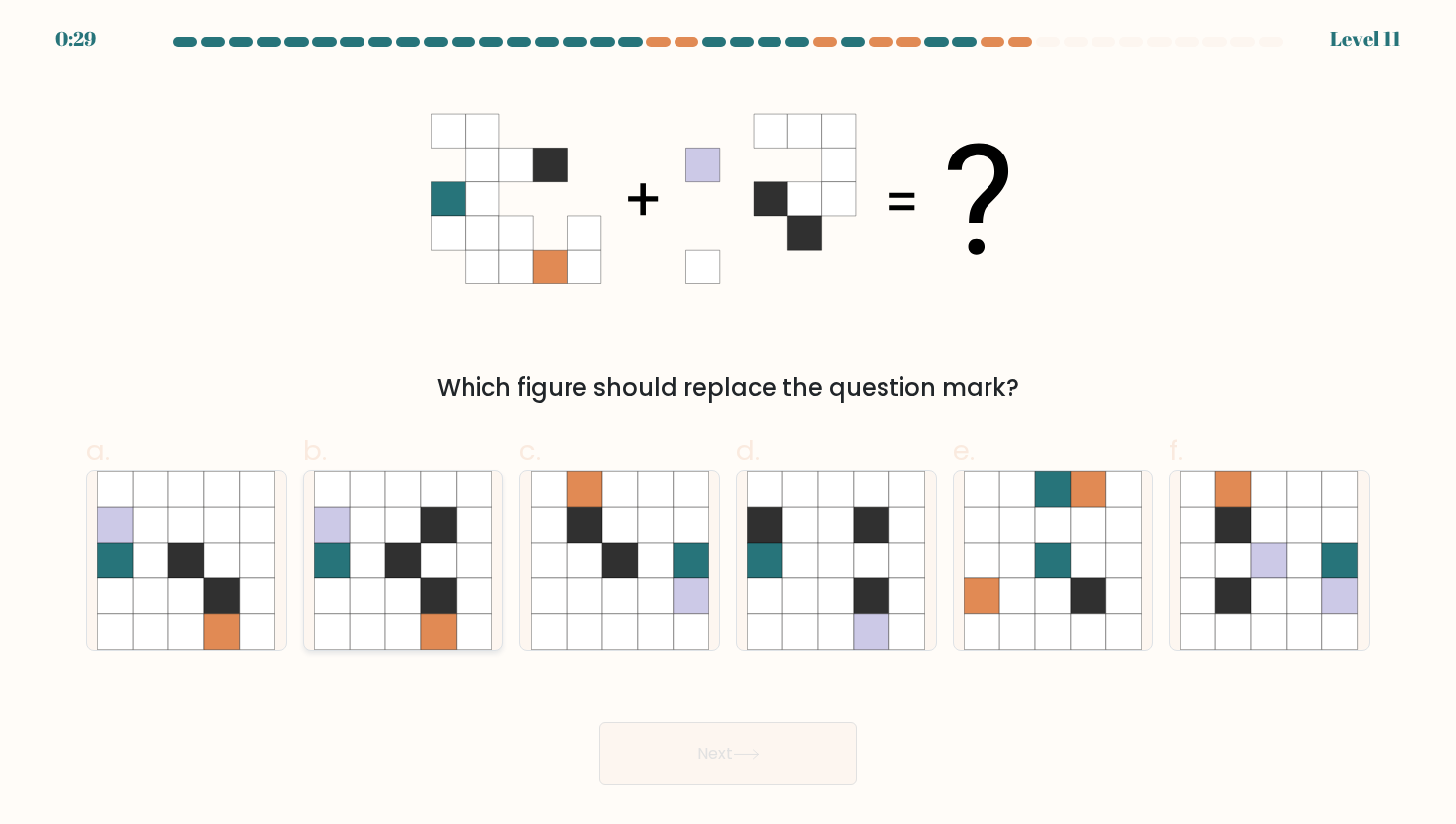 click 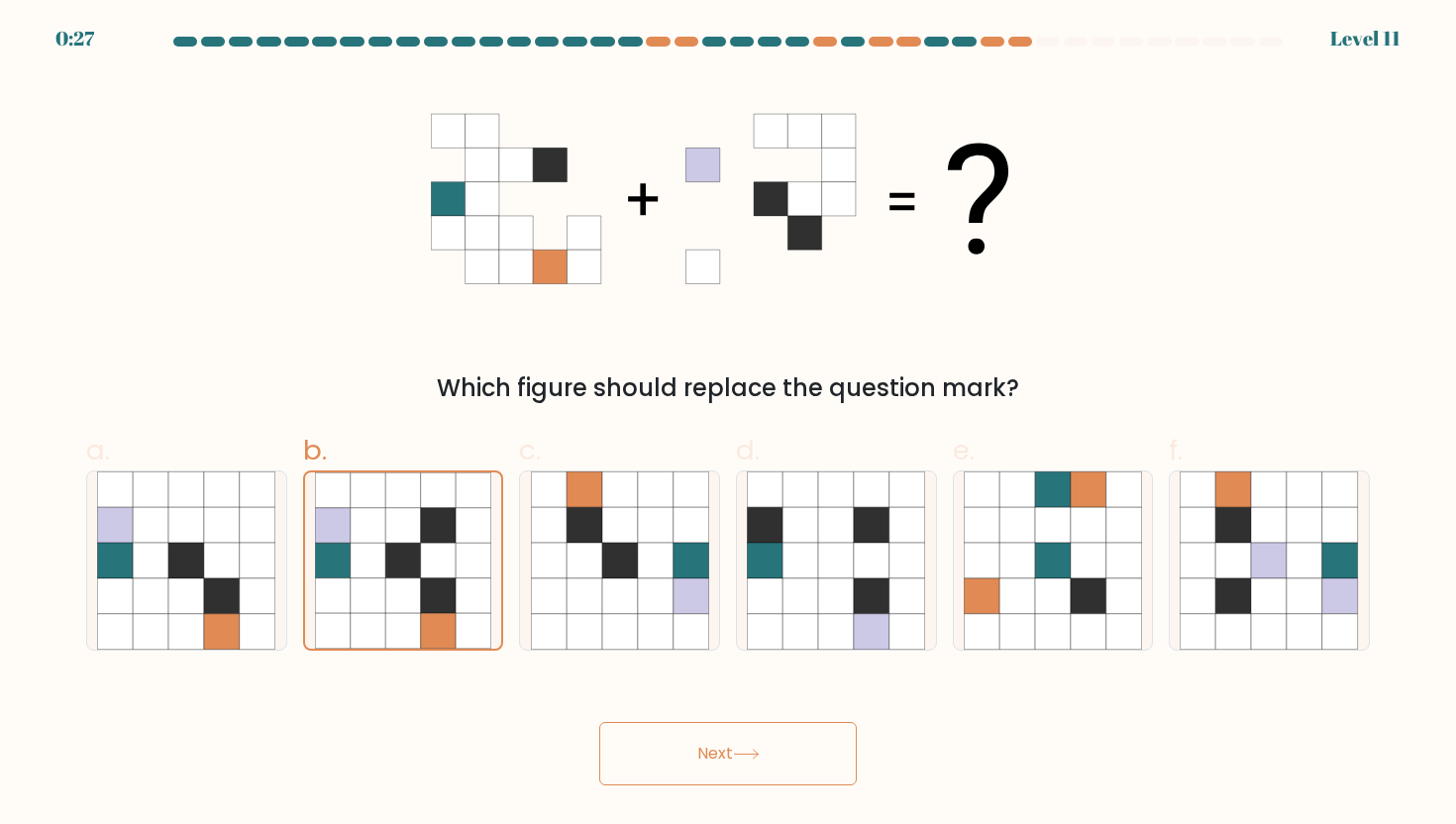 click on "Next" at bounding box center [728, 754] 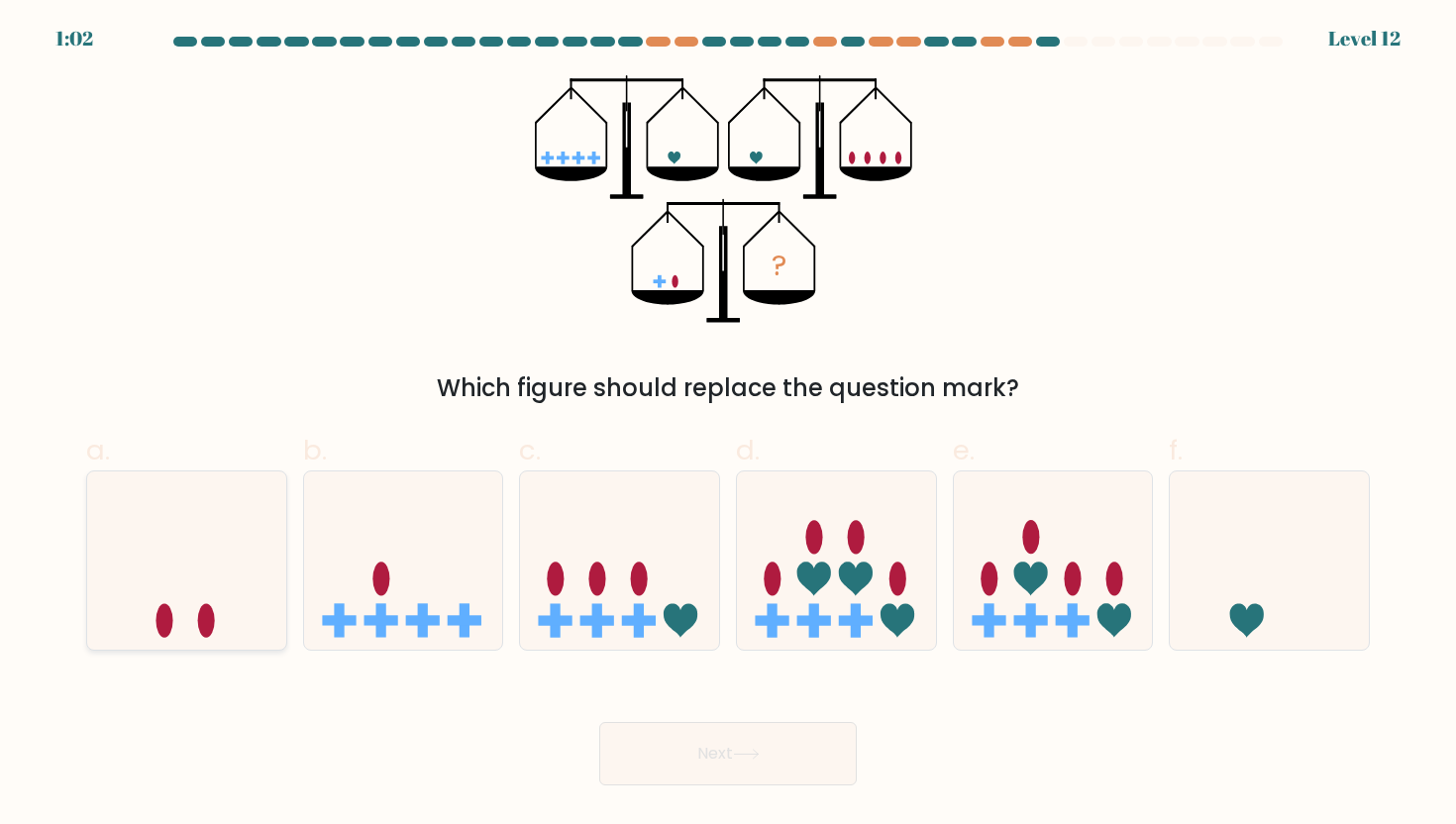 click 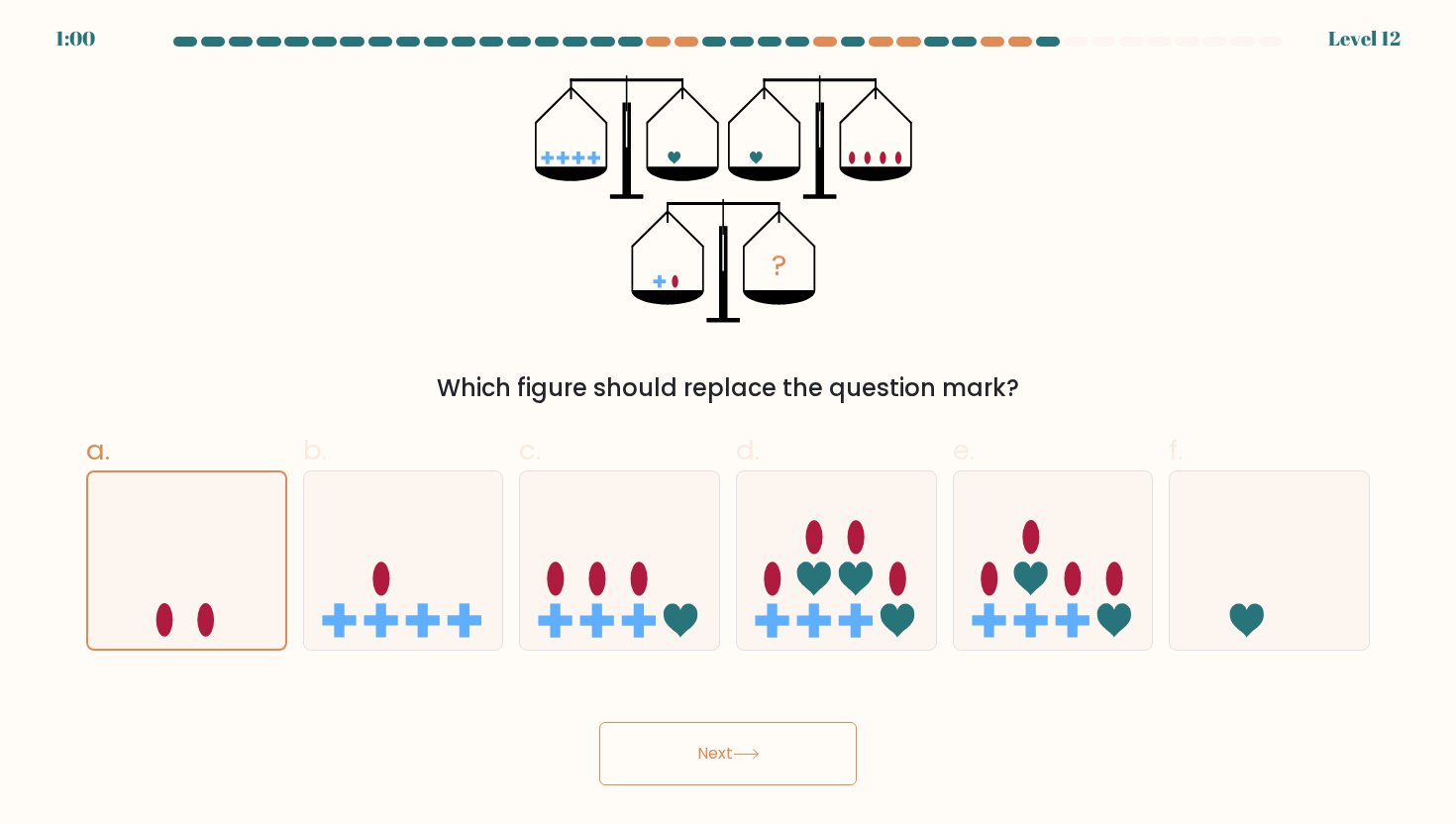 click on "Next" at bounding box center (728, 754) 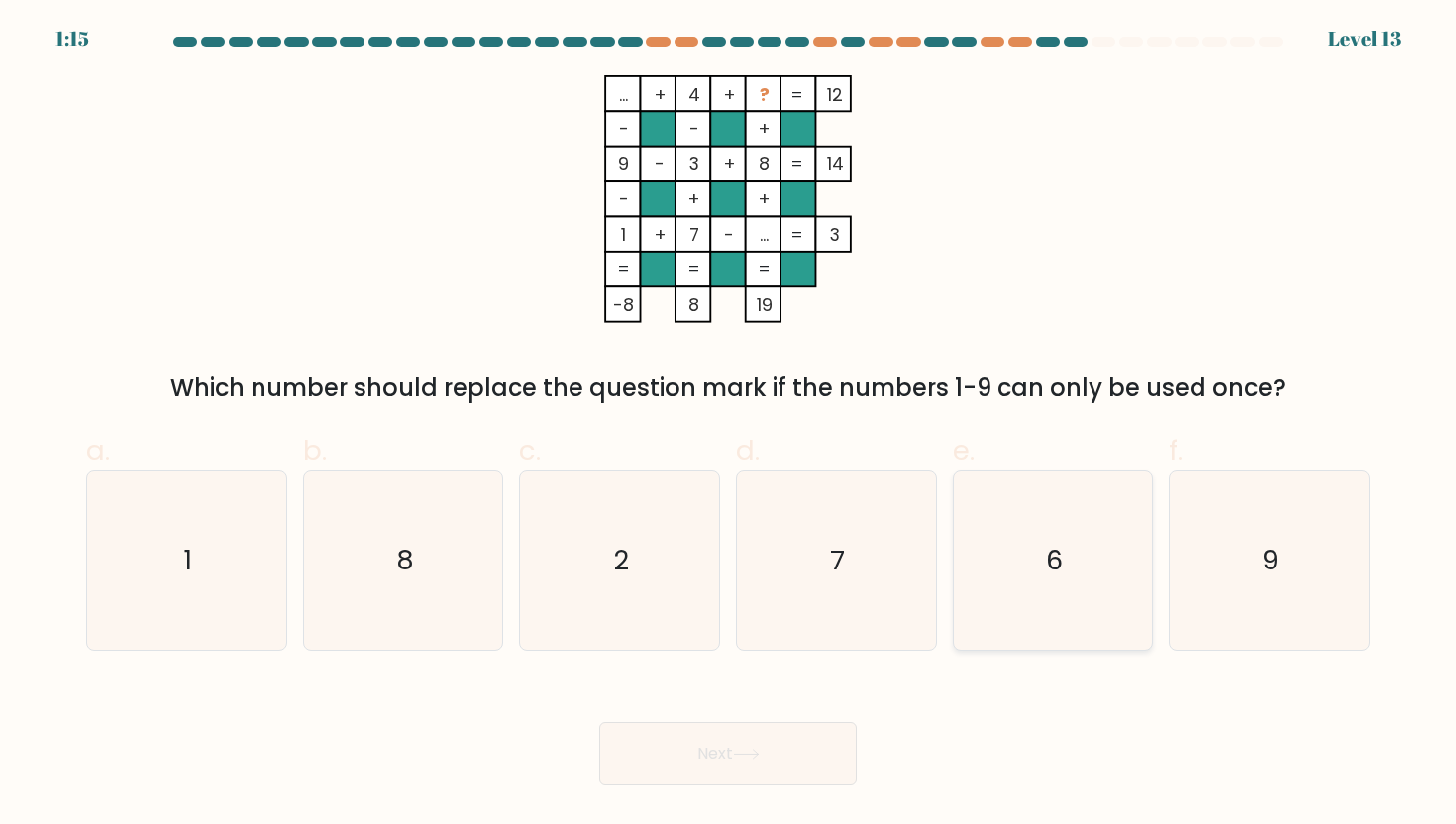 click on "6" 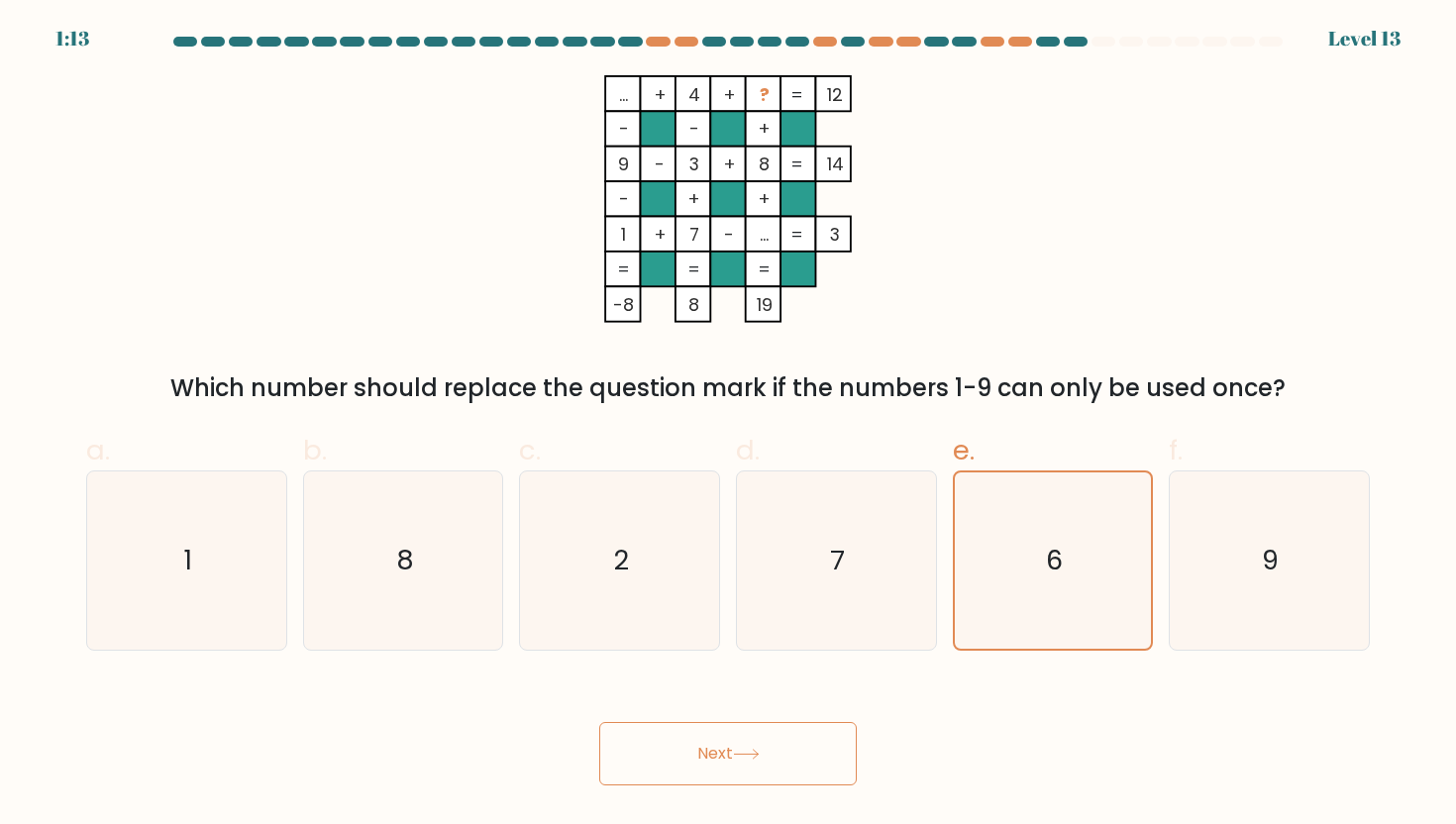 click on "Next" at bounding box center [728, 754] 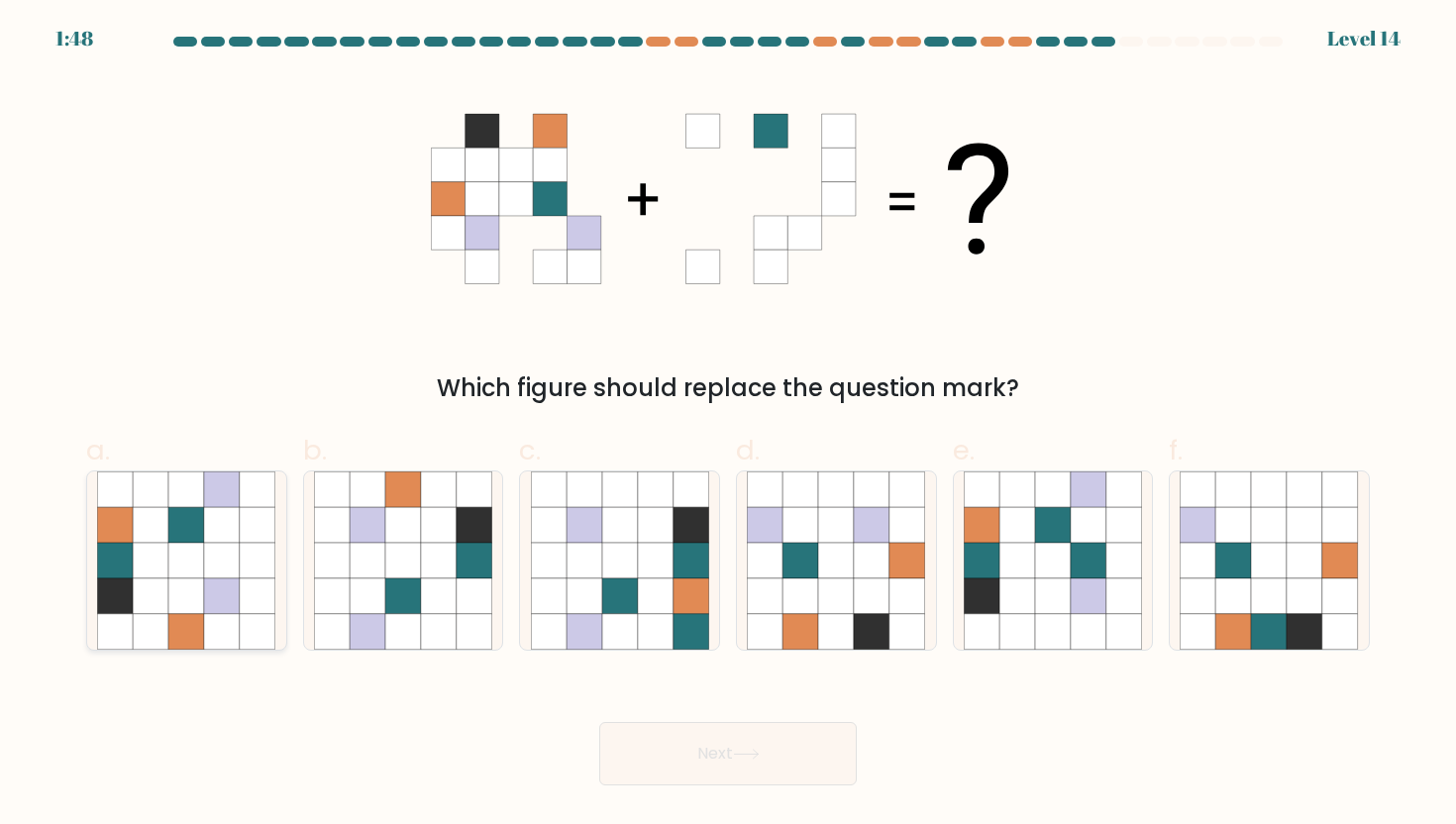 click 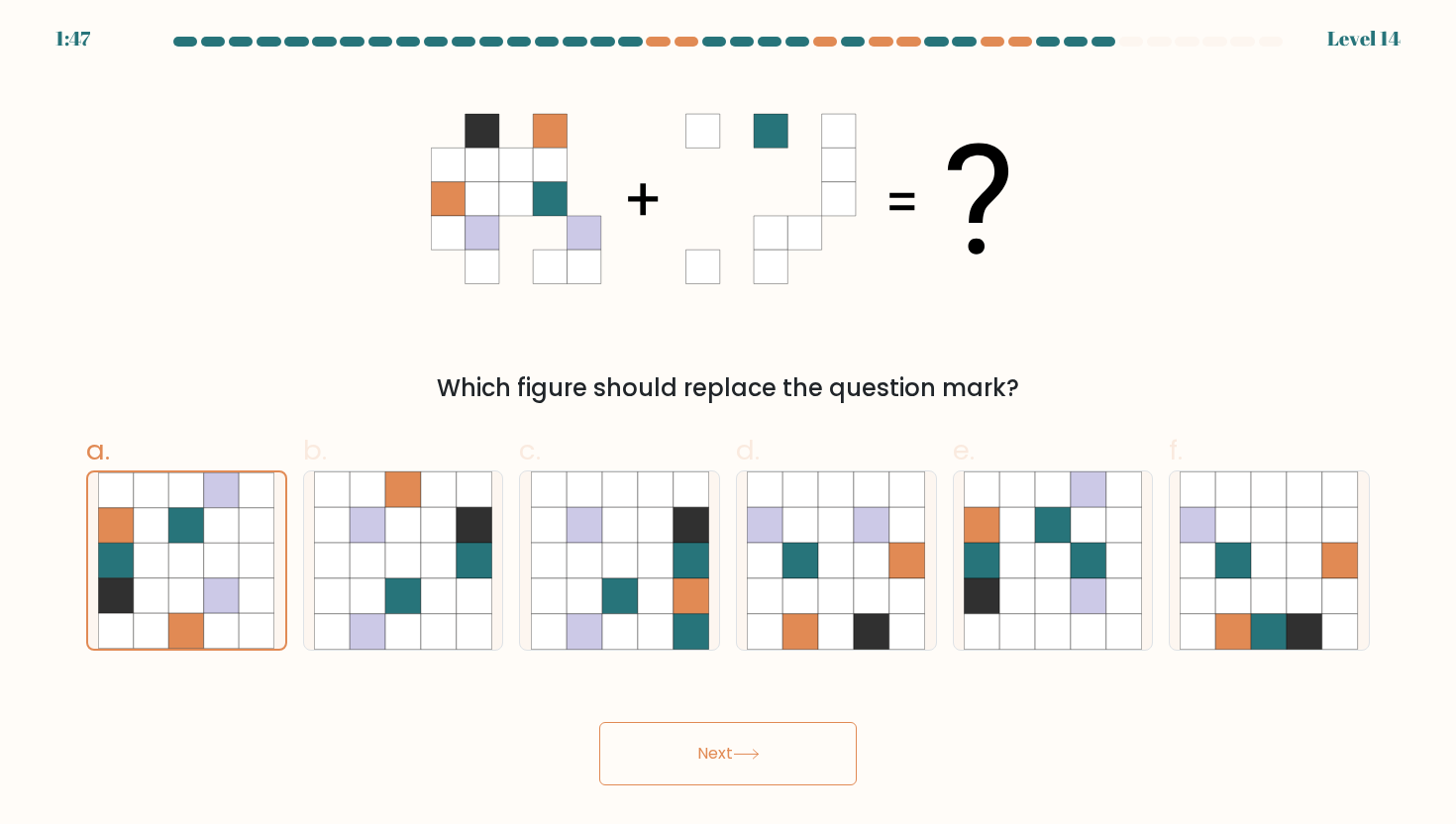 click on "Next" at bounding box center [728, 754] 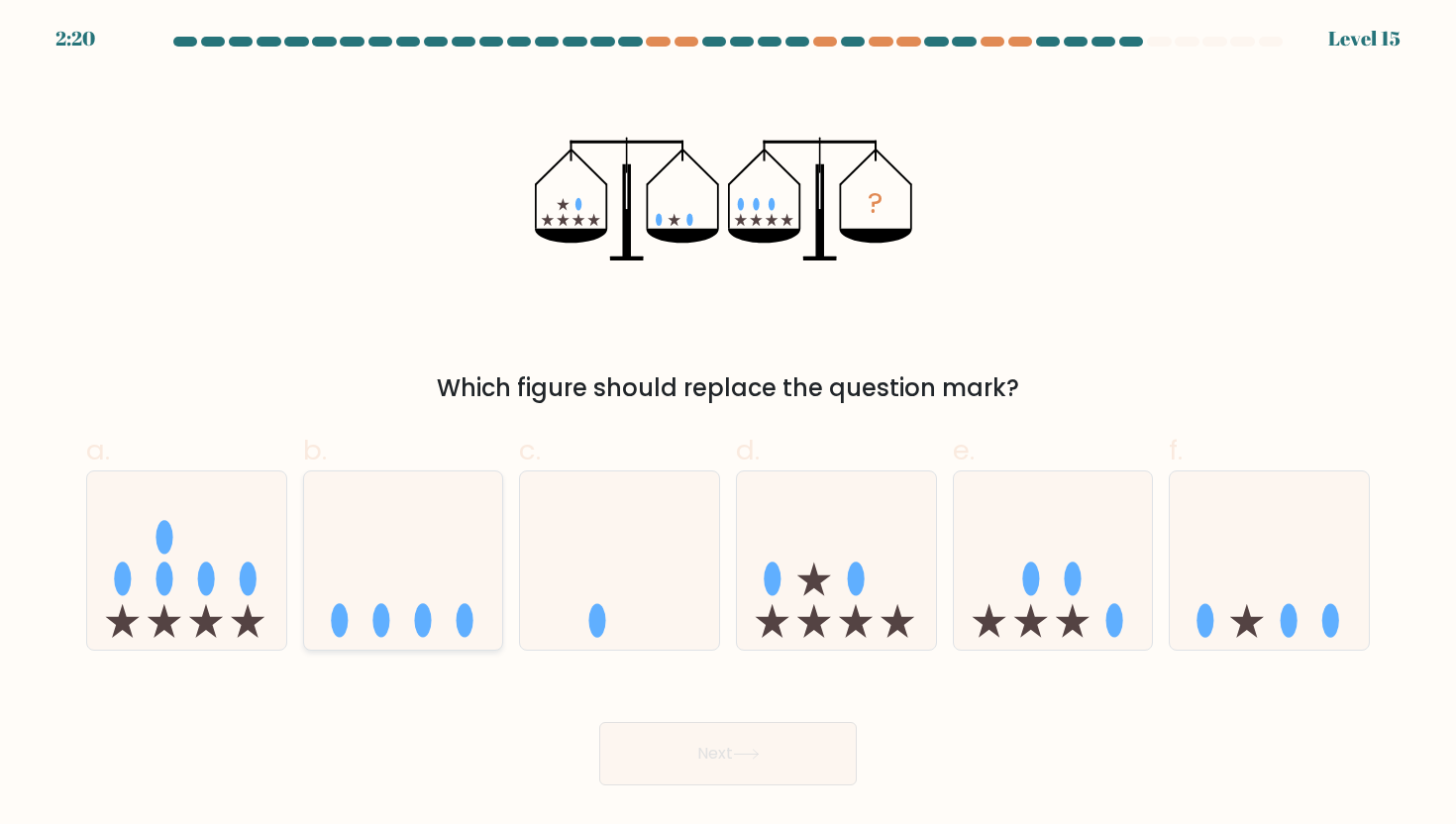click 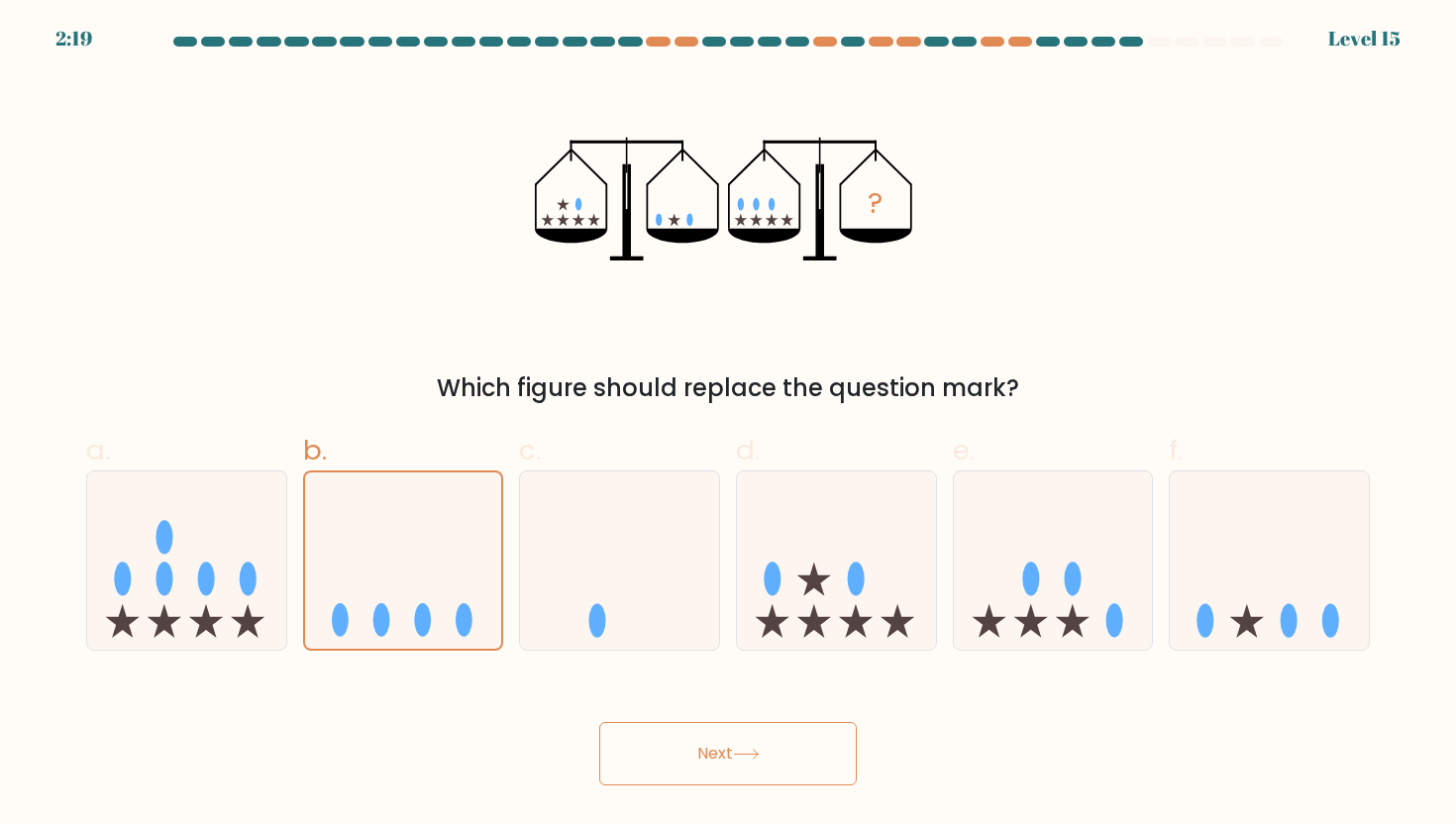 click on "Next" at bounding box center [728, 754] 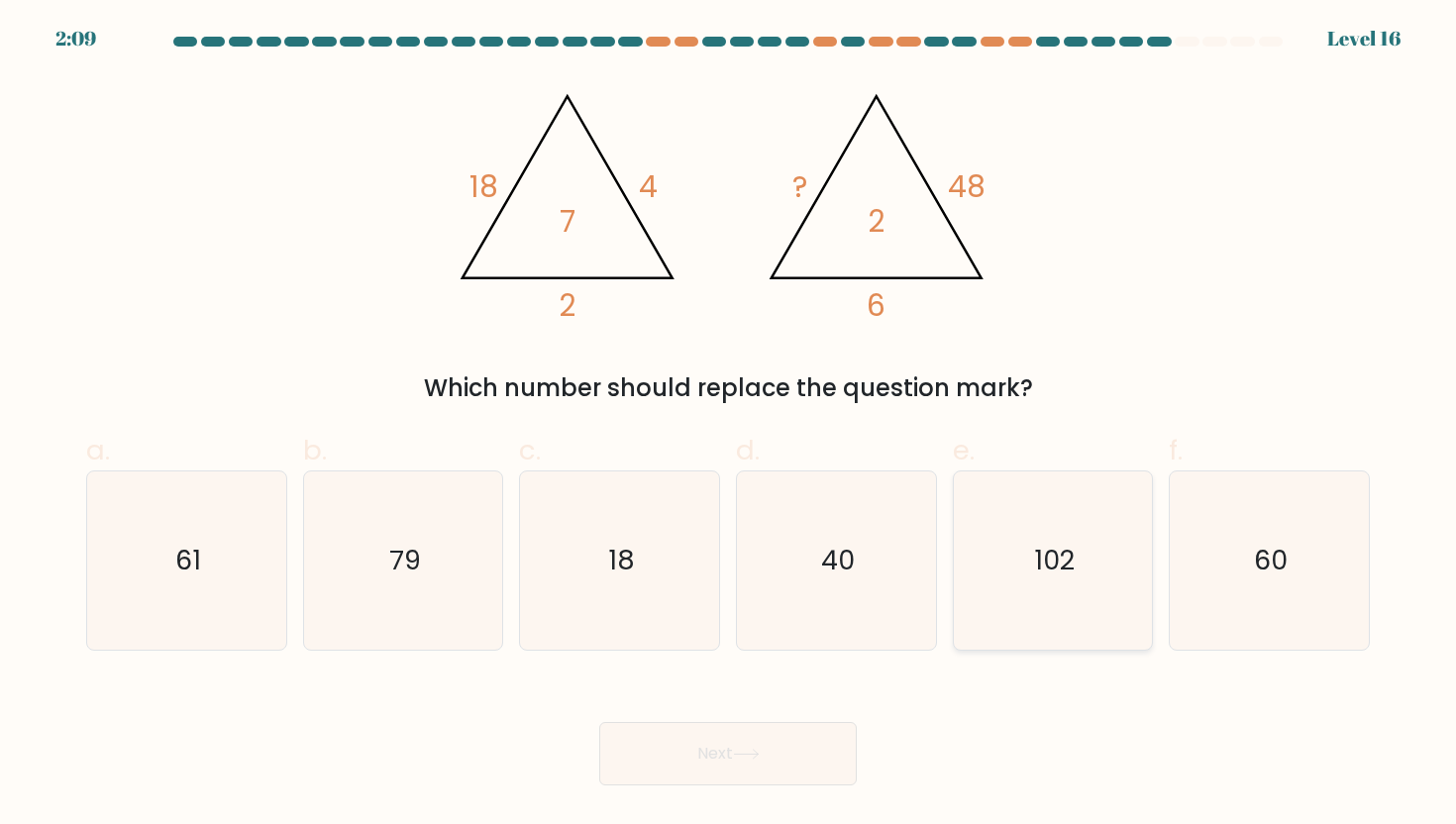 click on "102" 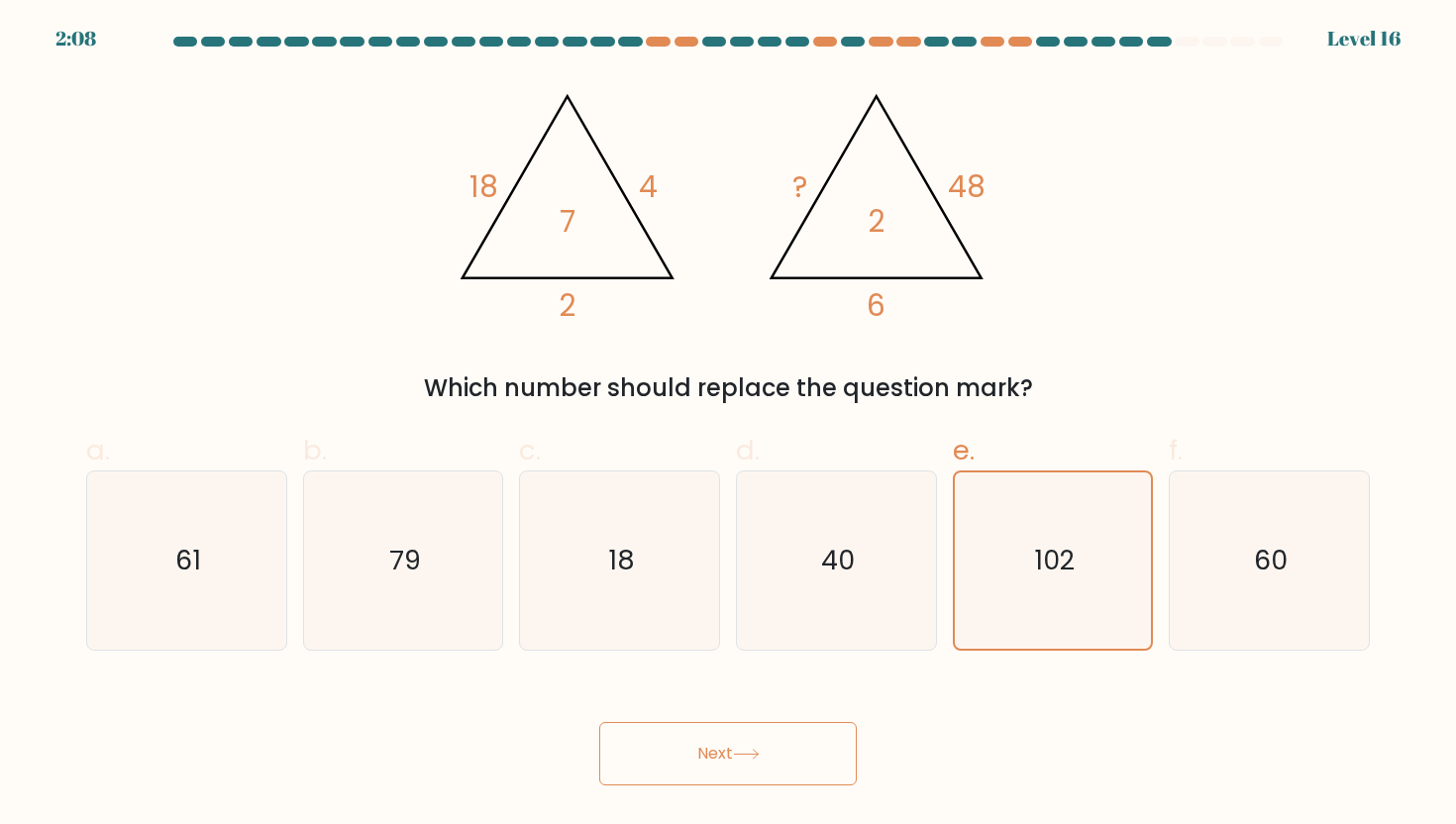 click on "Next" at bounding box center [728, 754] 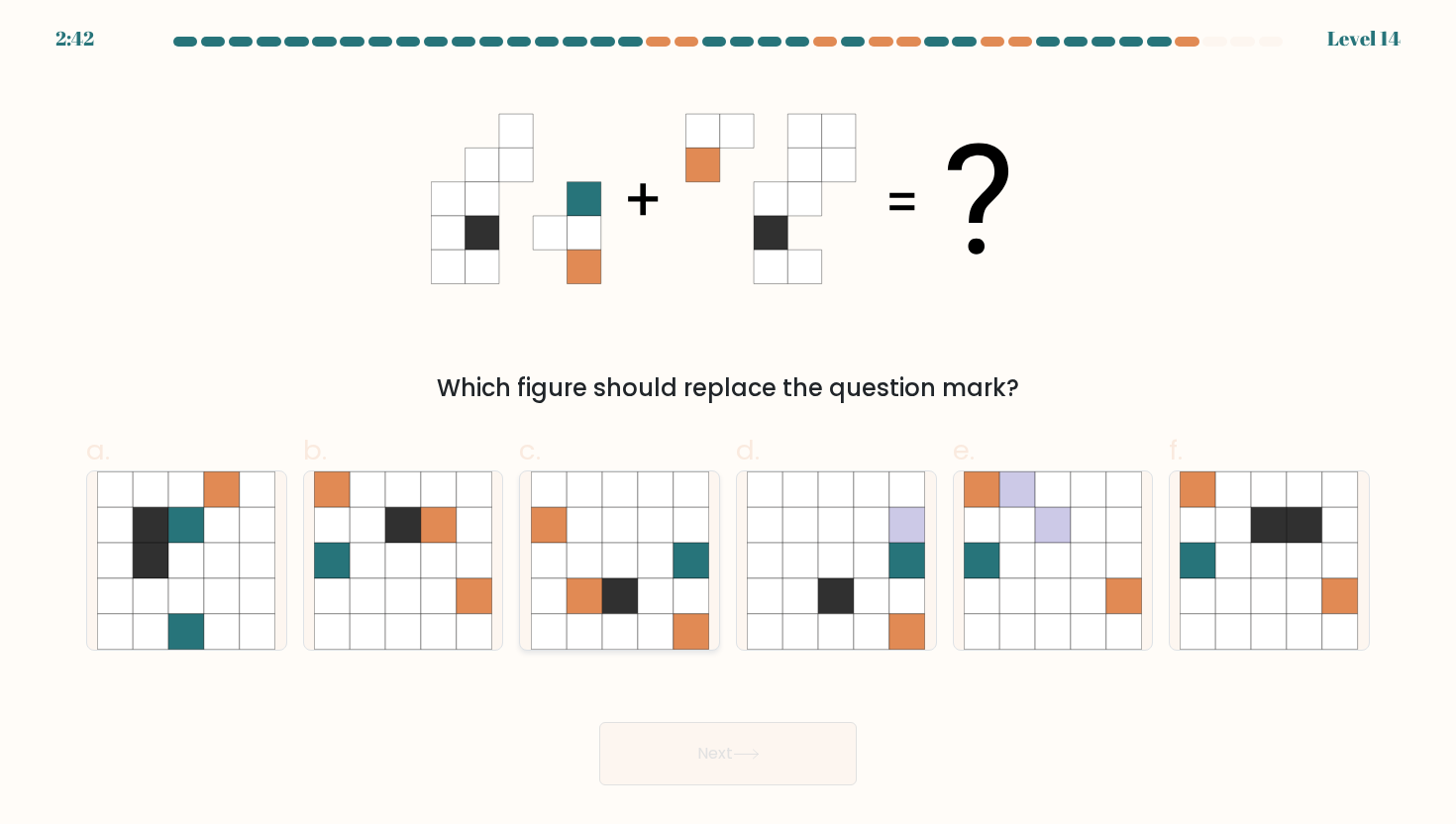 click 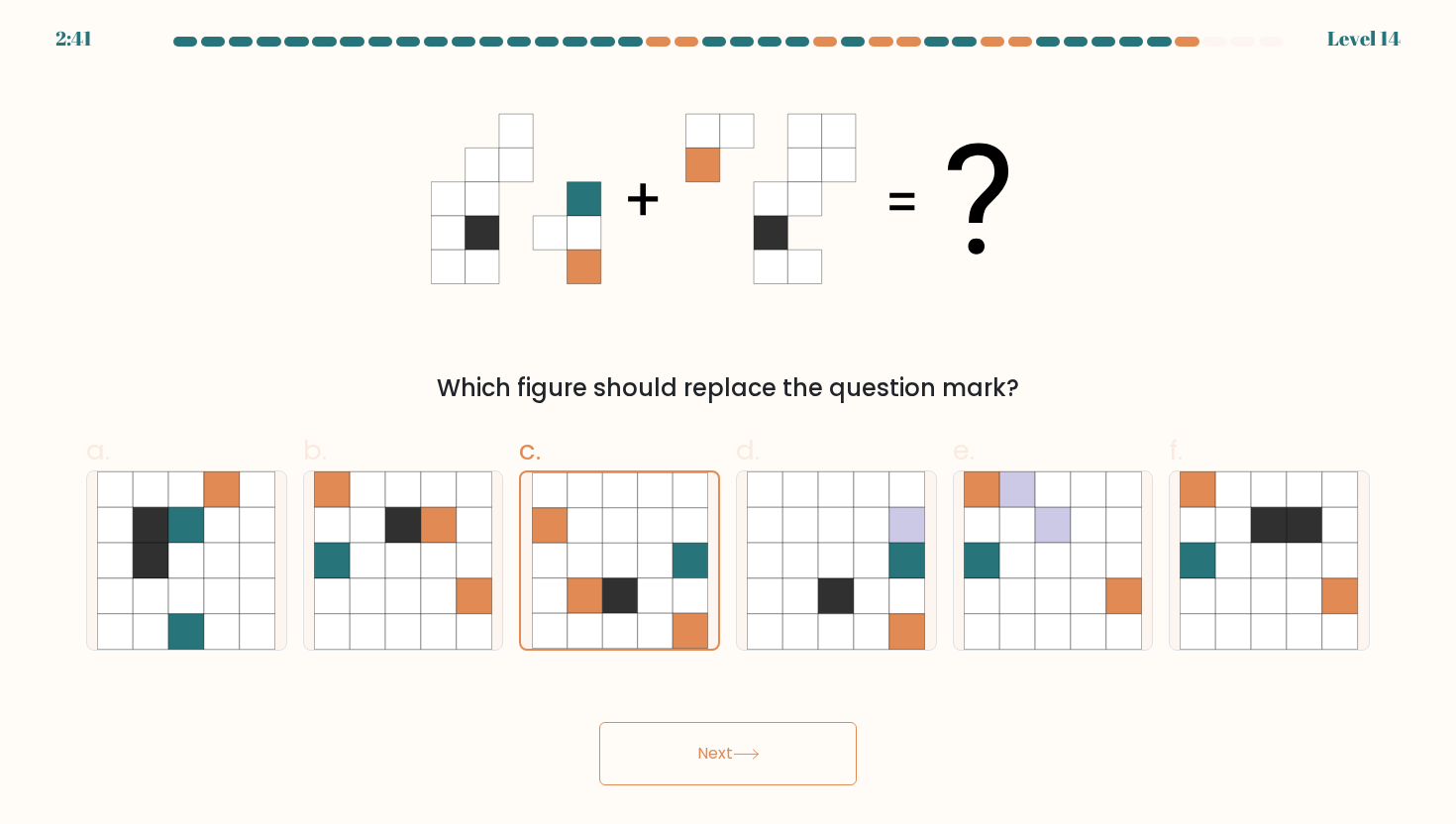click on "Next" at bounding box center (728, 754) 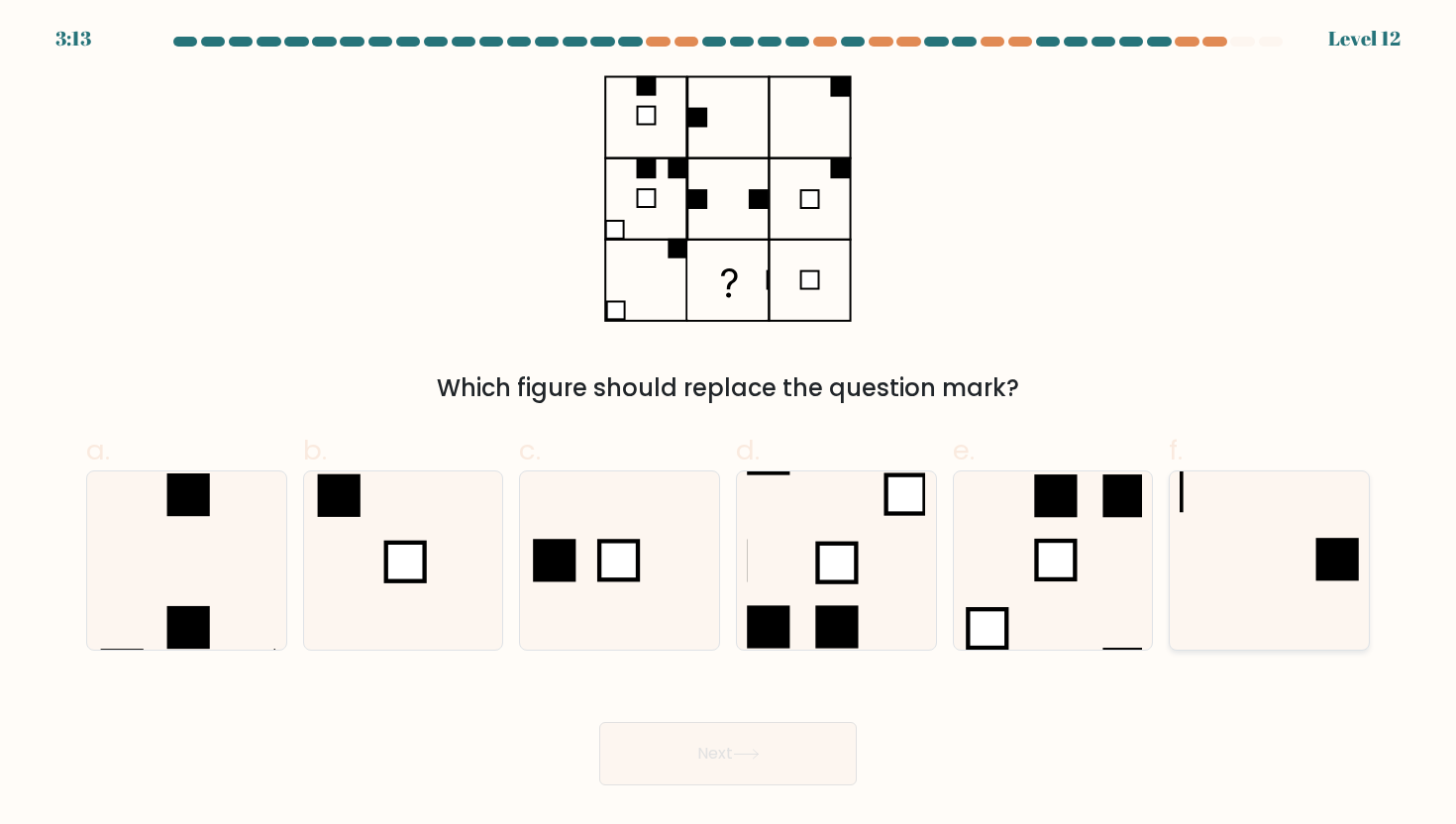 click 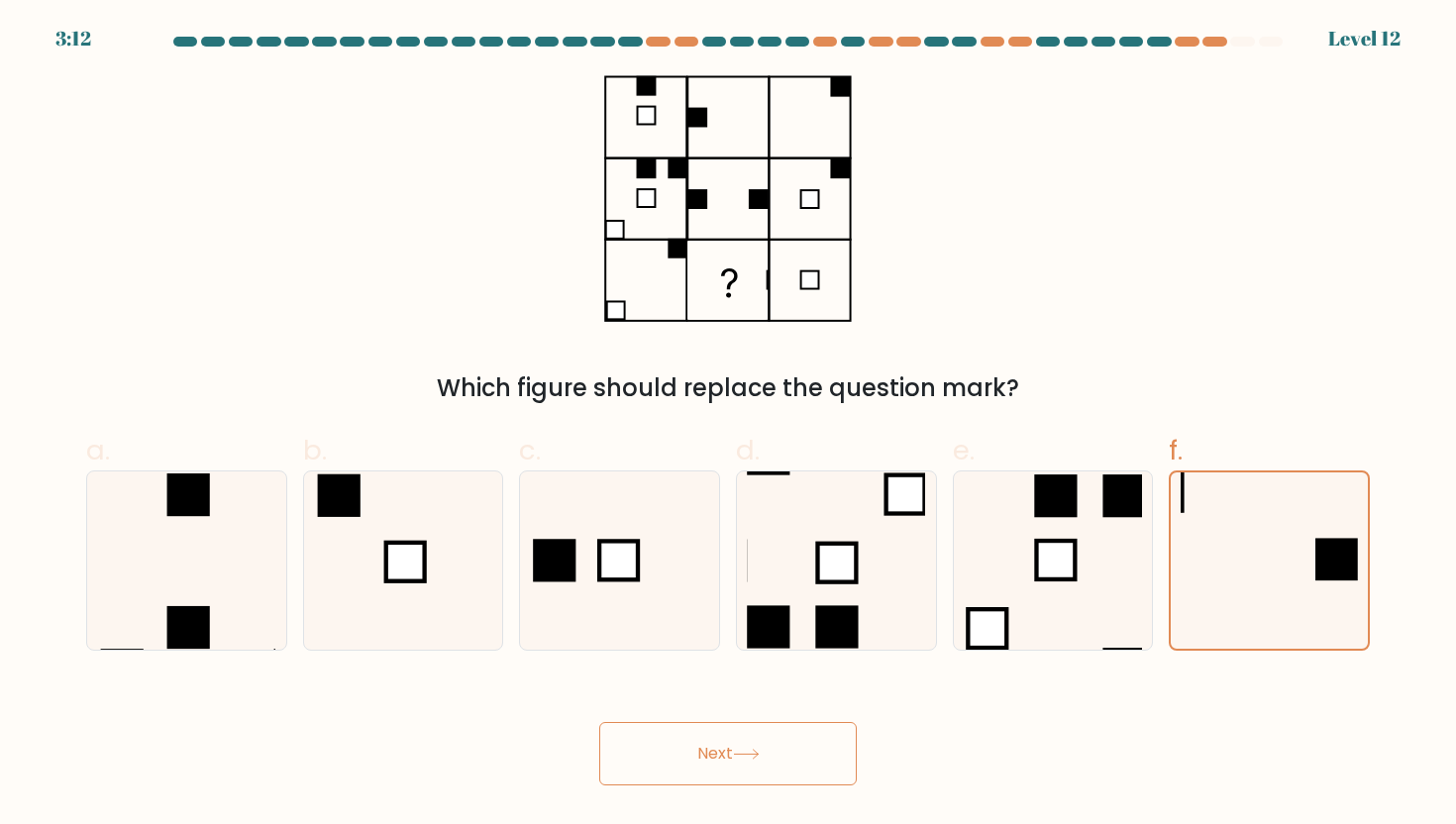 click on "Next" at bounding box center (728, 754) 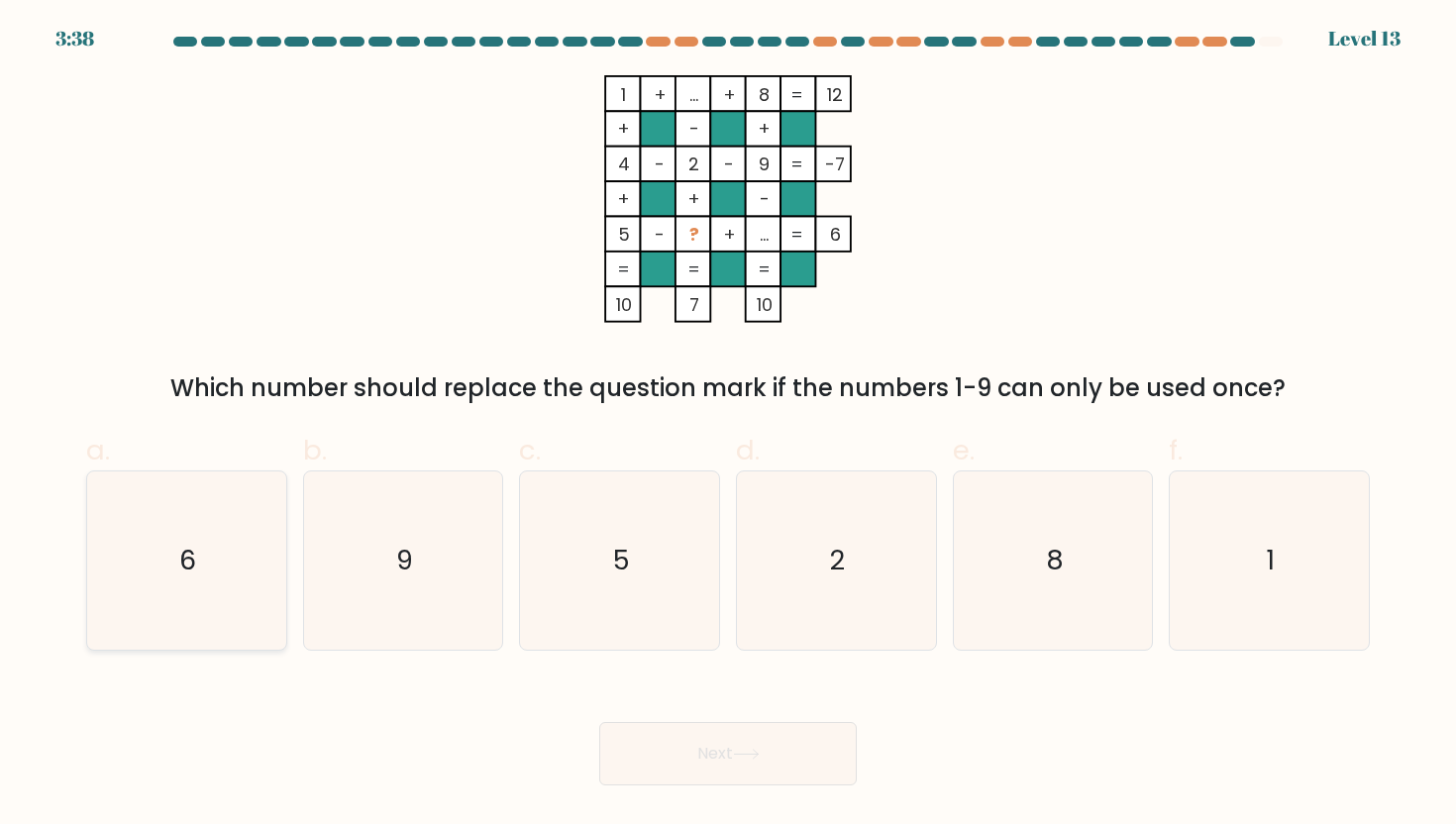 click on "6" 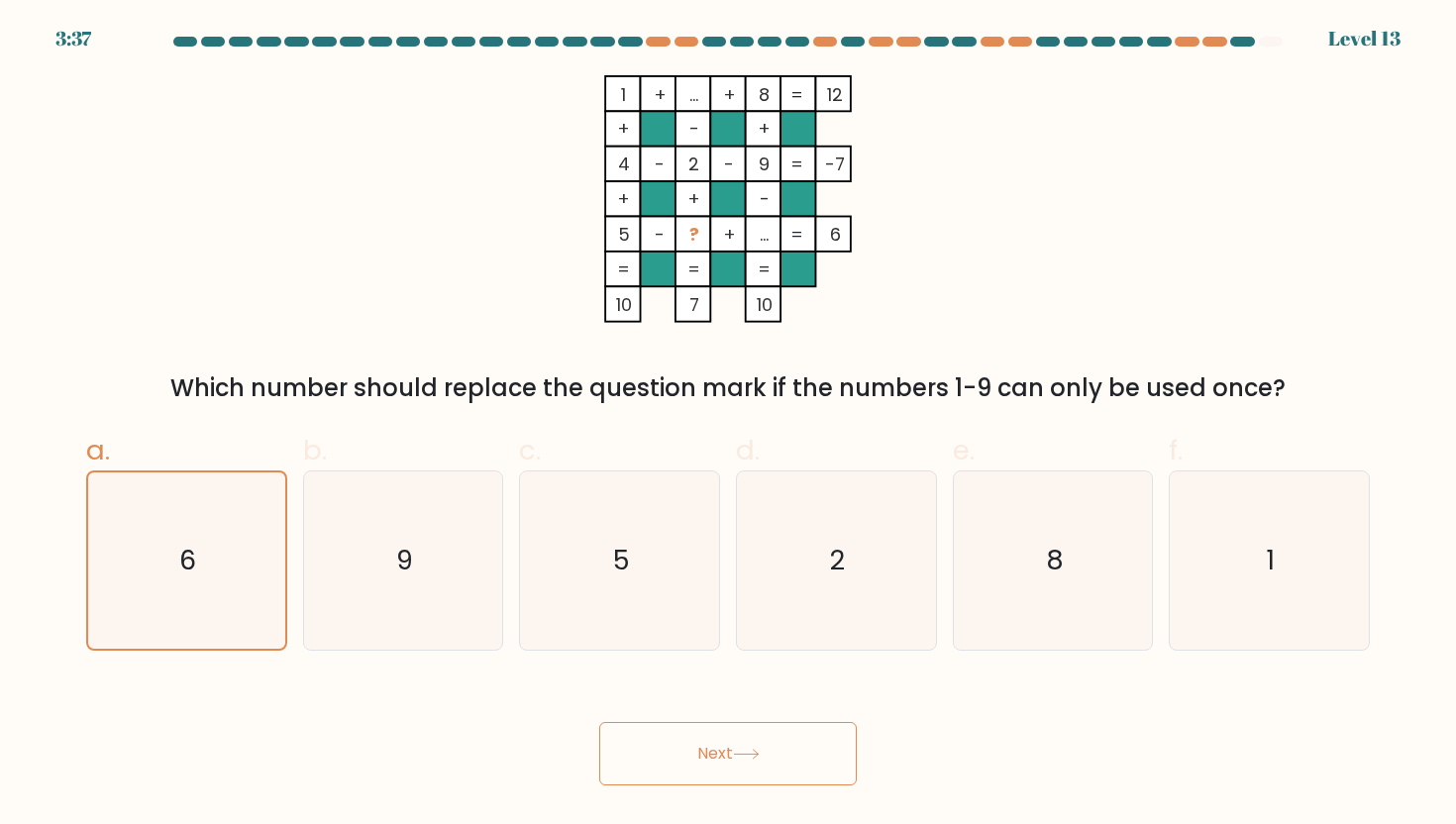 click on "Next" at bounding box center (728, 754) 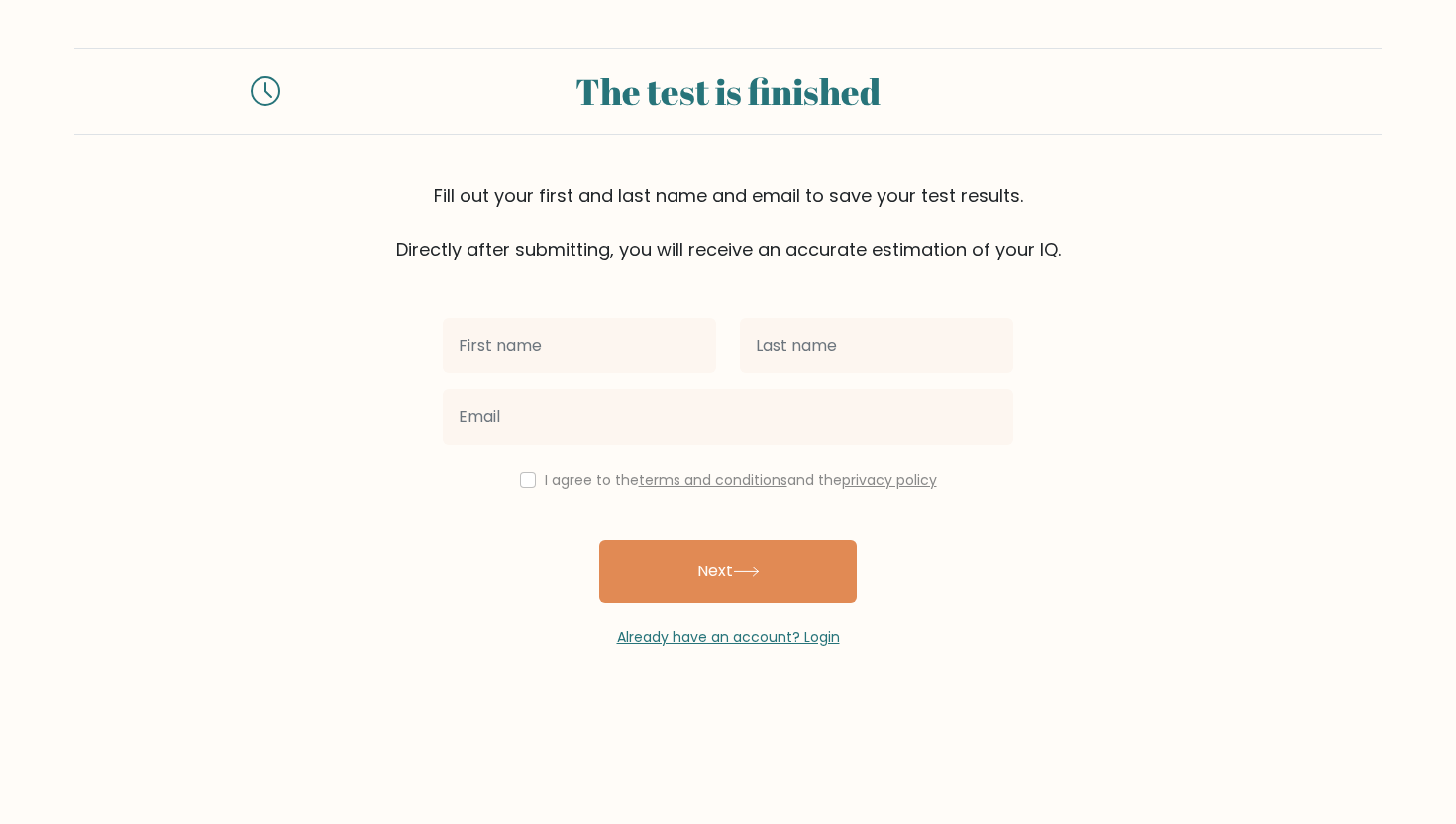 scroll, scrollTop: 0, scrollLeft: 0, axis: both 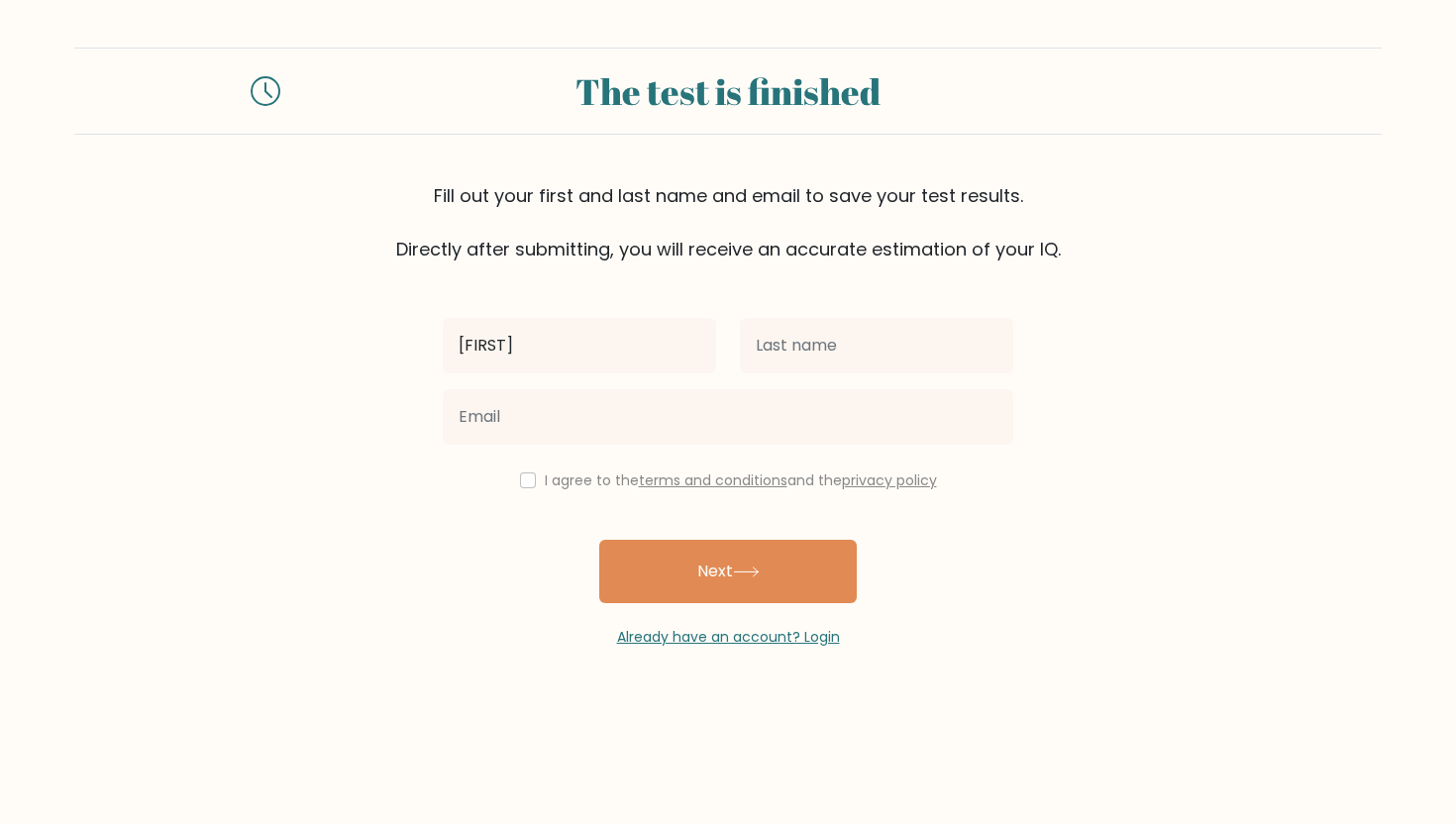 type on "[FIRST]" 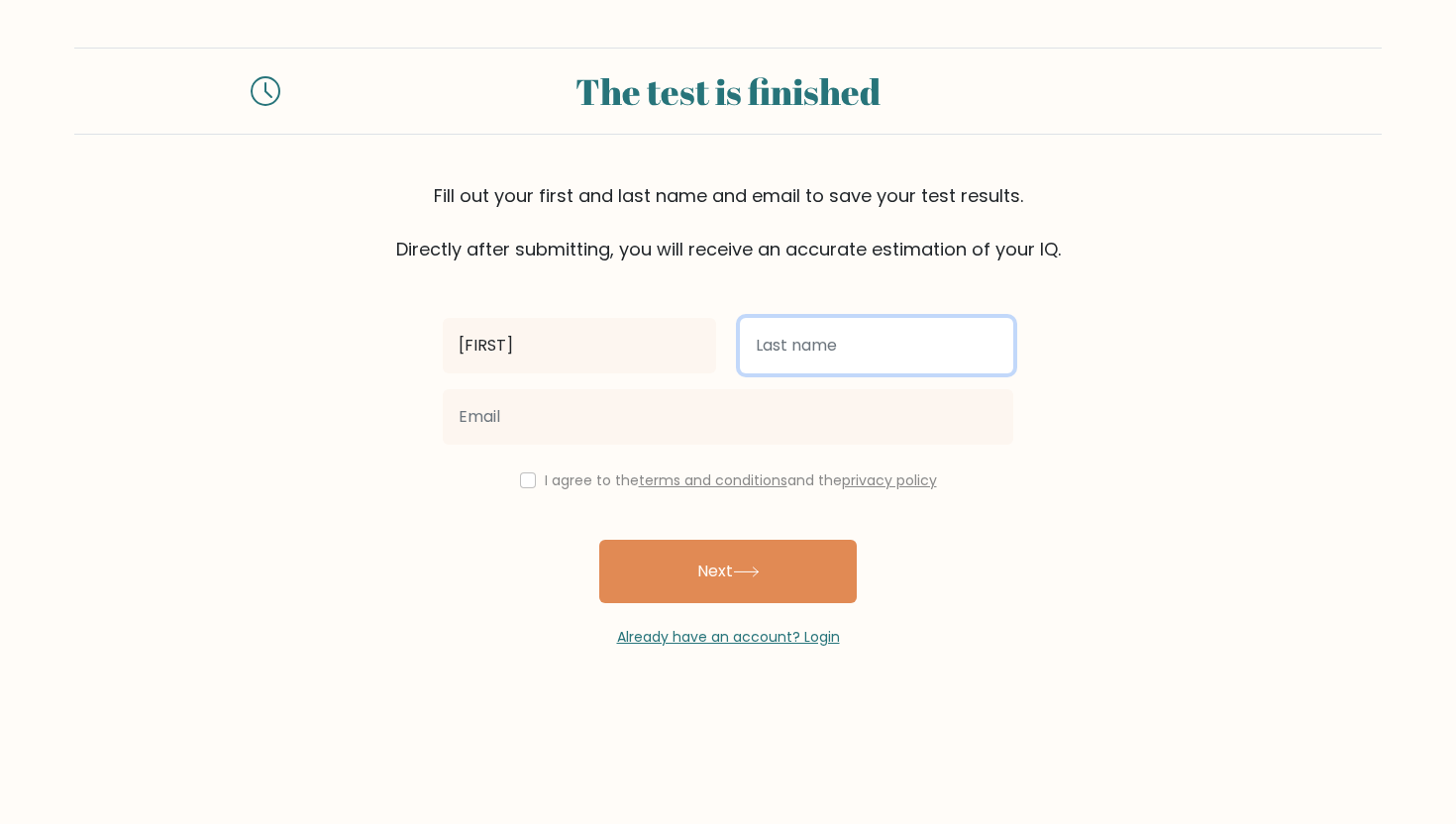 click at bounding box center [877, 346] 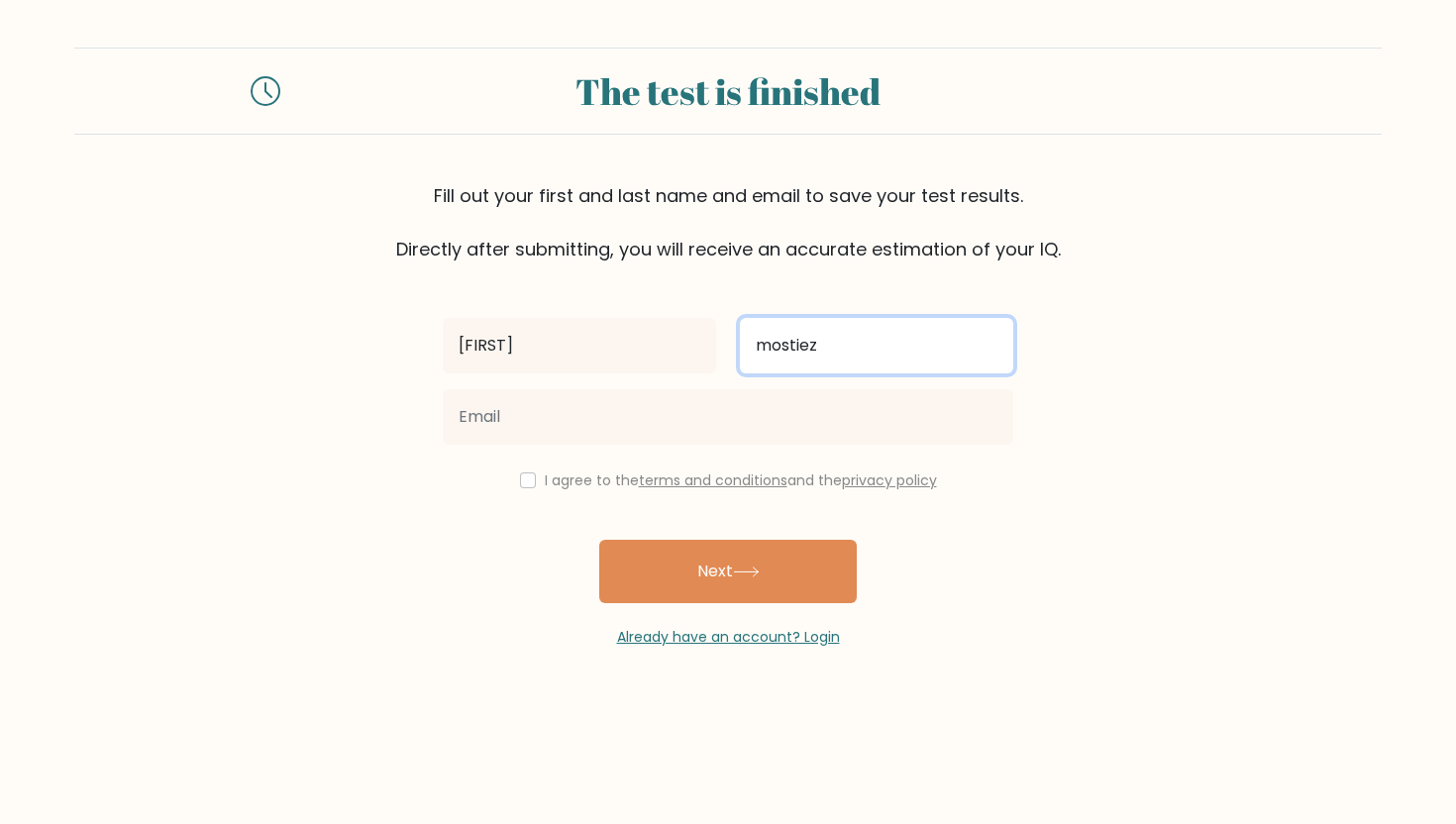 type on "mostiez" 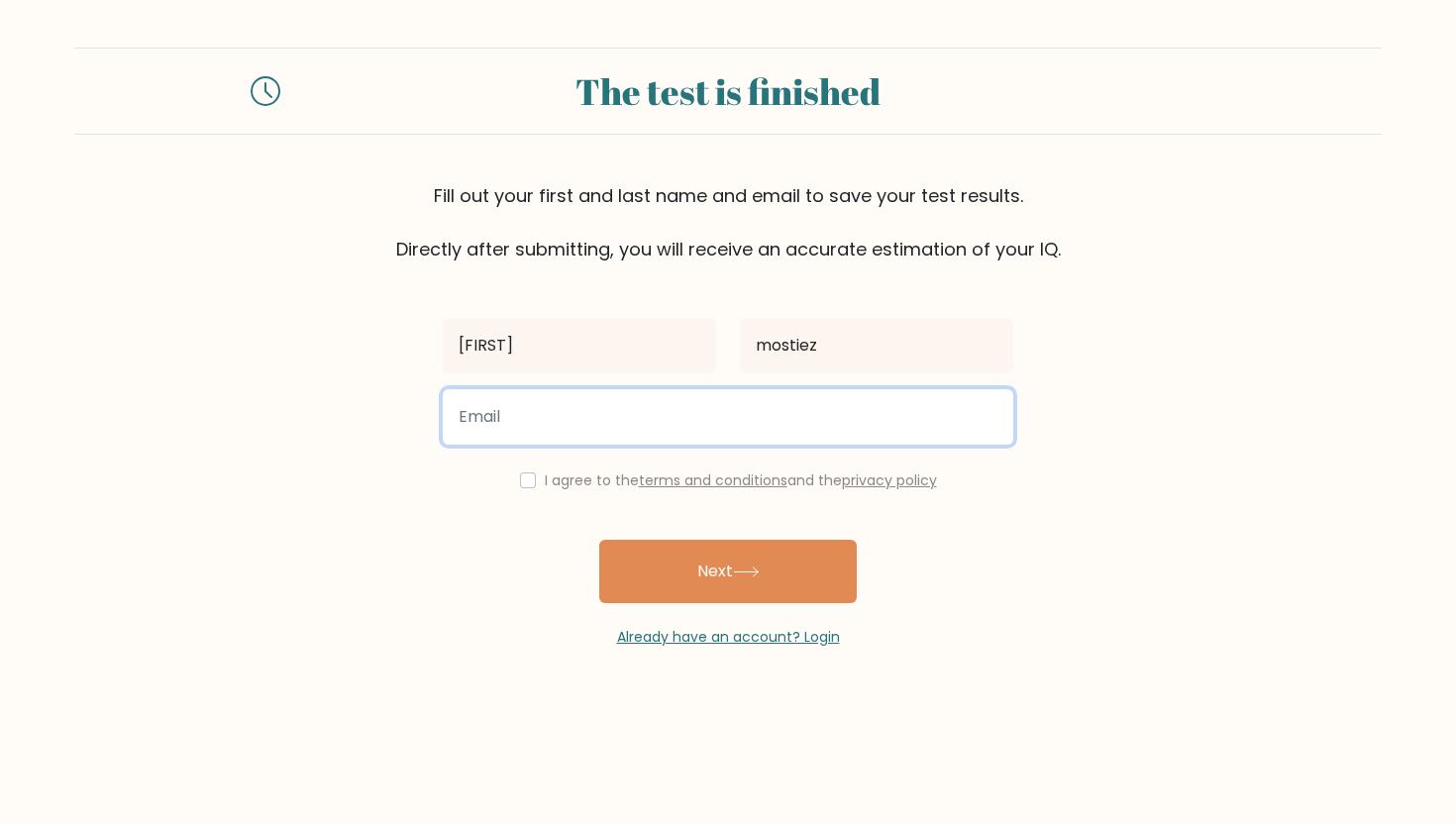click at bounding box center [728, 417] 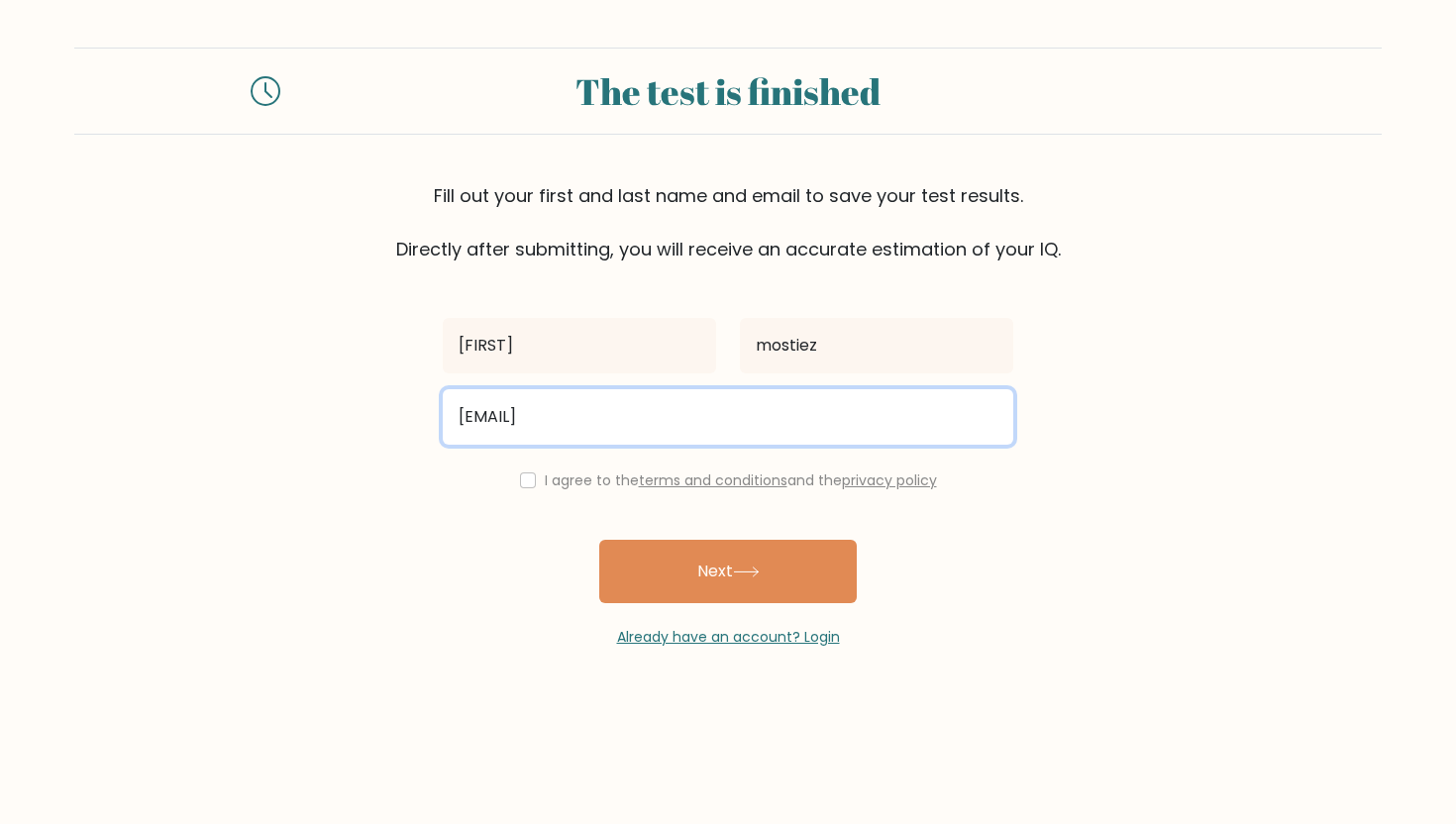 type on "[EMAIL]" 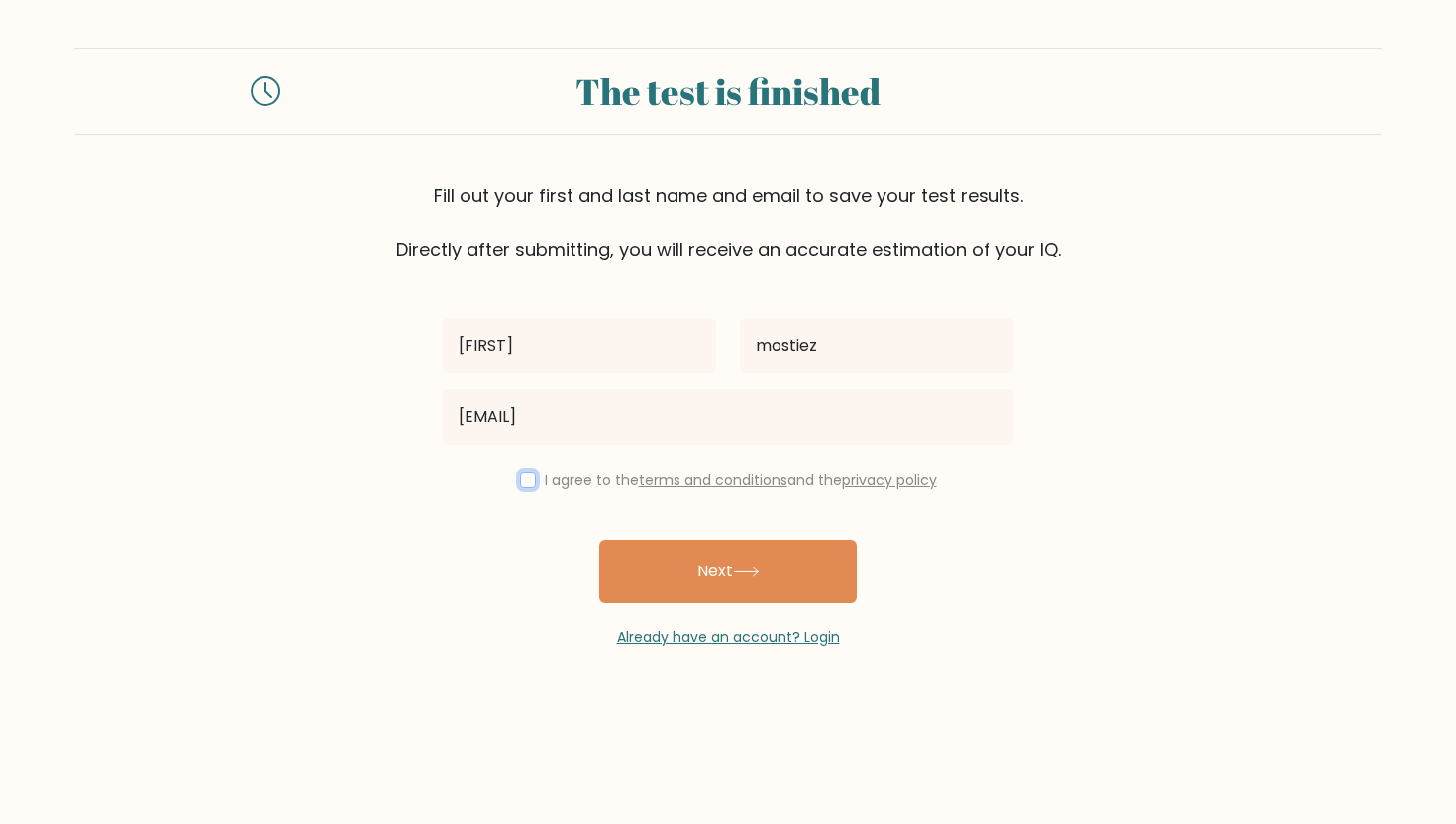 click at bounding box center (528, 480) 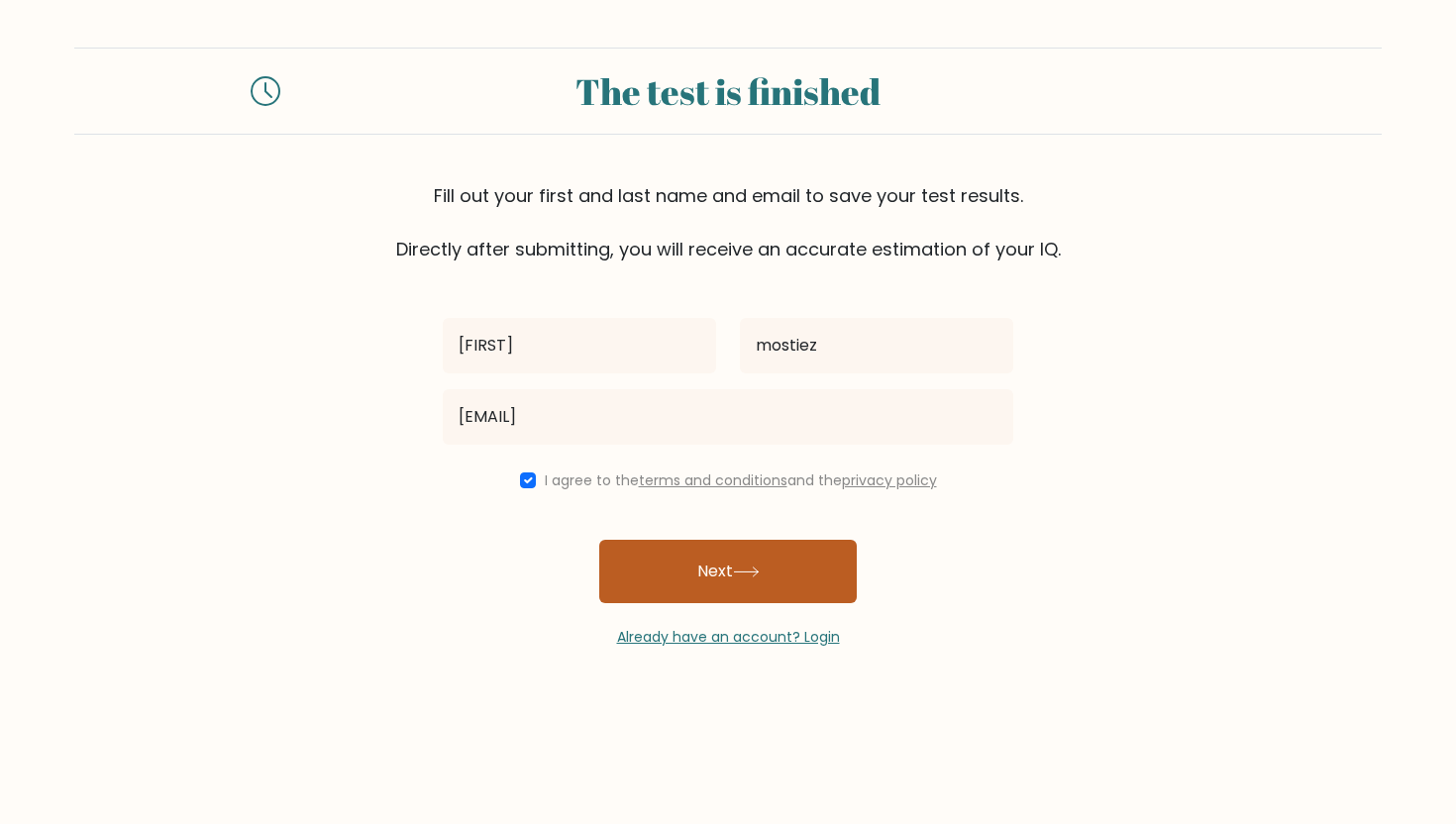 click on "Next" at bounding box center (728, 571) 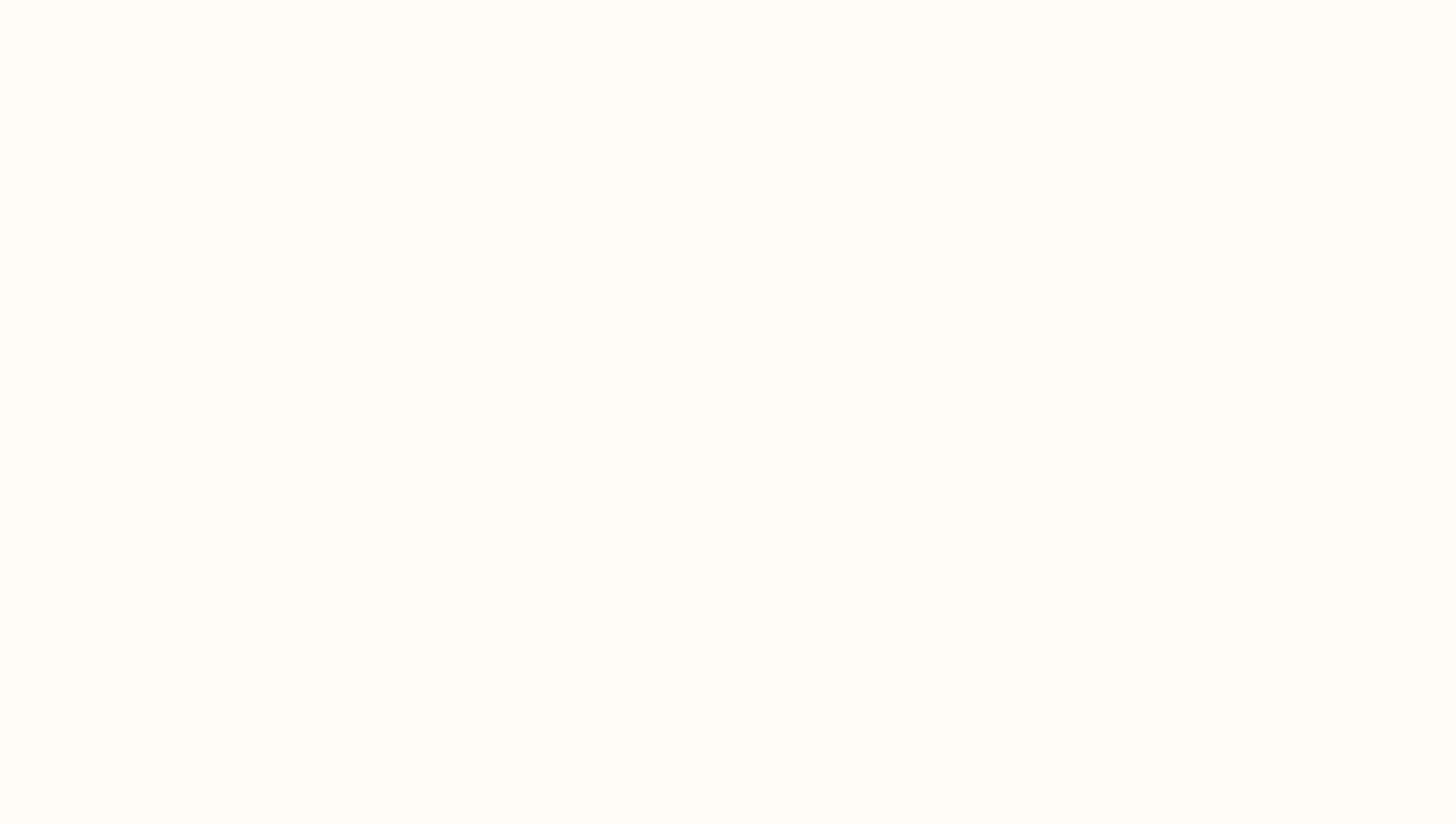 scroll, scrollTop: 0, scrollLeft: 0, axis: both 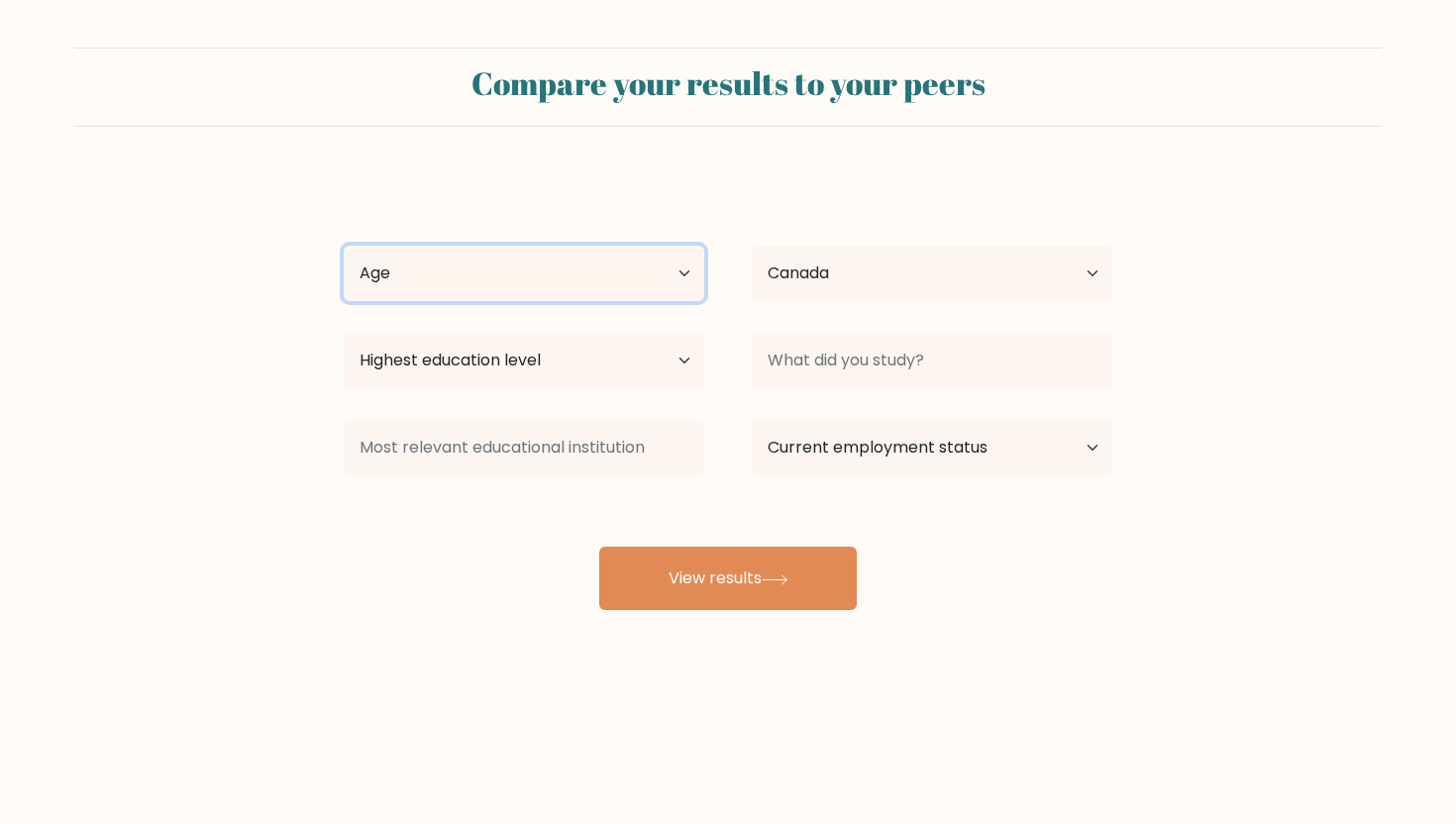 click on "Age
Under 18 years old
18-24 years old
25-34 years old
35-44 years old
45-54 years old
55-64 years old
65 years old and above" at bounding box center (524, 273) 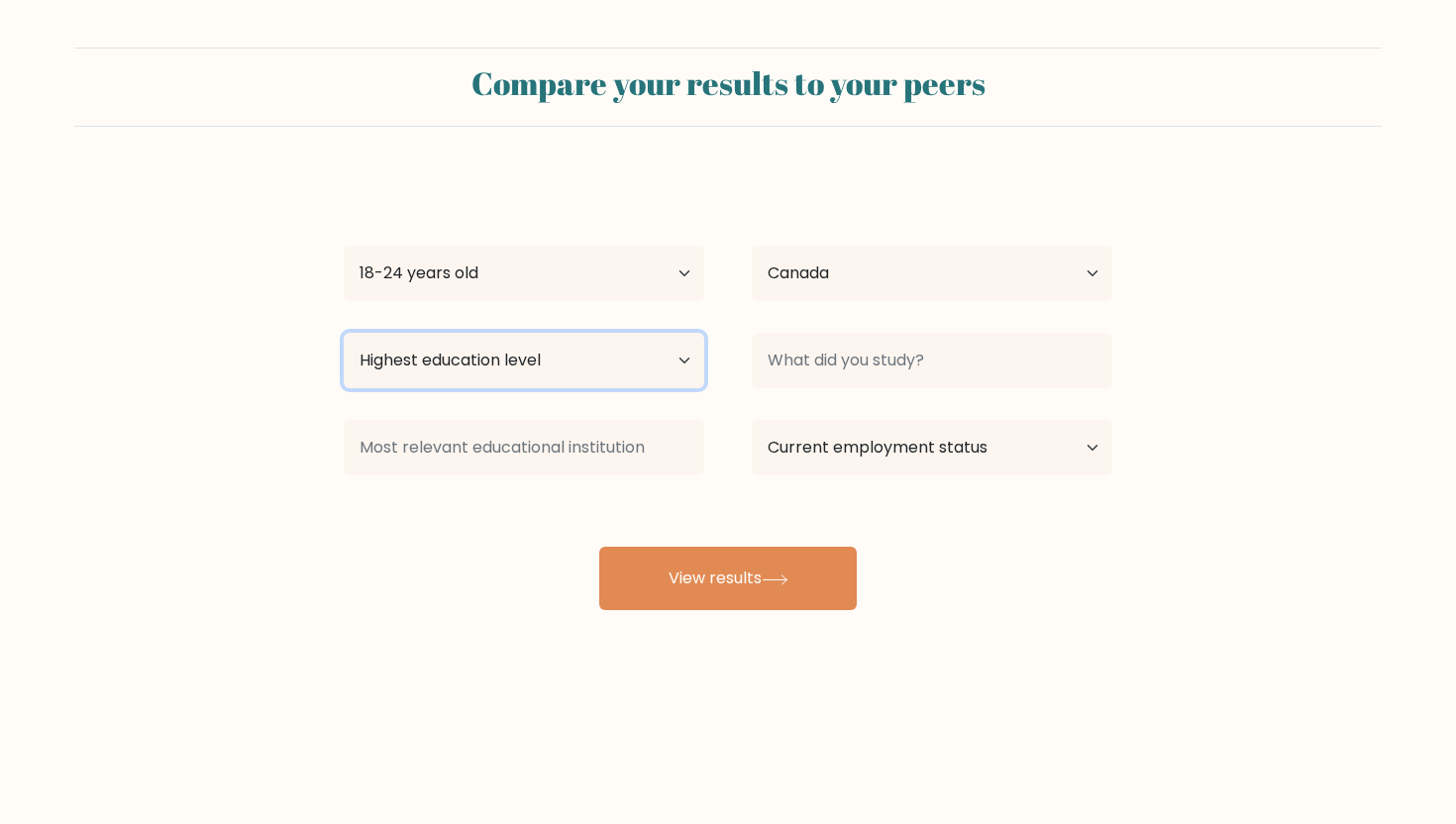 click on "Highest education level
No schooling
Primary
Lower Secondary
Upper Secondary
Occupation Specific
Bachelor's degree
Master's degree
Doctoral degree" at bounding box center (524, 360) 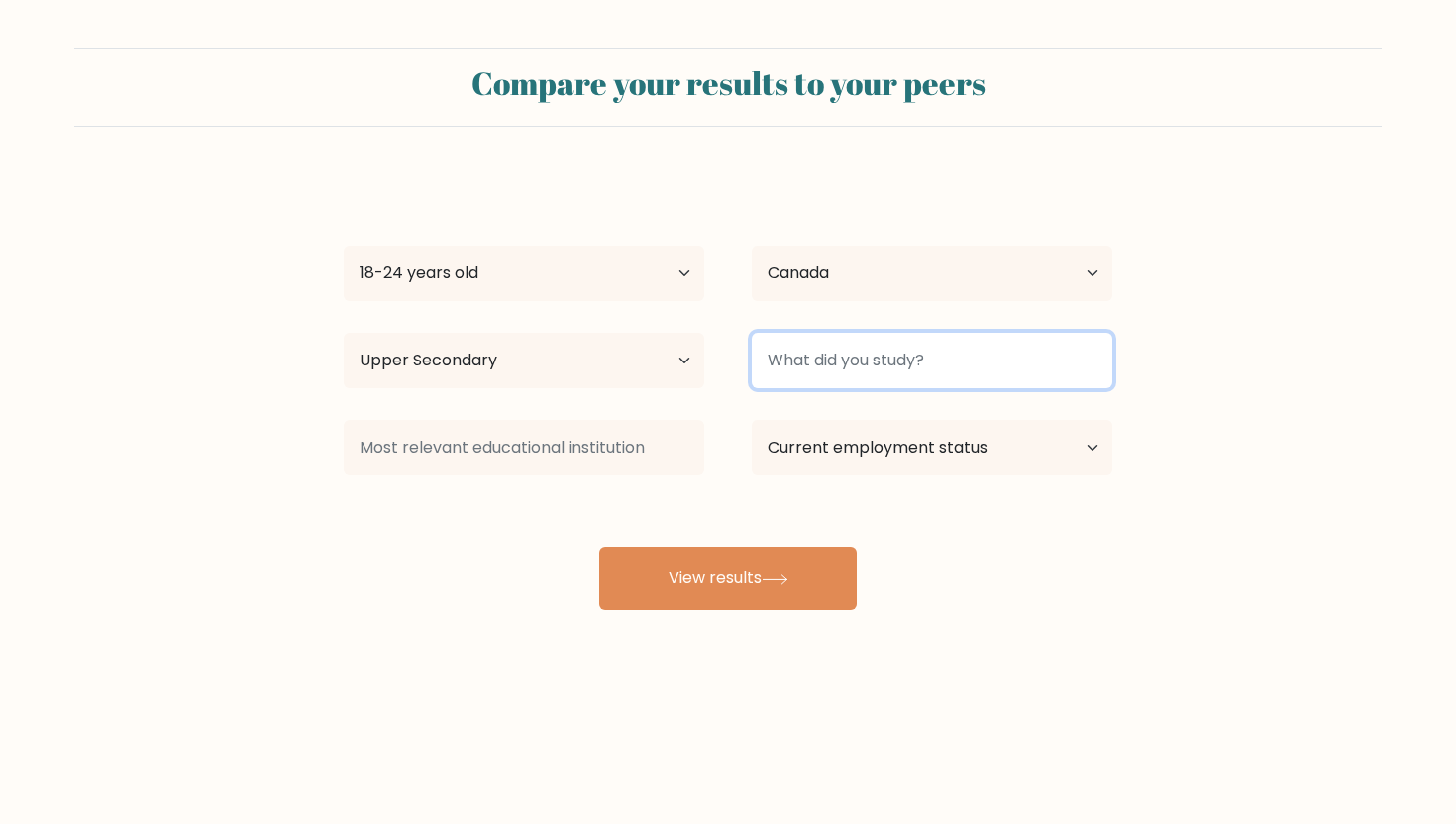 click at bounding box center [932, 360] 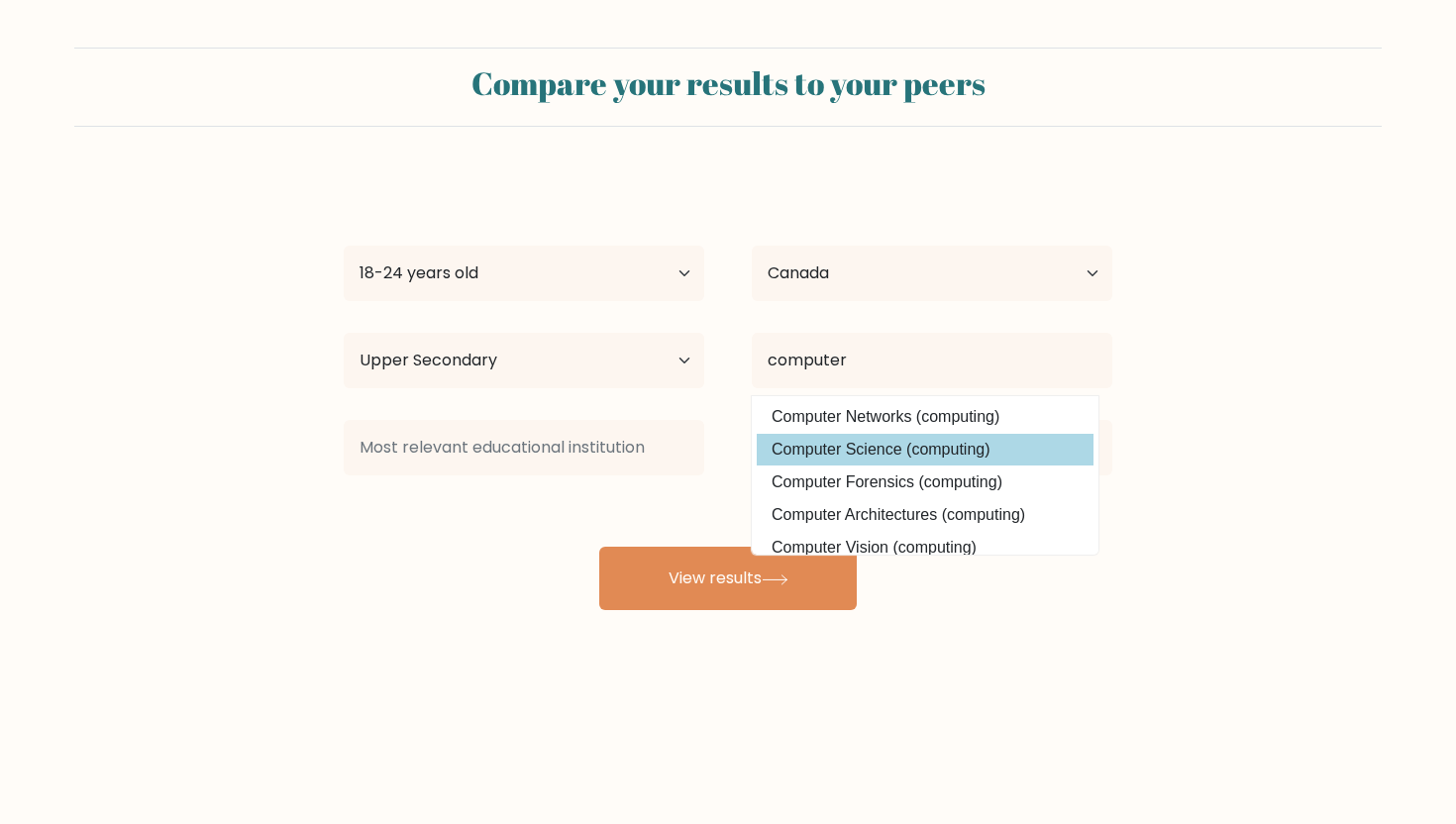 click on "Computer Science (computing)" at bounding box center (925, 450) 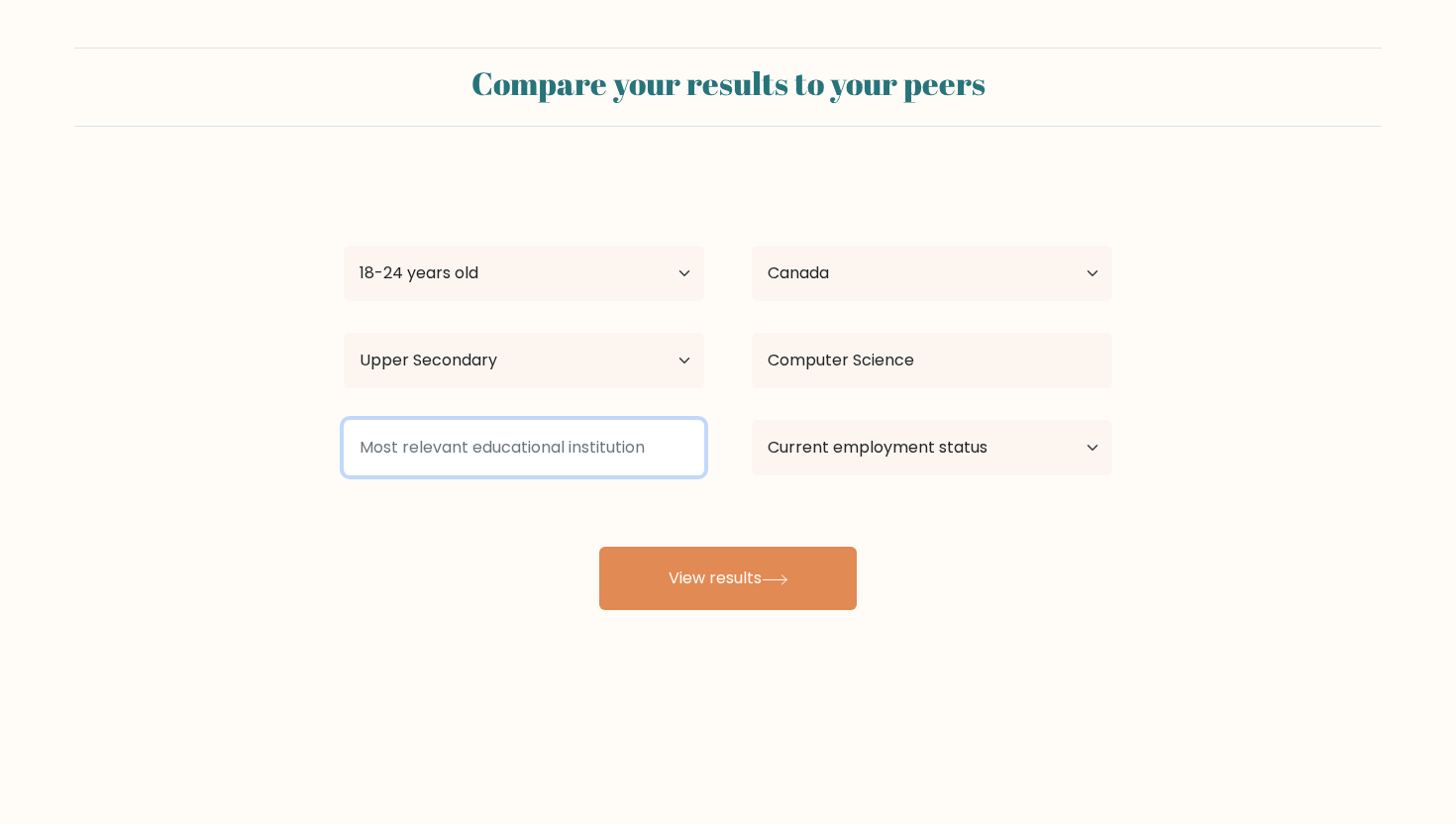 click at bounding box center [524, 448] 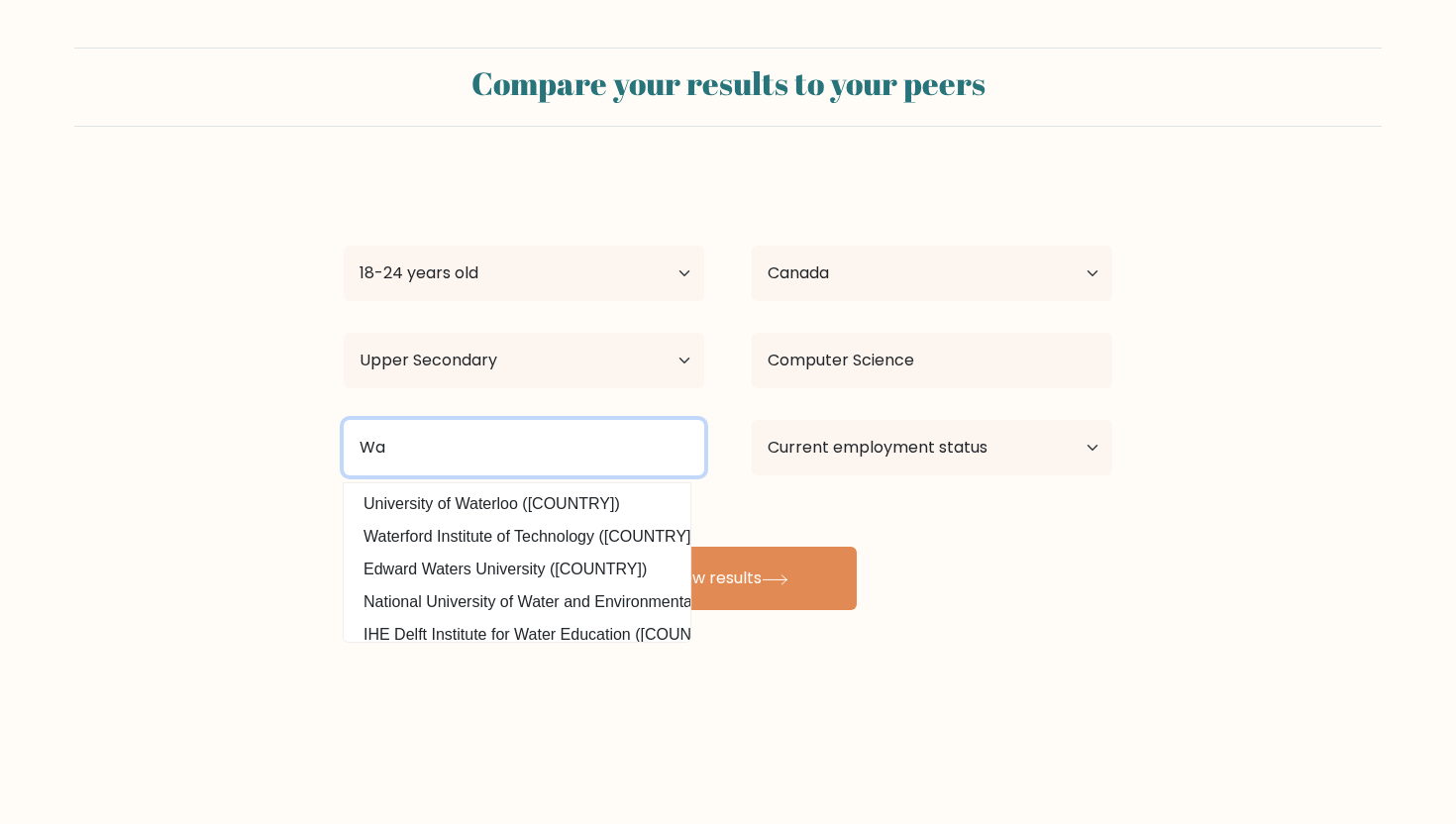 type on "W" 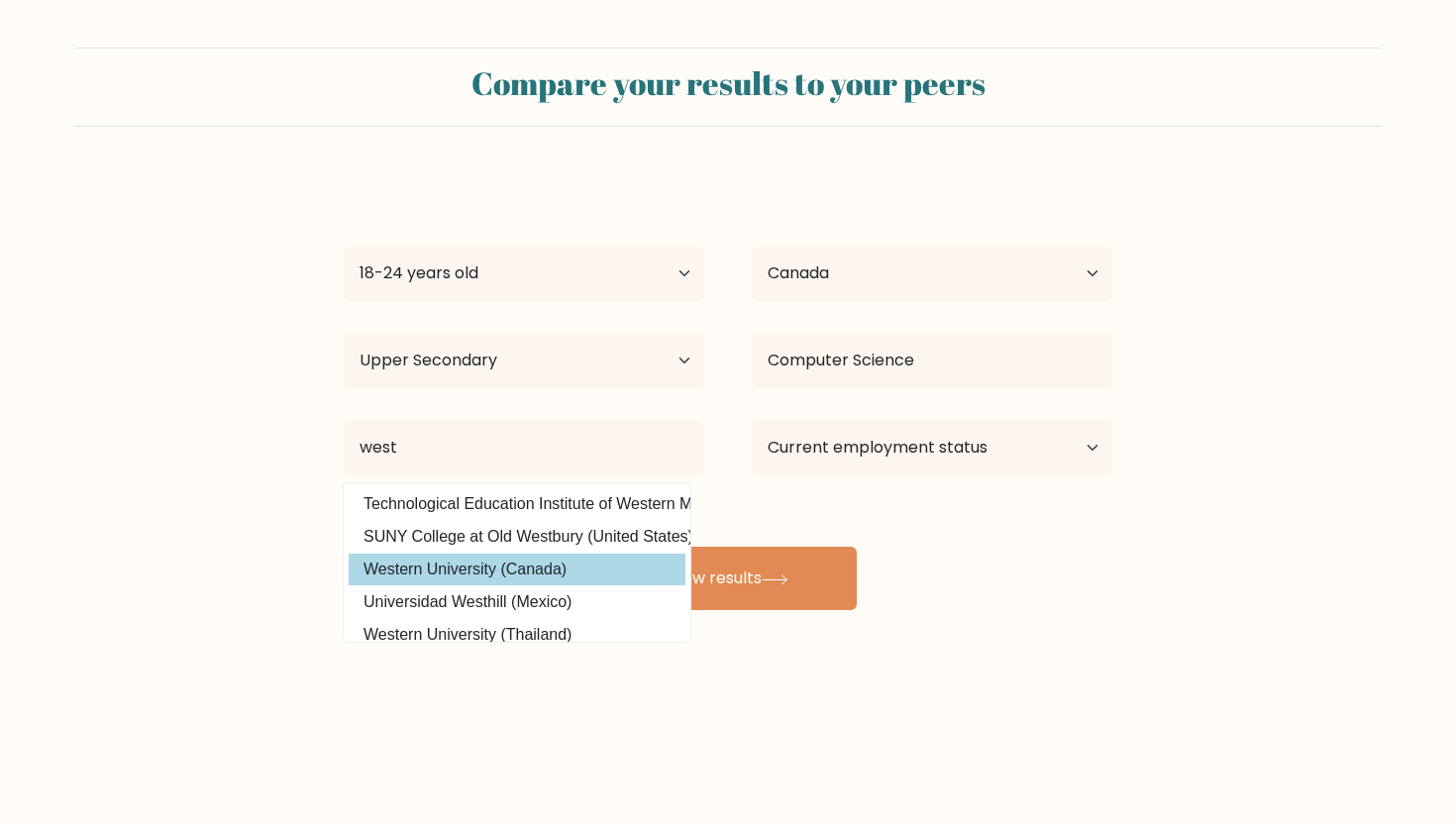 click on "[FIRST]
mostiez
Age
Under 18 years old
18-24 years old
25-34 years old
35-44 years old
45-54 years old
55-64 years old
65 years old and above
Country
Afghanistan
Albania
Algeria
American Samoa
Andorra
Angola
Anguilla
Antarctica
Antigua and Barbuda
Argentina
Armenia
Aruba
Australia
Austria
Azerbaijan
Bahamas
Bahrain
Bangladesh
Barbados
Belarus
Belgium
Belize
Benin
Bermuda
Bhutan
Bolivia
Bonaire, Sint Eustatius and Saba
Bosnia and Herzegovina
Botswana
Bouvet Island
Brazil
Brunei" at bounding box center (728, 392) 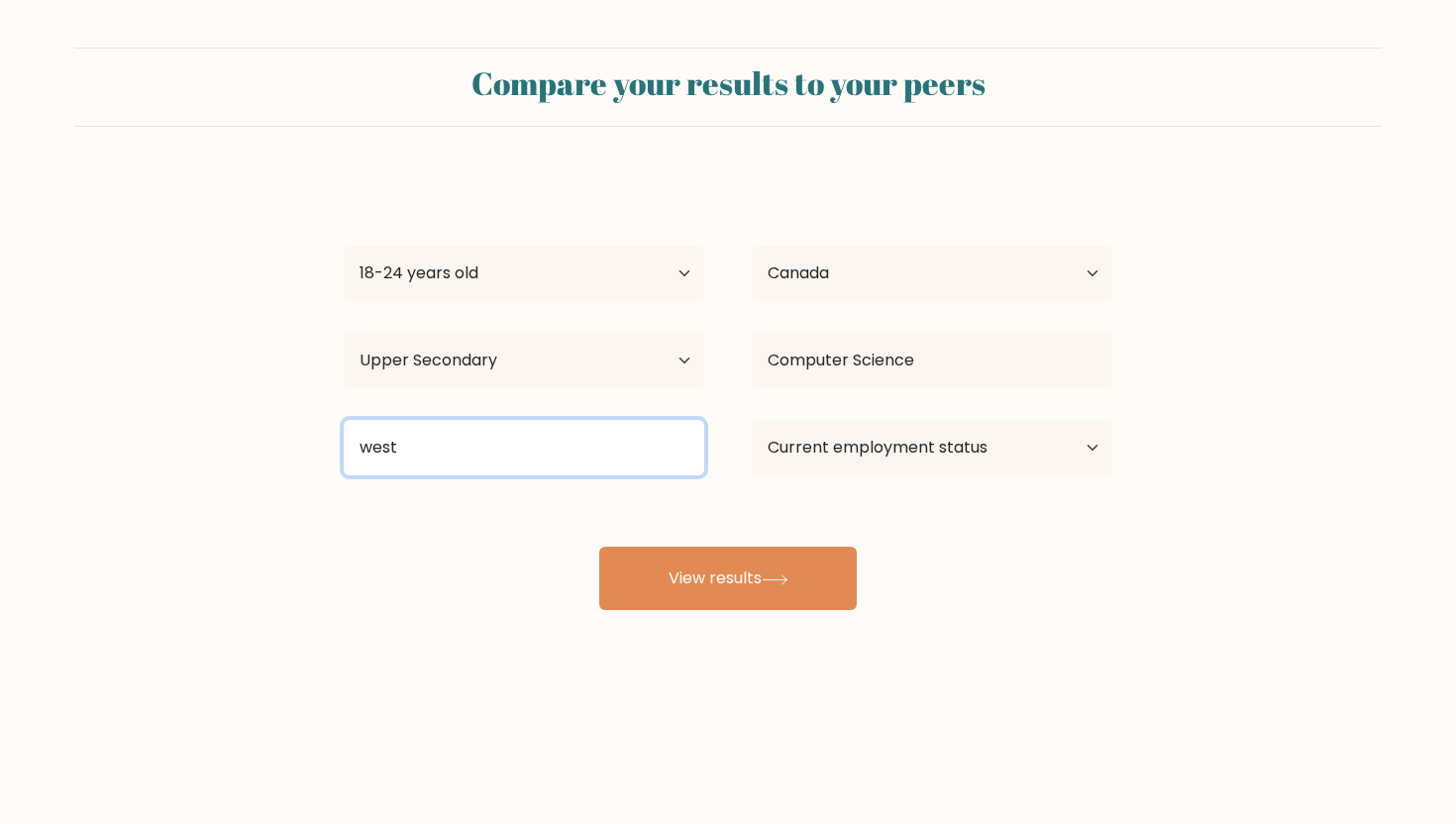 click on "west" at bounding box center [524, 448] 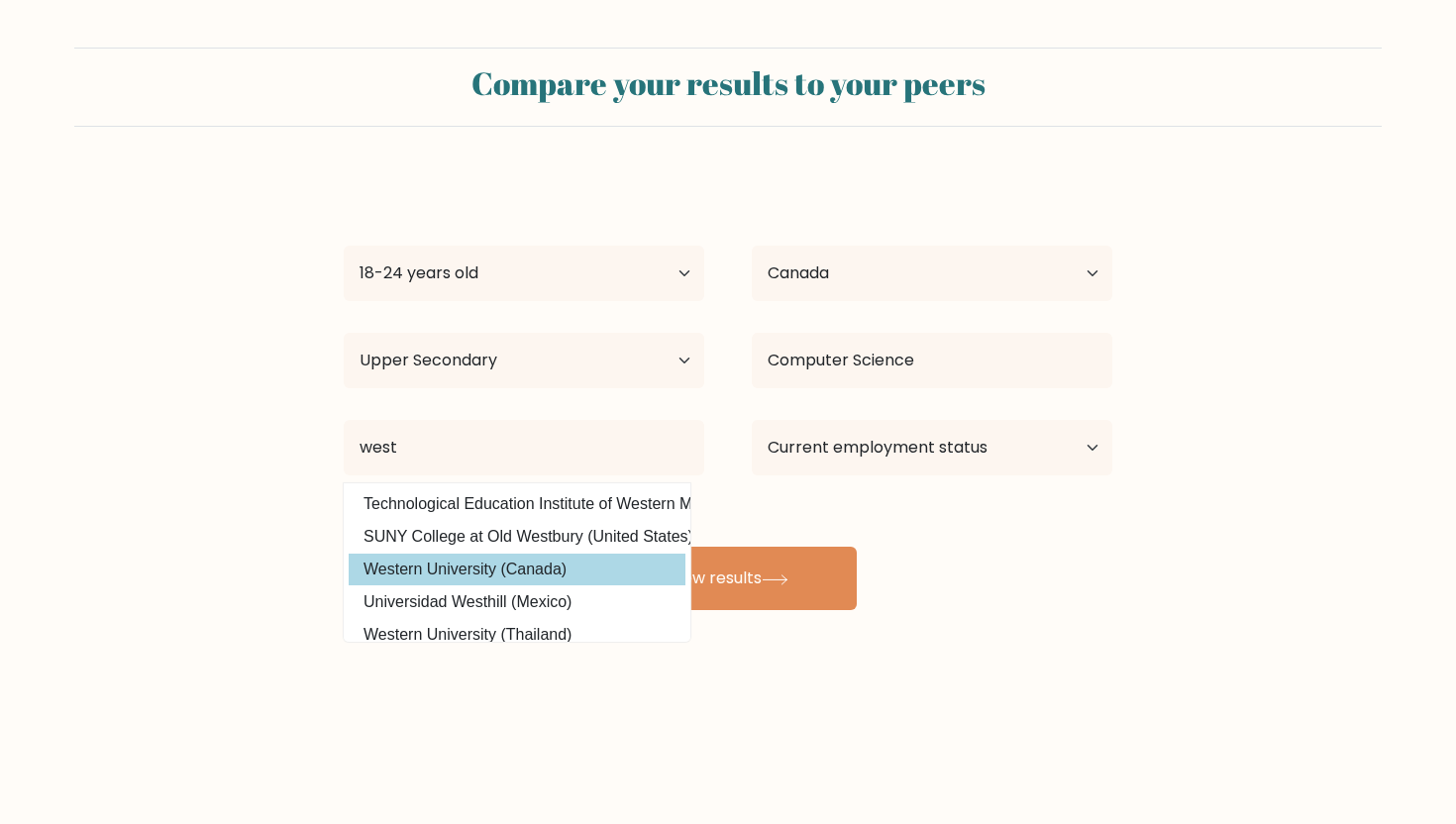 click on "[FIRST]
mostiez
Age
Under 18 years old
18-24 years old
25-34 years old
35-44 years old
45-54 years old
55-64 years old
65 years old and above
Country
Afghanistan
Albania
Algeria
American Samoa
Andorra
Angola
Anguilla
Antarctica
Antigua and Barbuda
Argentina
Armenia
Aruba
Australia
Austria
Azerbaijan
Bahamas
Bahrain
Bangladesh
Barbados
Belarus
Belgium
Belize
Benin
Bermuda
Bhutan
Bolivia
Bonaire, Sint Eustatius and Saba
Bosnia and Herzegovina
Botswana
Bouvet Island
Brazil
Brunei" at bounding box center (728, 392) 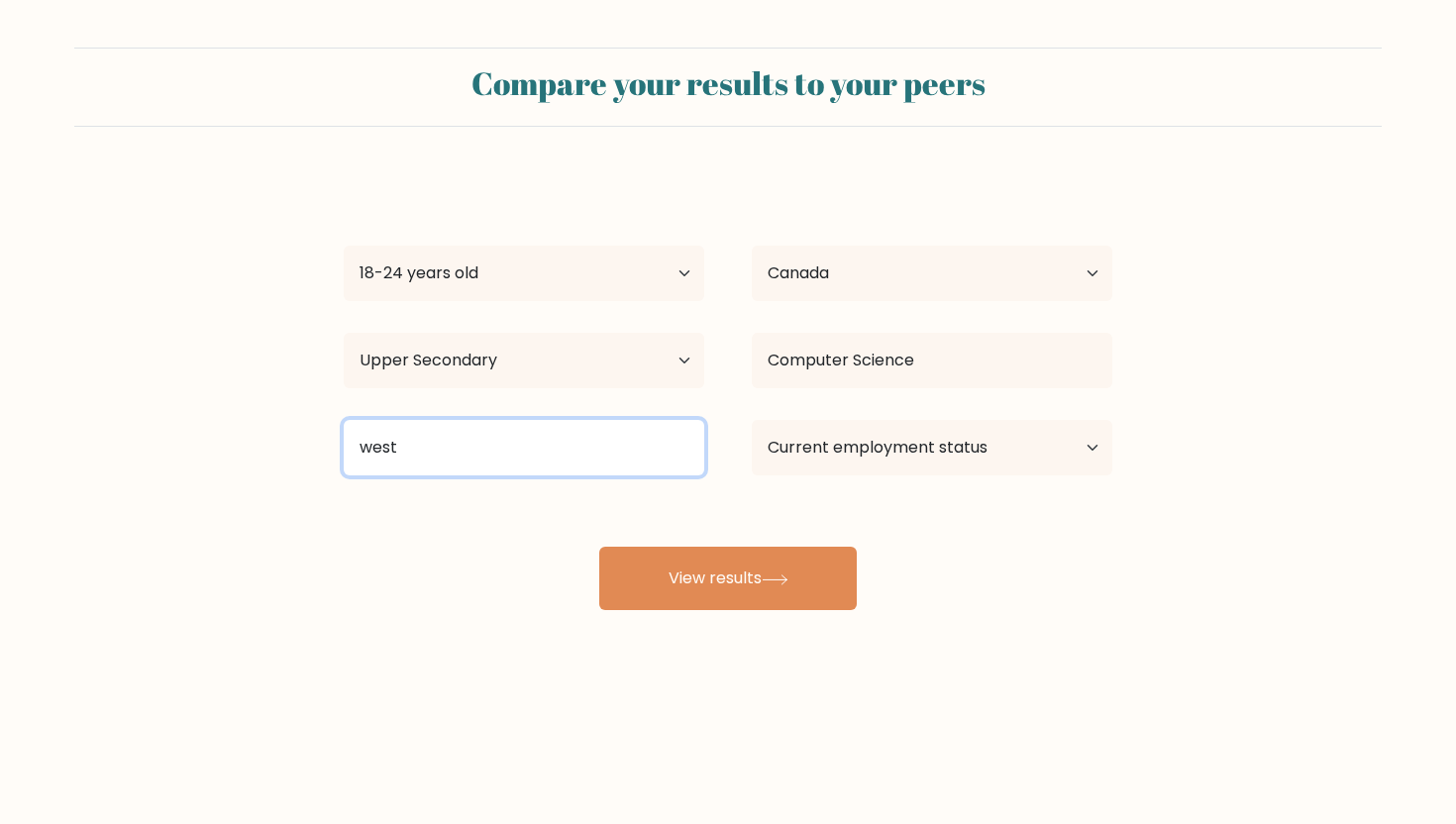 click on "west" at bounding box center (524, 448) 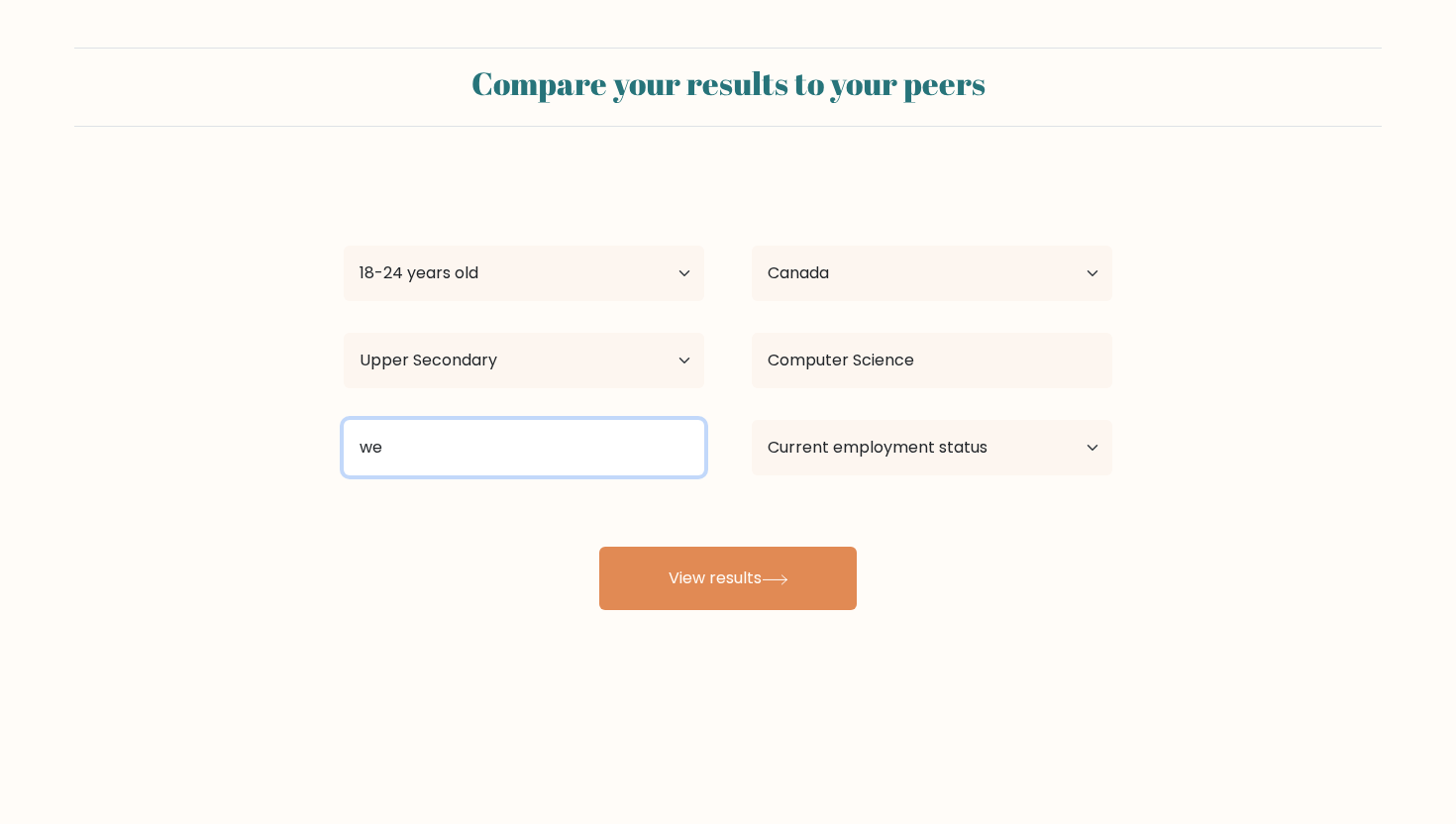 type on "w" 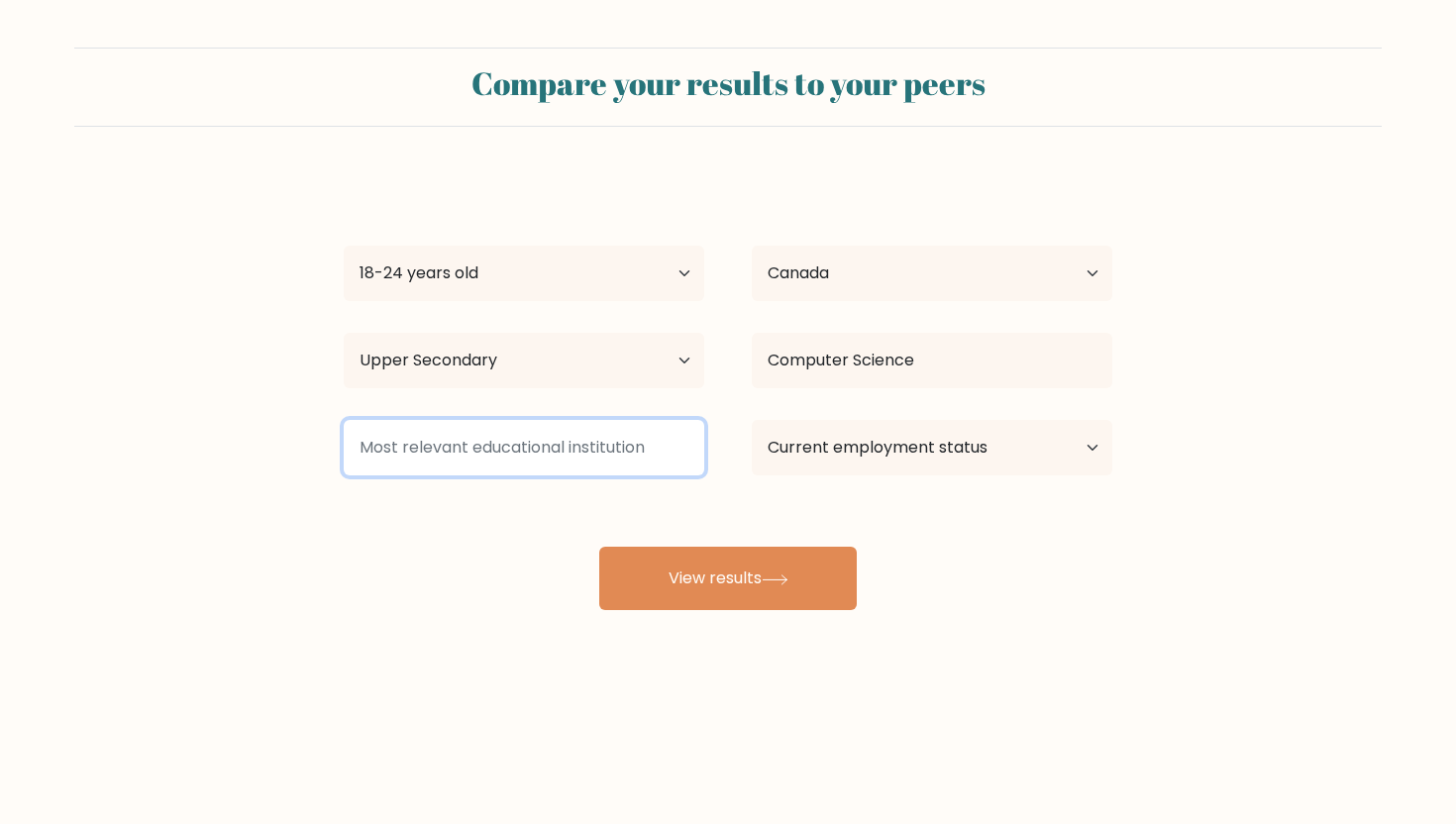type 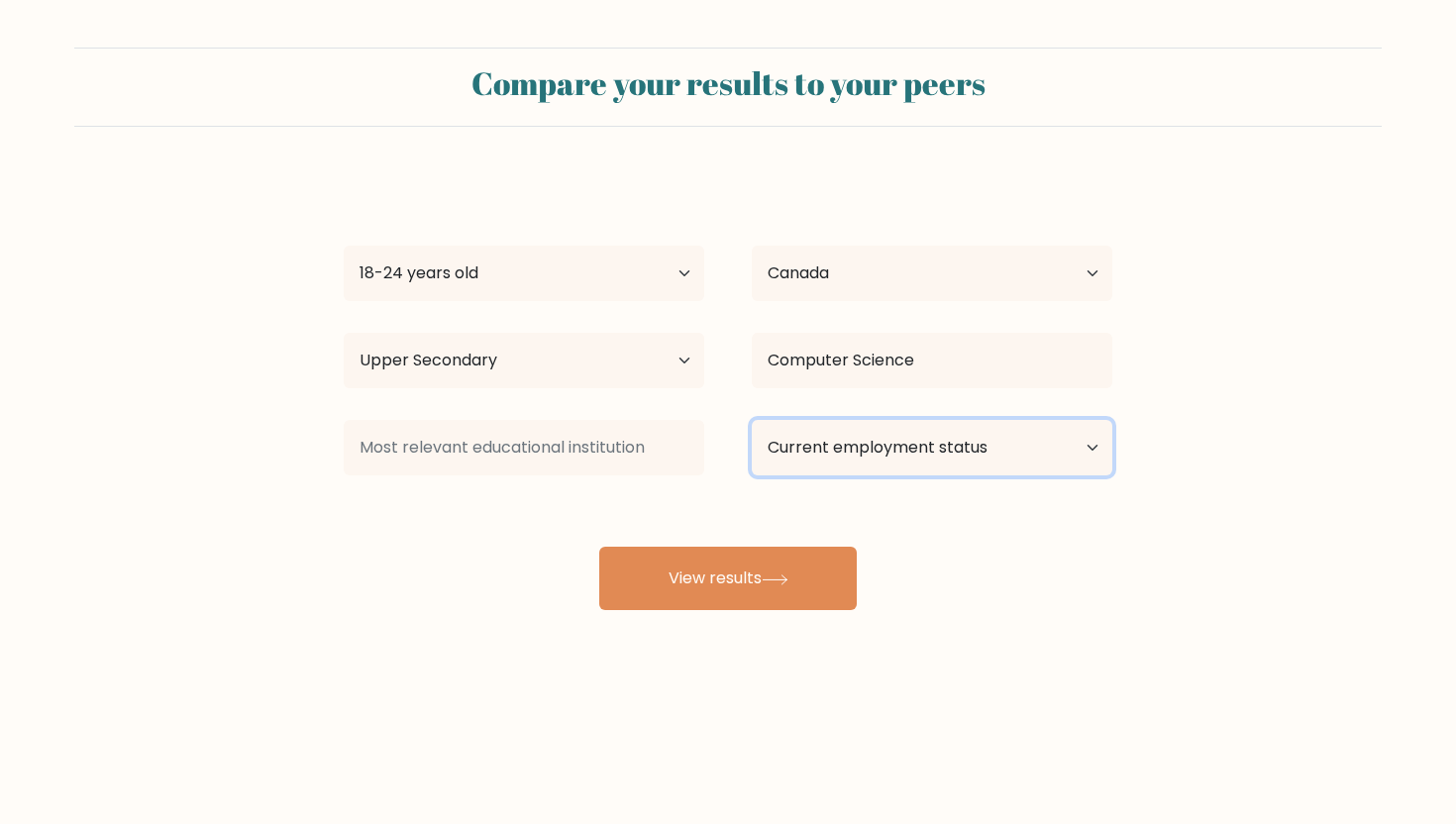 click on "Current employment status
Employed
Student
Retired
Other / prefer not to answer" at bounding box center [932, 448] 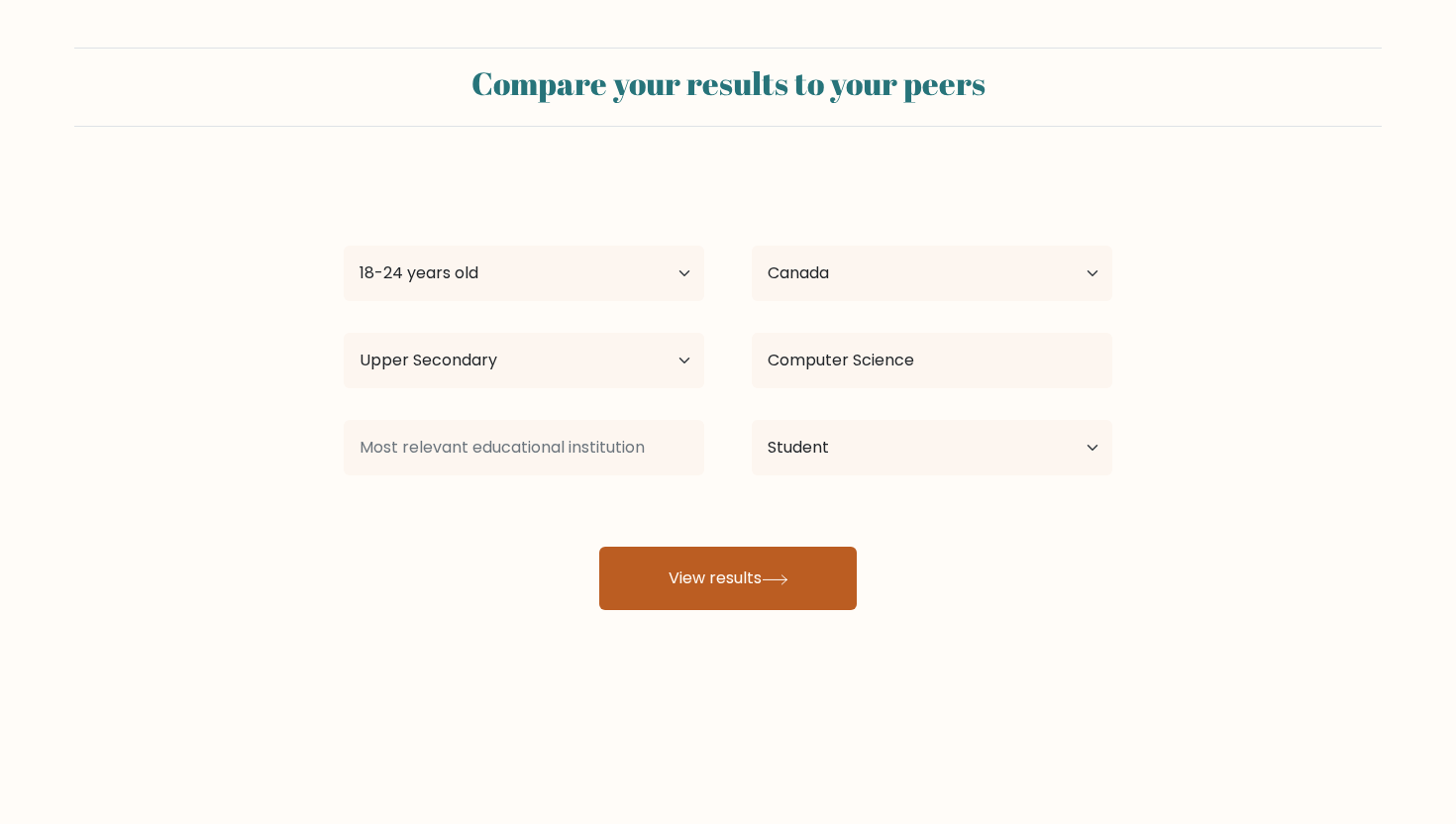 click 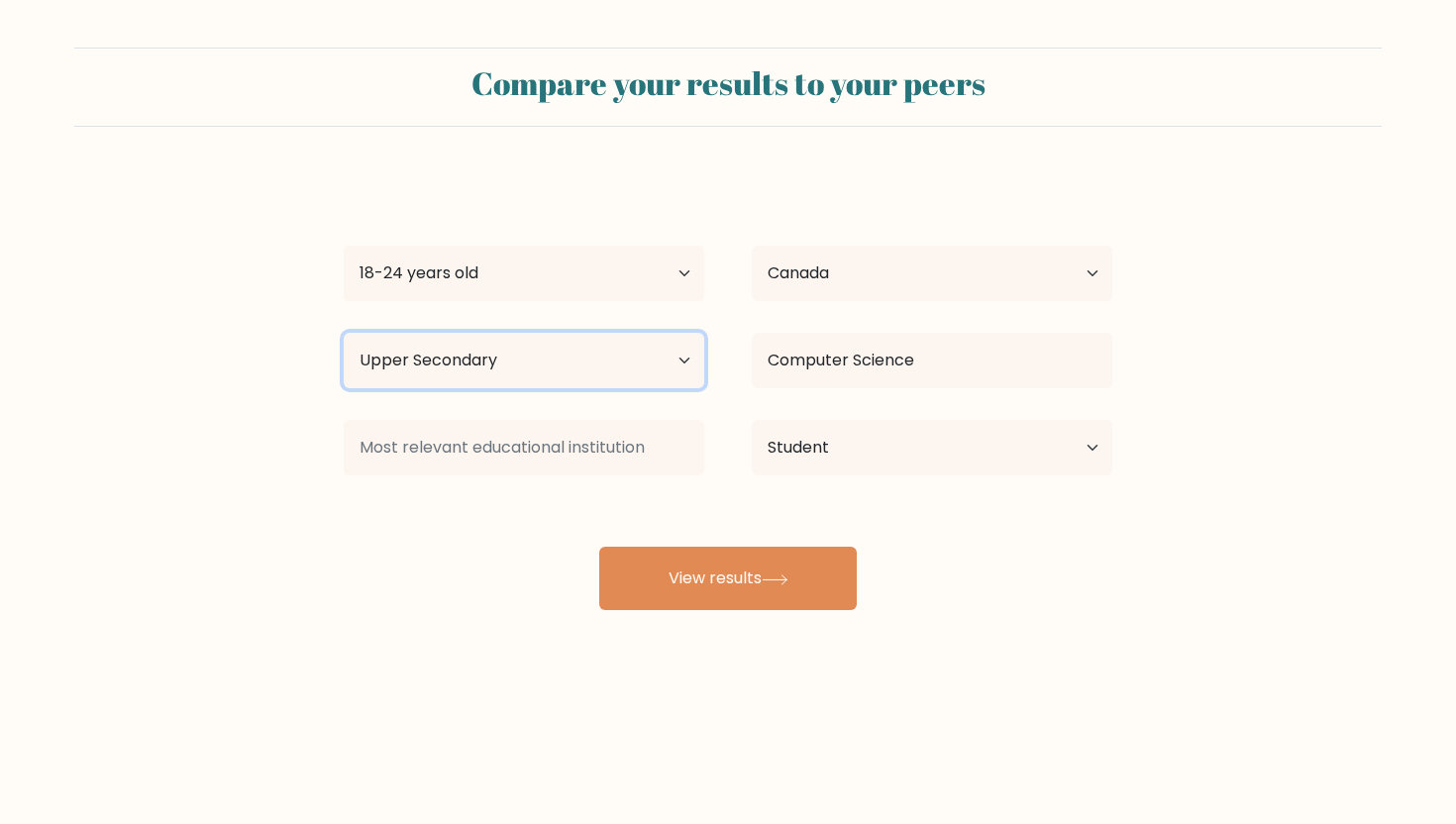 click on "Highest education level
No schooling
Primary
Lower Secondary
Upper Secondary
Occupation Specific
Bachelor's degree
Master's degree
Doctoral degree" at bounding box center [524, 360] 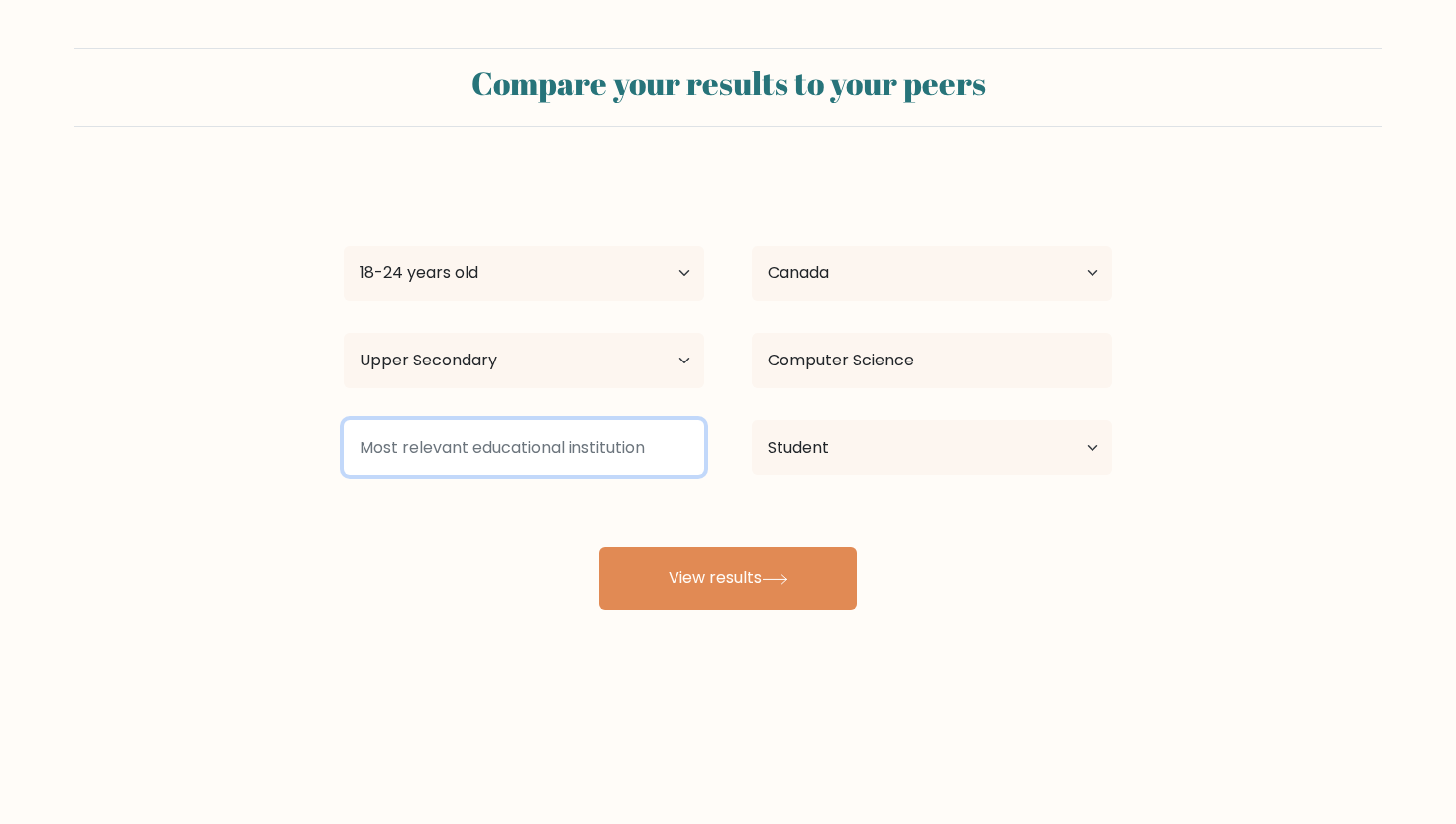click at bounding box center [524, 448] 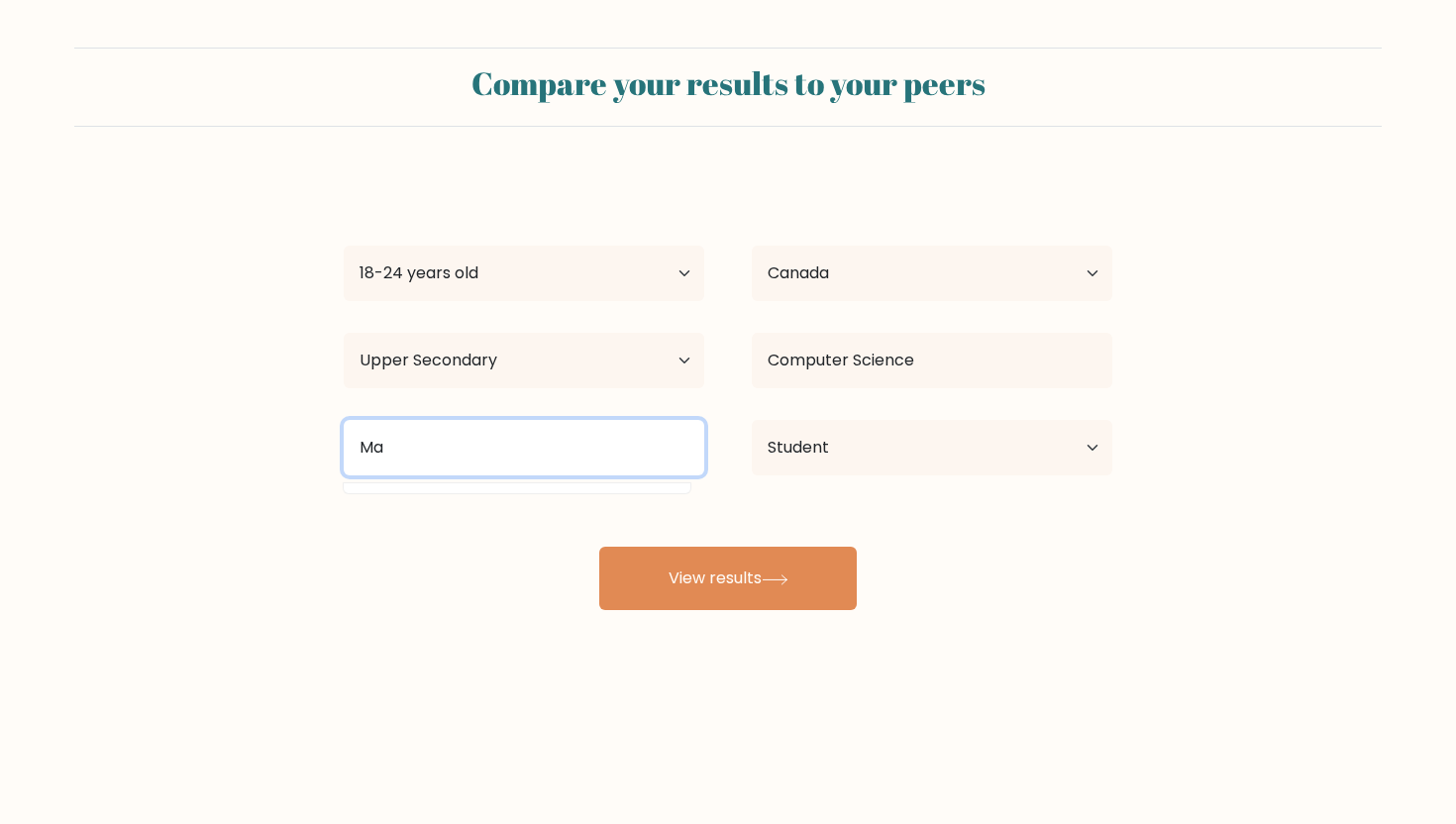 type on "M" 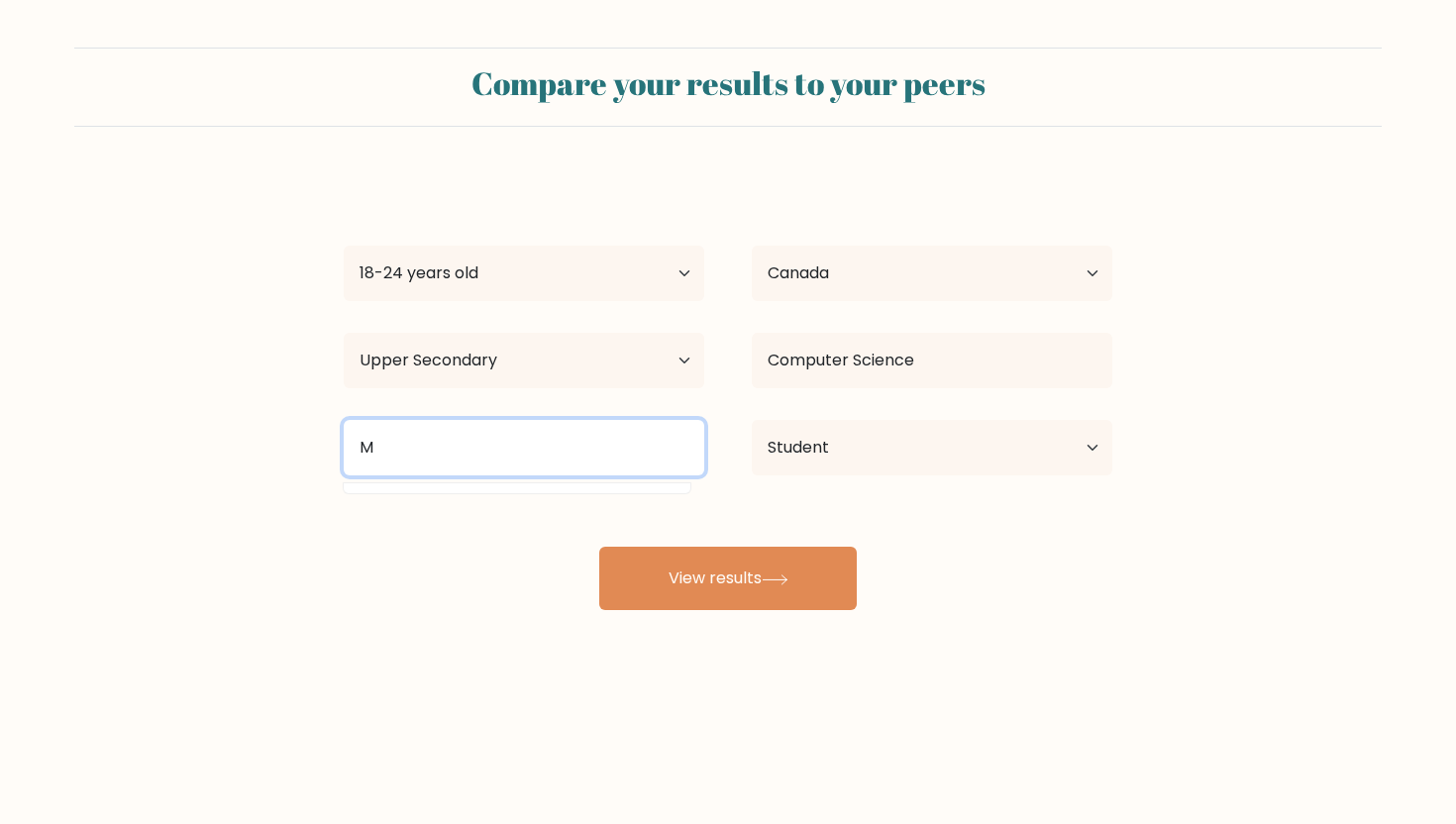 type 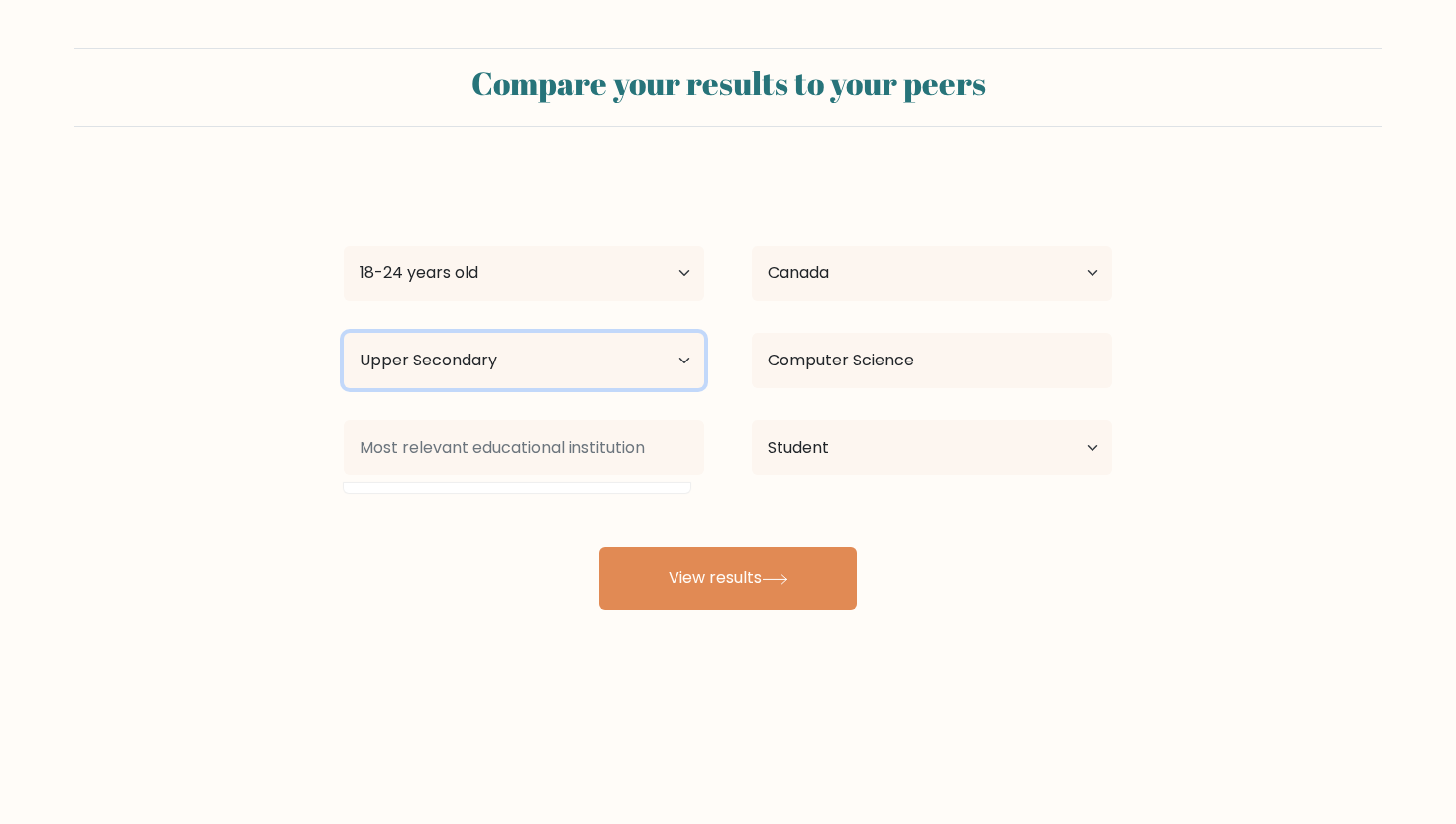 click on "Highest education level
No schooling
Primary
Lower Secondary
Upper Secondary
Occupation Specific
Bachelor's degree
Master's degree
Doctoral degree" at bounding box center (524, 360) 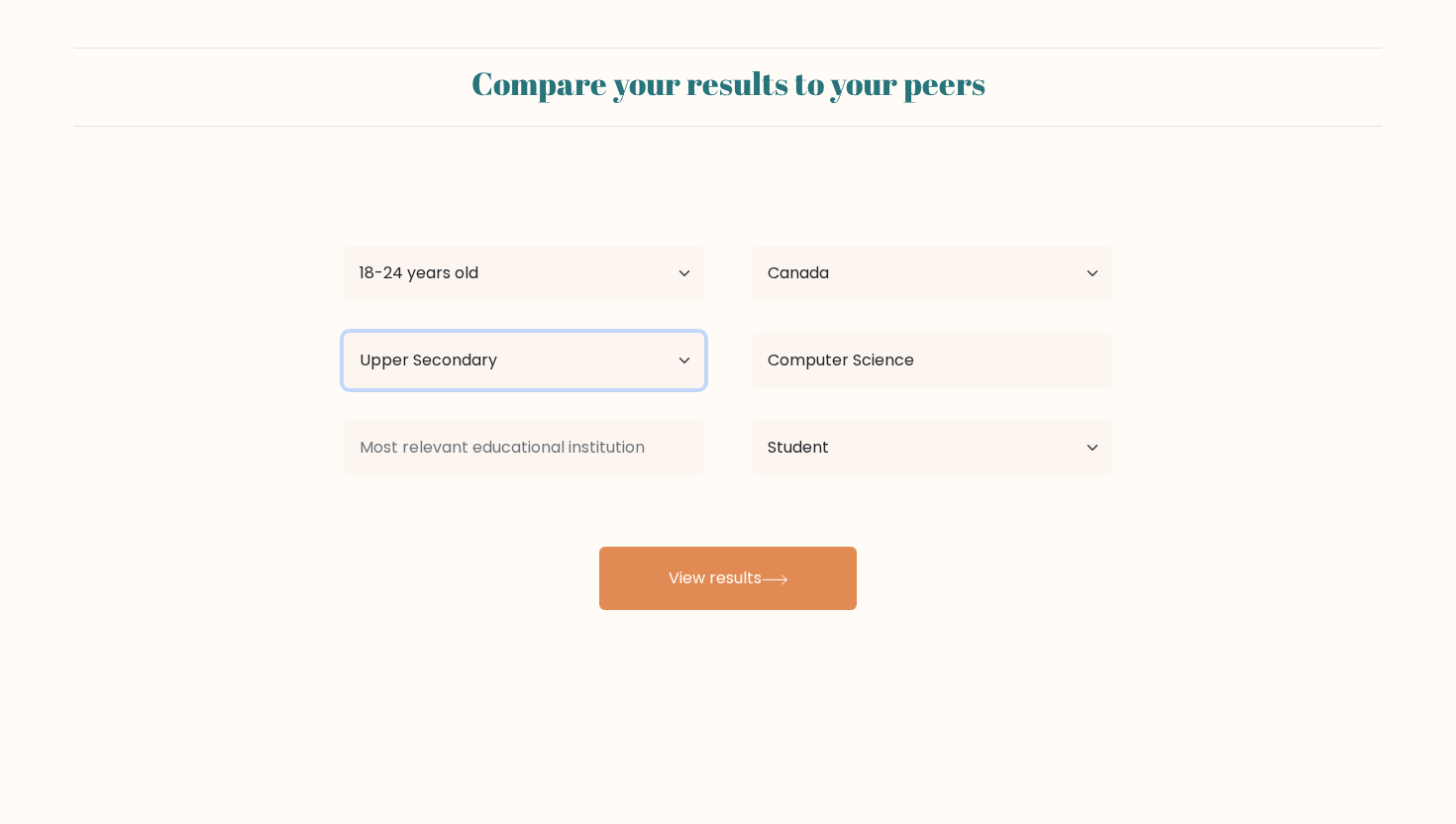 select on "bachelors_degree" 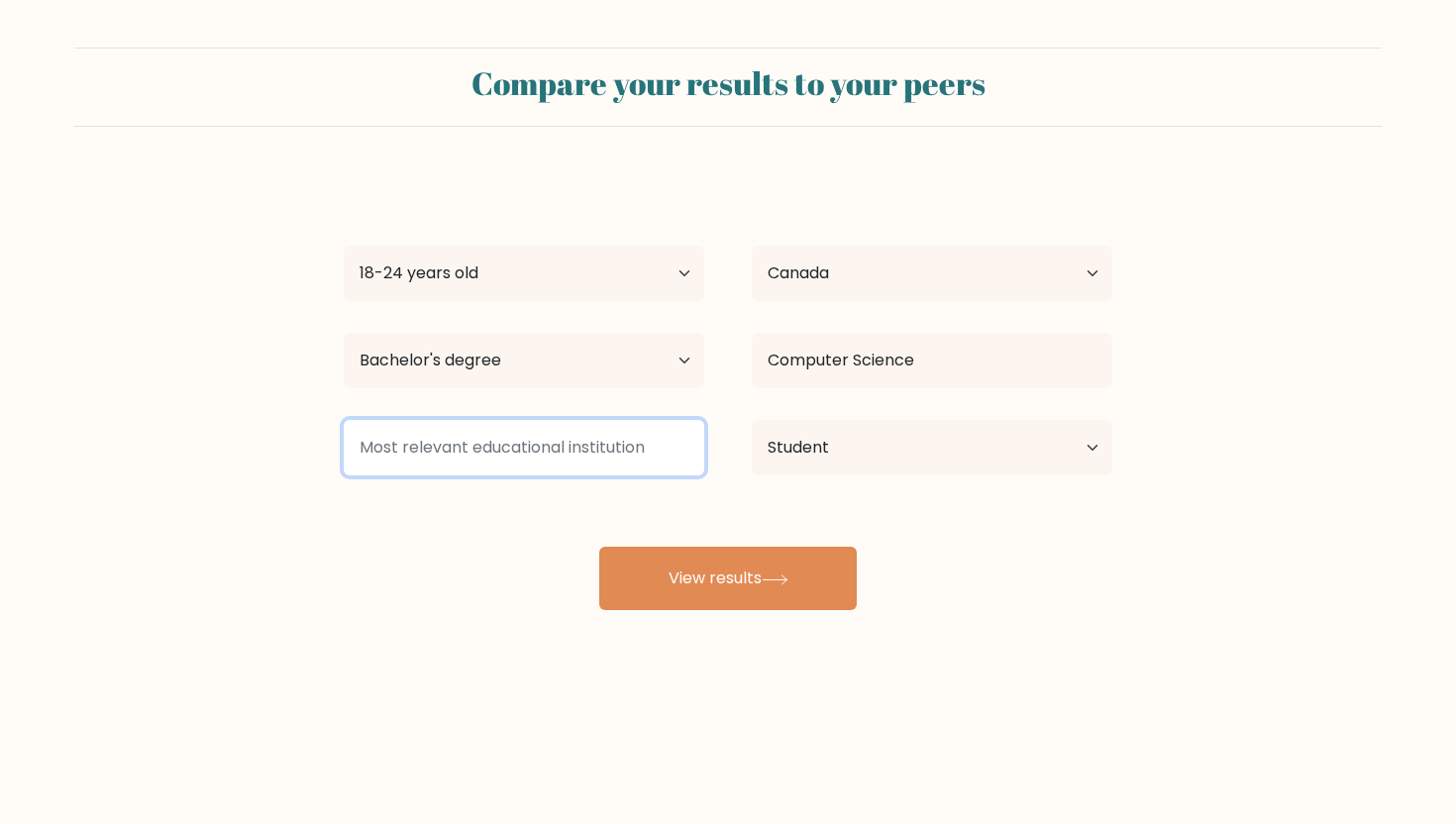 click at bounding box center (524, 448) 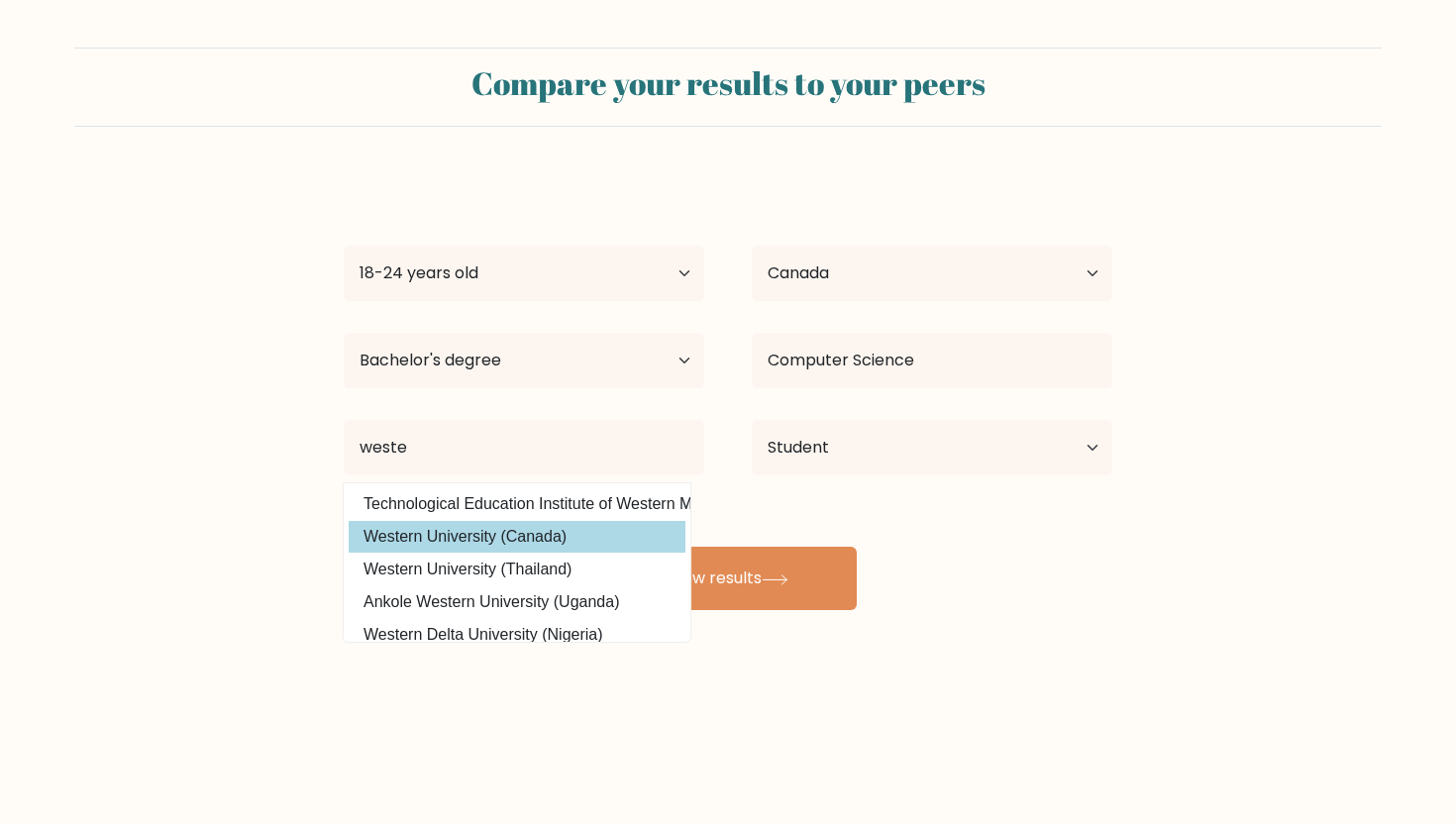 click on "Western University (Canada)" at bounding box center (517, 537) 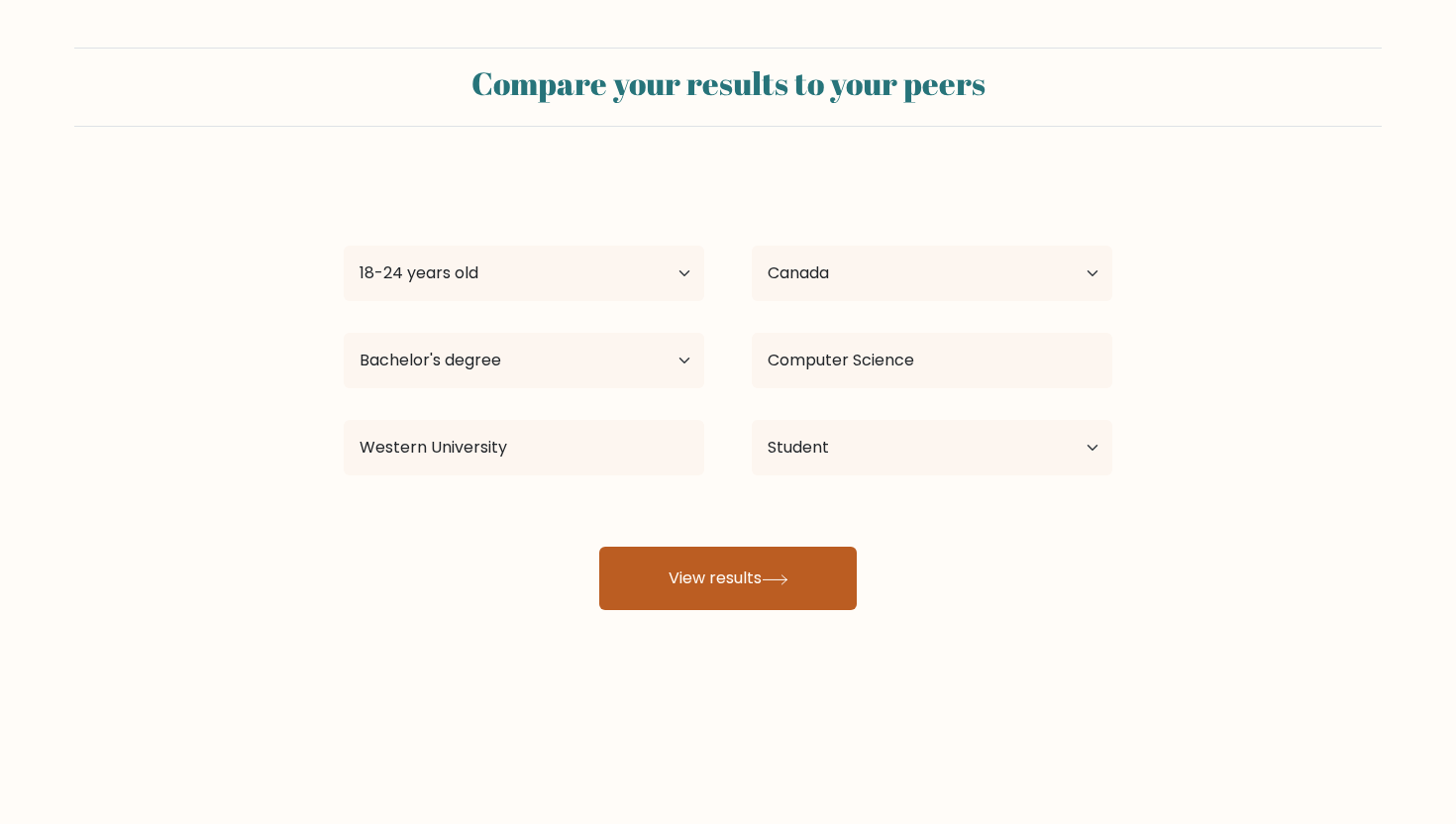 click on "View results" at bounding box center (728, 578) 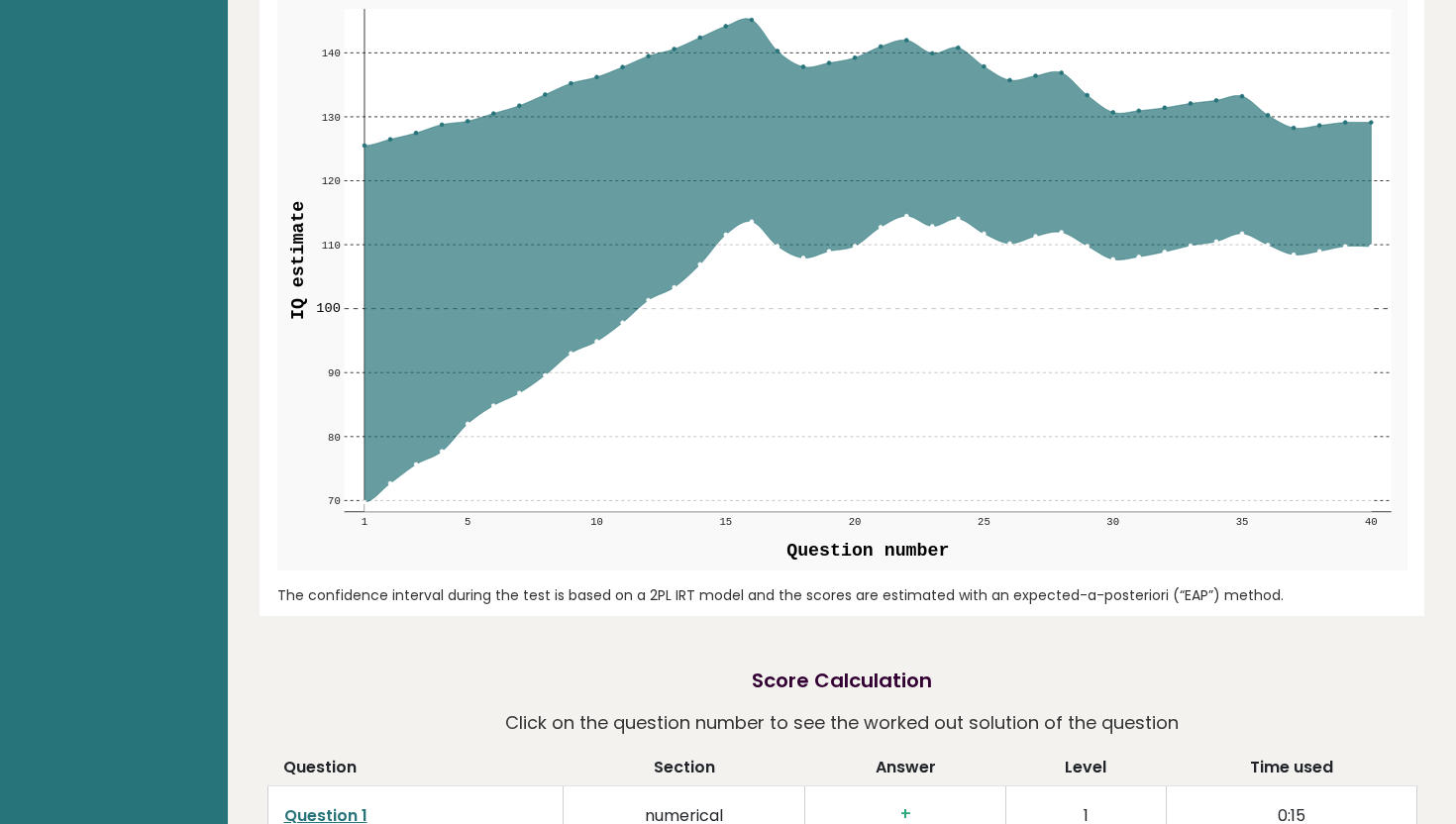 scroll, scrollTop: 2435, scrollLeft: 0, axis: vertical 